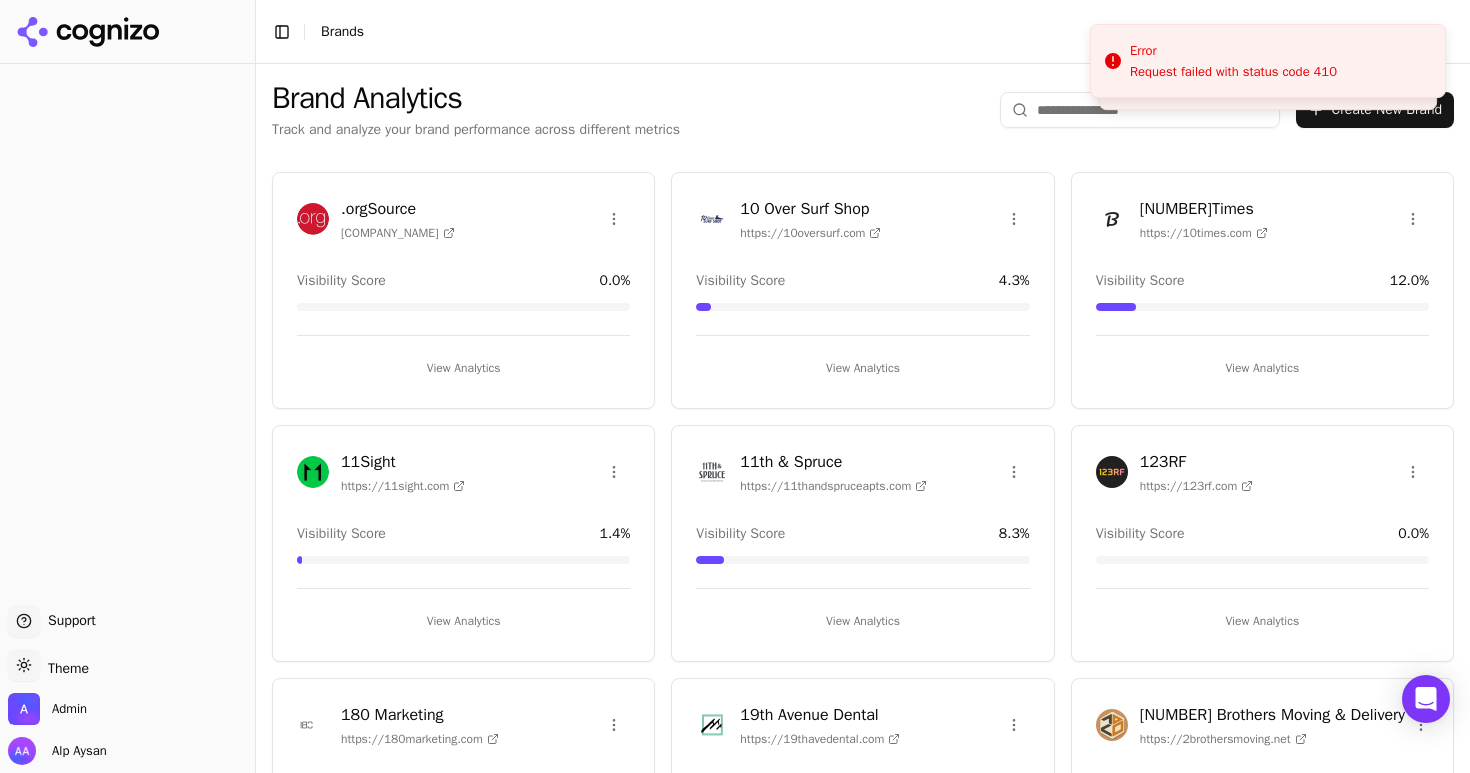 drag, startPoint x: 0, startPoint y: 0, endPoint x: 674, endPoint y: 46, distance: 675.56793 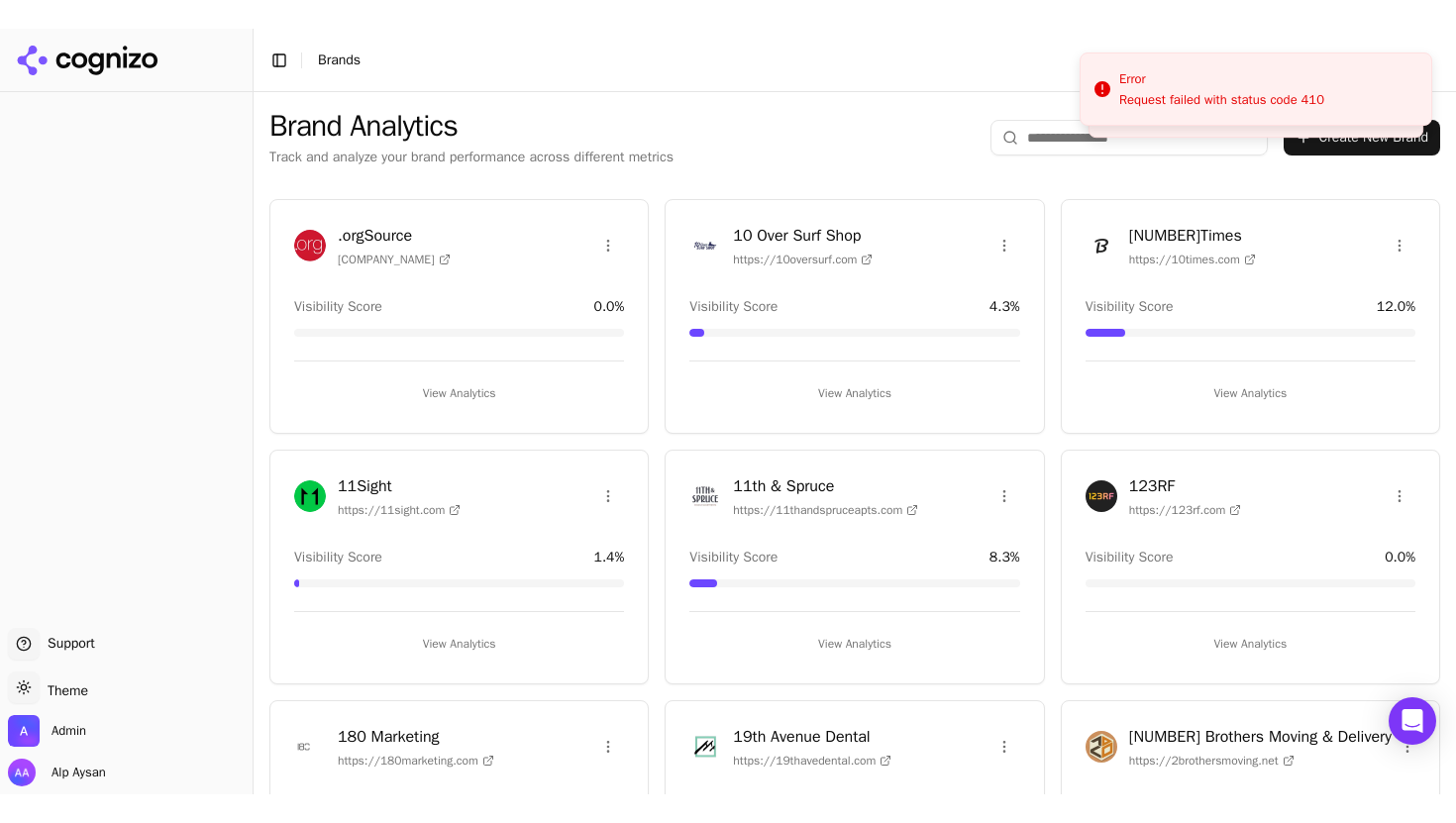 scroll, scrollTop: 0, scrollLeft: 0, axis: both 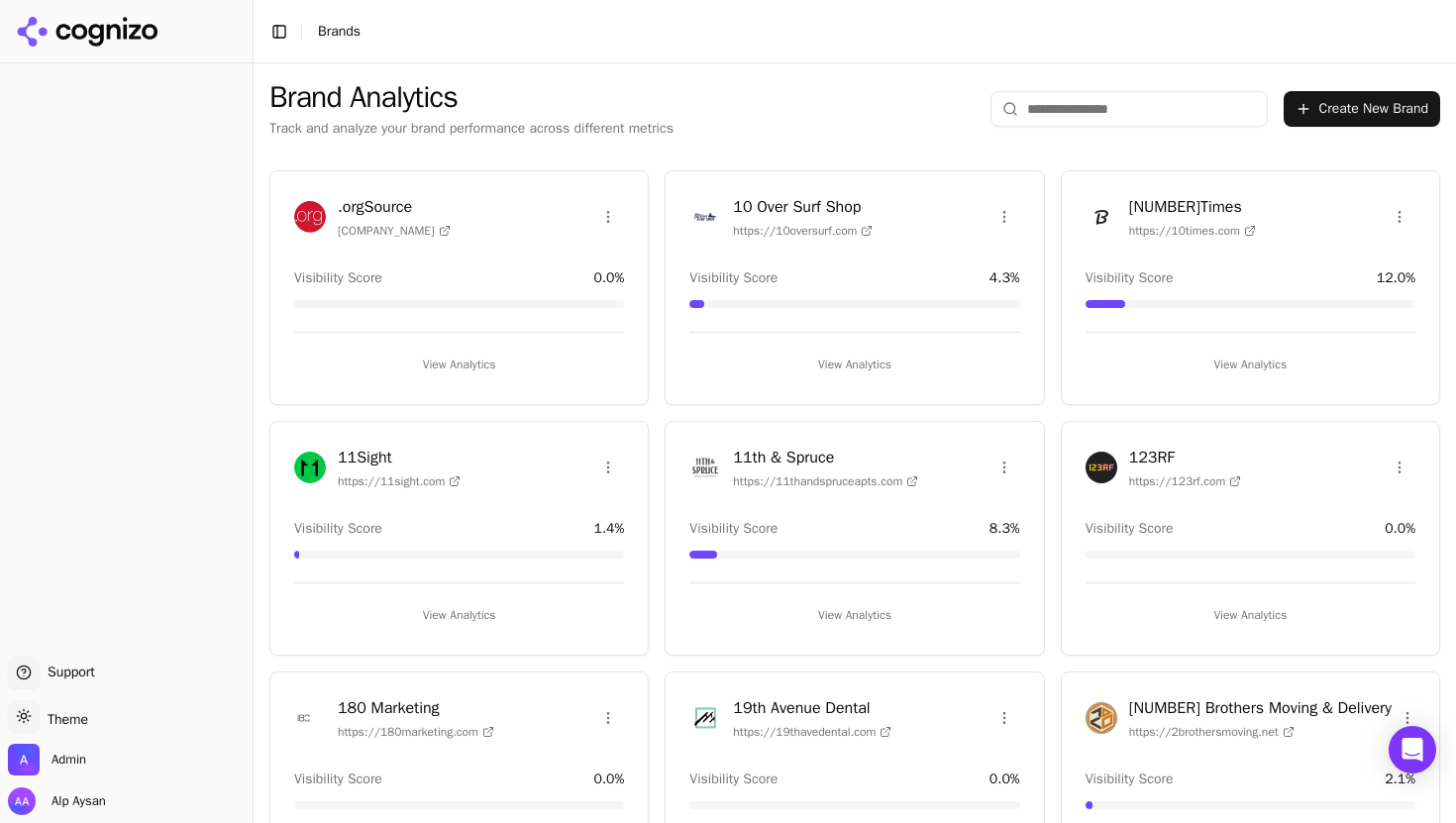click at bounding box center (1129, 109) 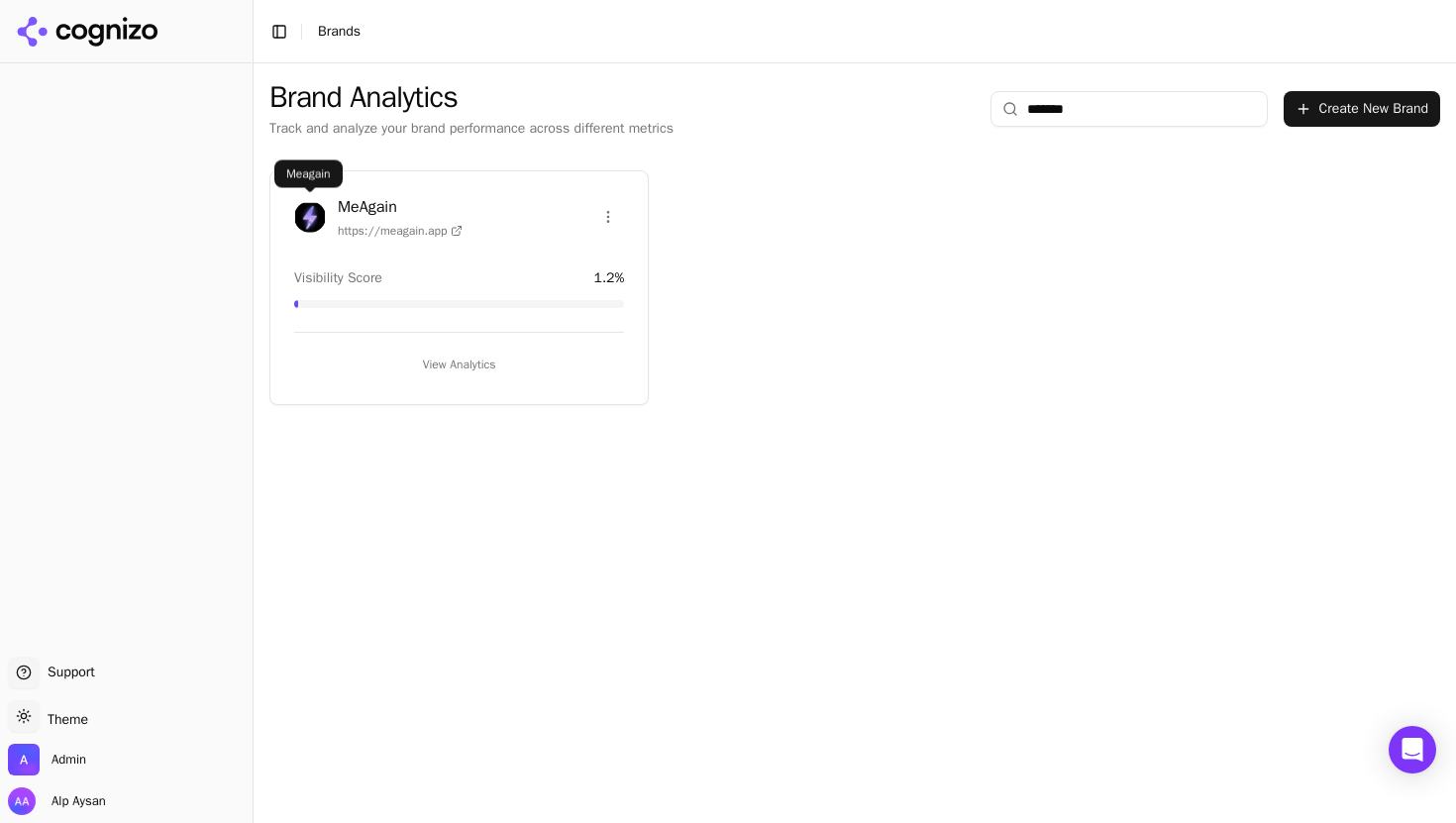 type on "*******" 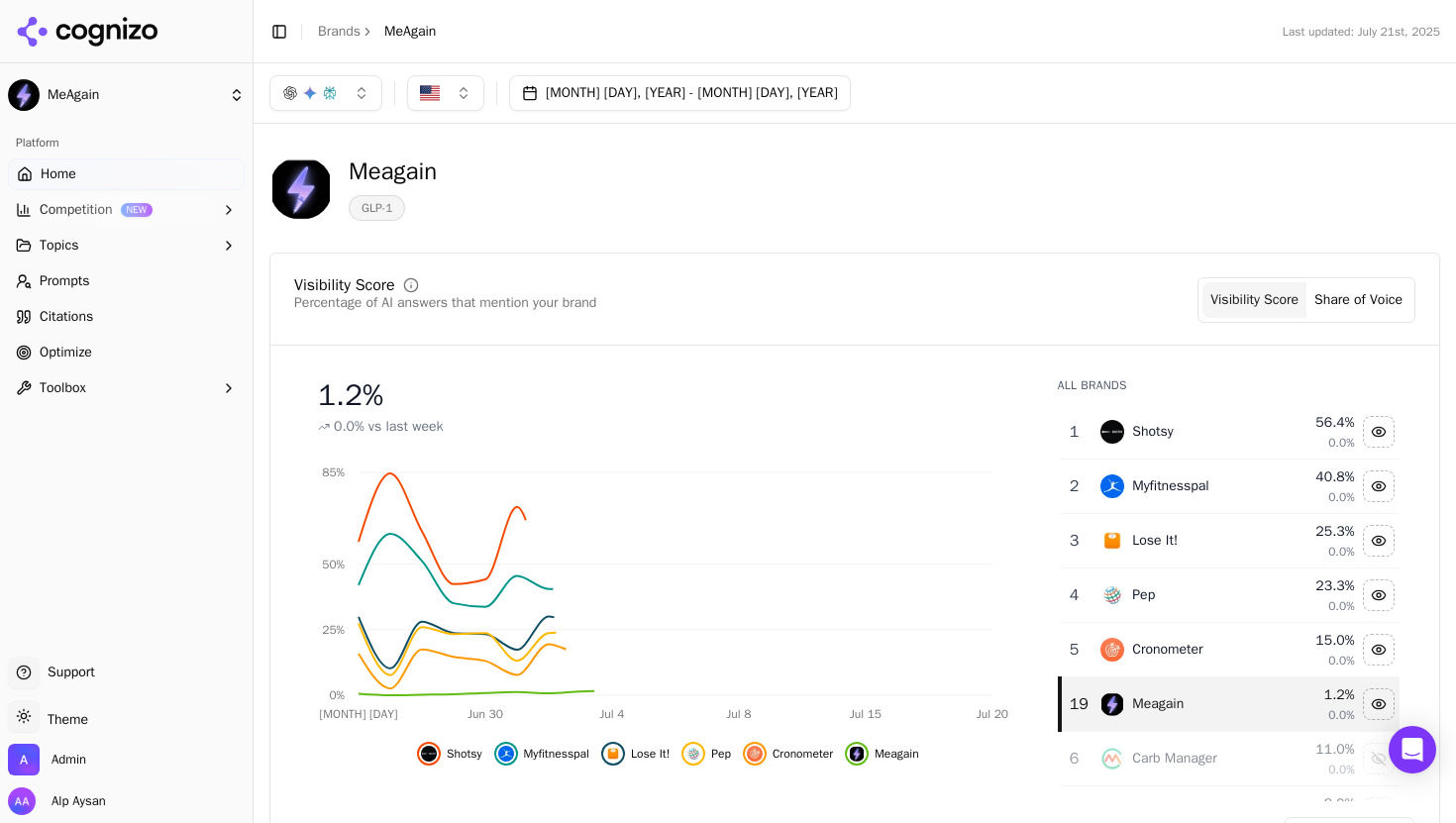 click on "Optimize" at bounding box center (126, 353) 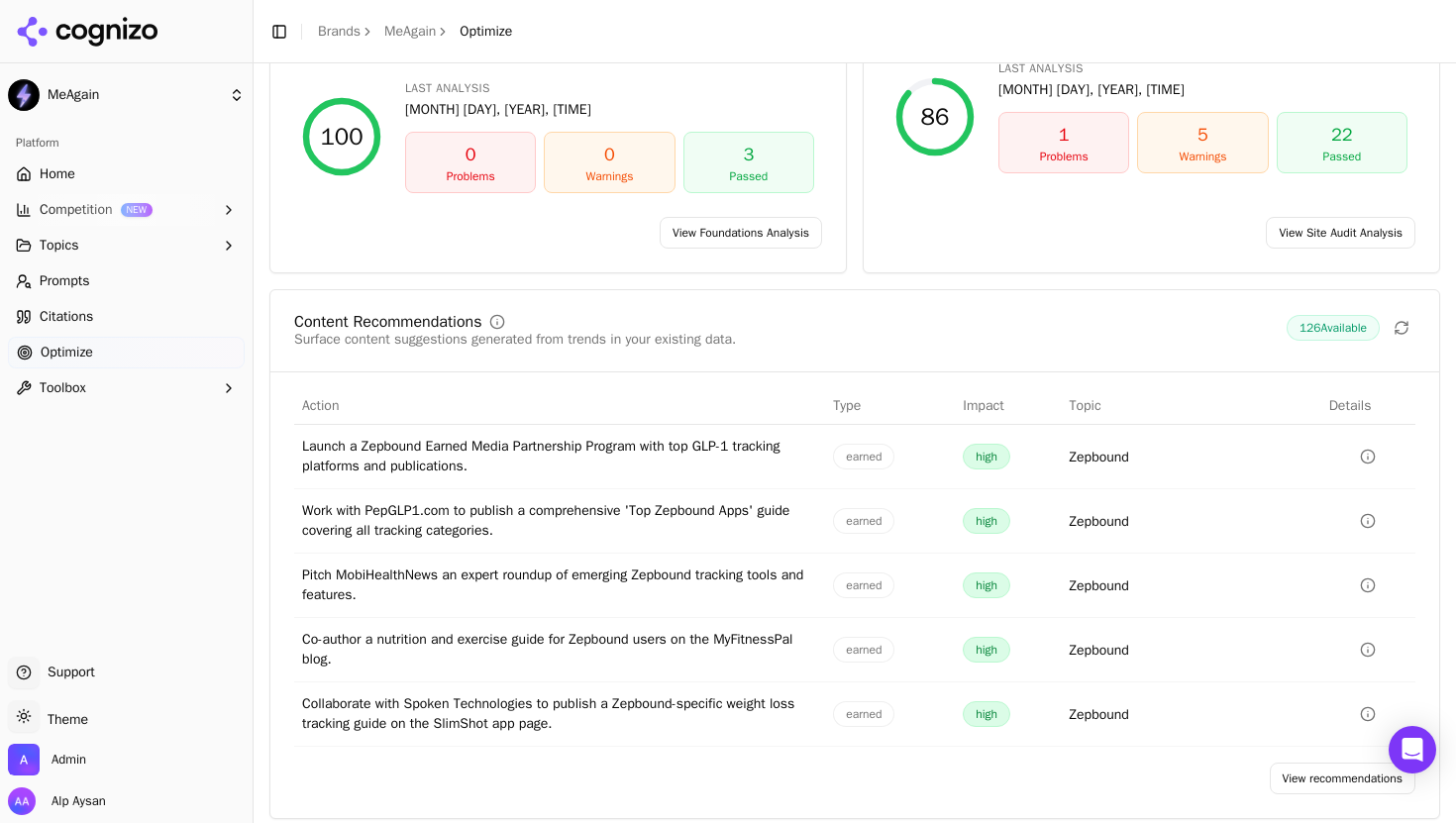 scroll, scrollTop: 194, scrollLeft: 0, axis: vertical 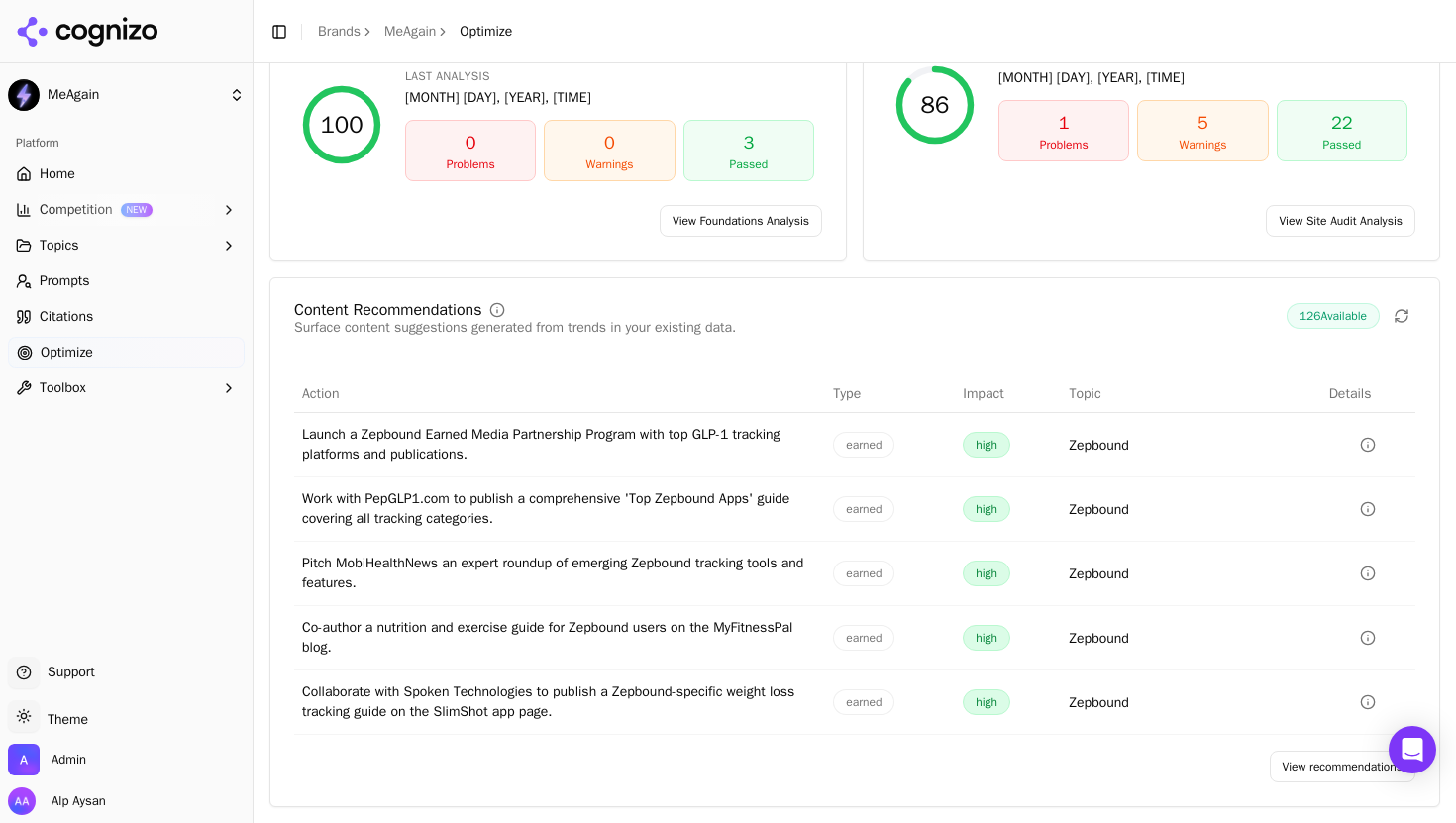 click on "View recommendations" at bounding box center [1343, 767] 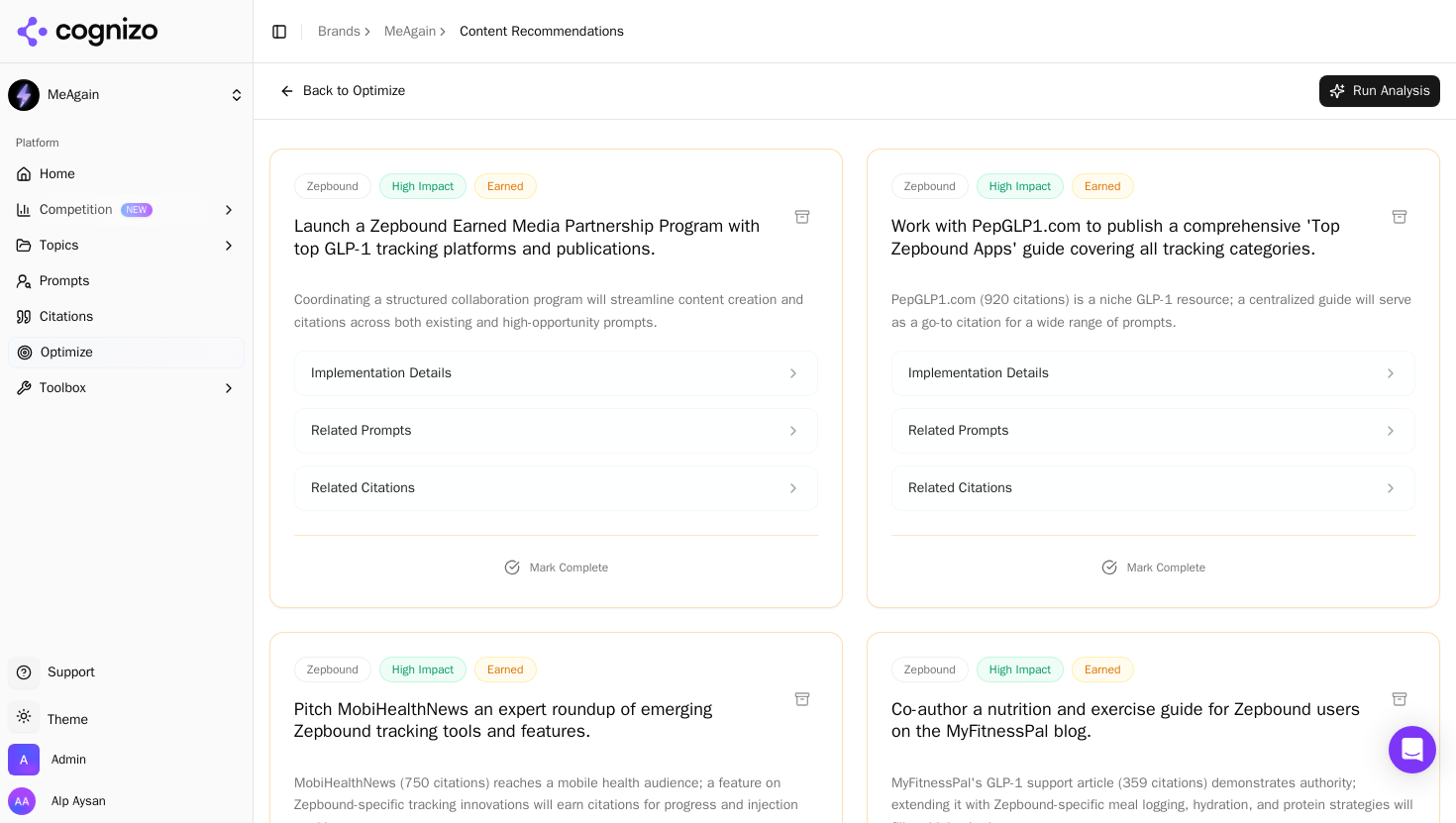 scroll, scrollTop: 23, scrollLeft: 0, axis: vertical 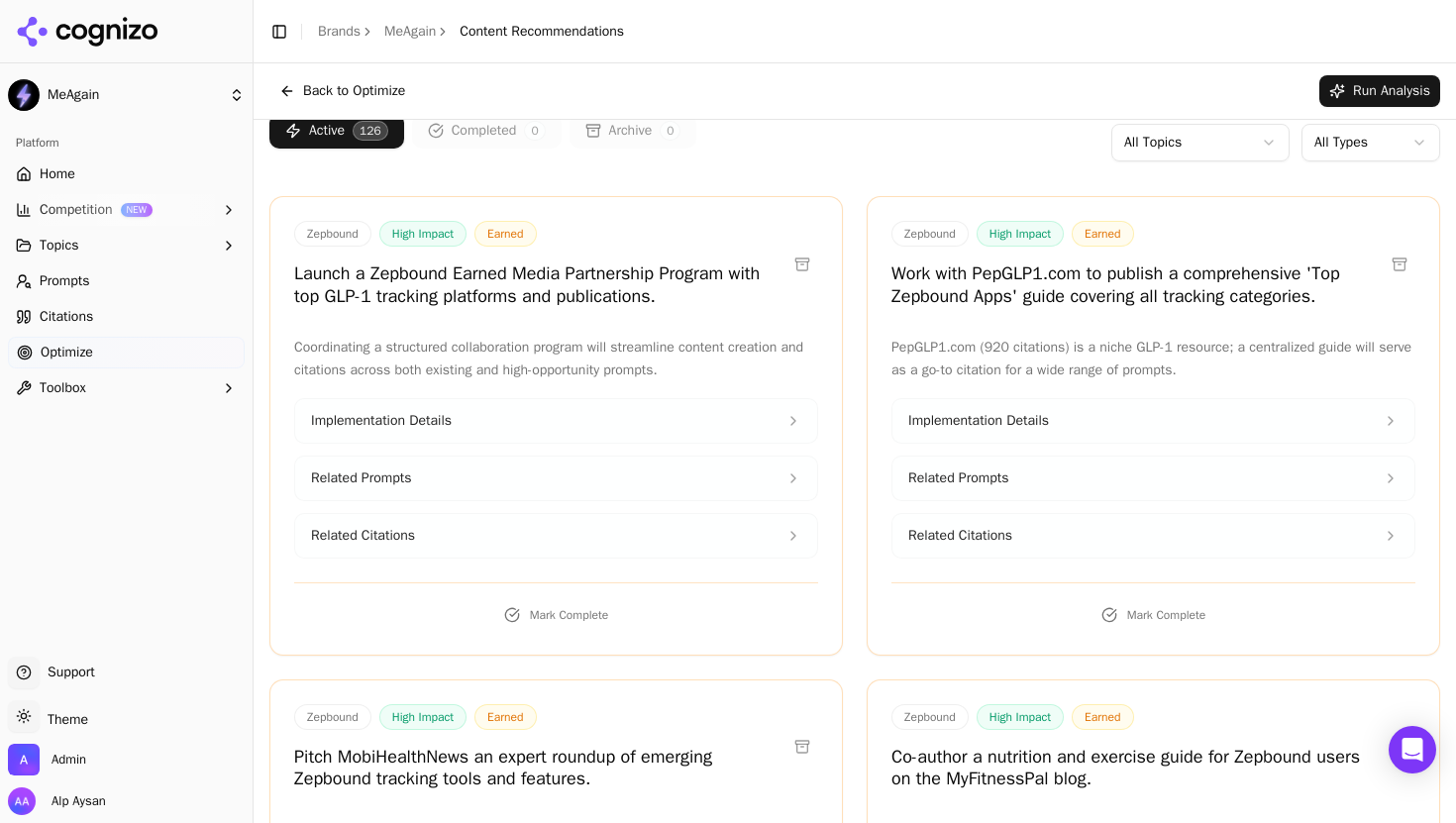 click on "MeAgain Platform Home Competition NEW Topics Prompts Citations Optimize Toolbox Support Support Toggle theme  Theme Admin   Alp Aysan Toggle Sidebar Brands MeAgain Content Recommendations Back to Optimize Run Analysis Active 126 Completed 0 Archive 0 All Topics All Types Zepbound High Impact Earned Launch a Zepbound Earned Media Partnership Program with top GLP-1 tracking platforms and publications. Coordinating a structured collaboration program will streamline content creation and citations across both existing and high-opportunity prompts. Implementation Details Related Prompts Related Citations Mark Complete Zepbound High Impact Earned Work with PepGLP1.com to publish a comprehensive 'Top Zepbound Apps' guide covering all tracking categories. PepGLP1.com (920 citations) is a niche GLP-1 resource; a centralized guide will serve as a go-to citation for a wide range of prompts. Implementation Details Related Prompts Related Citations Mark Complete Zepbound High Impact Earned Implementation Details" at bounding box center [728, 411] 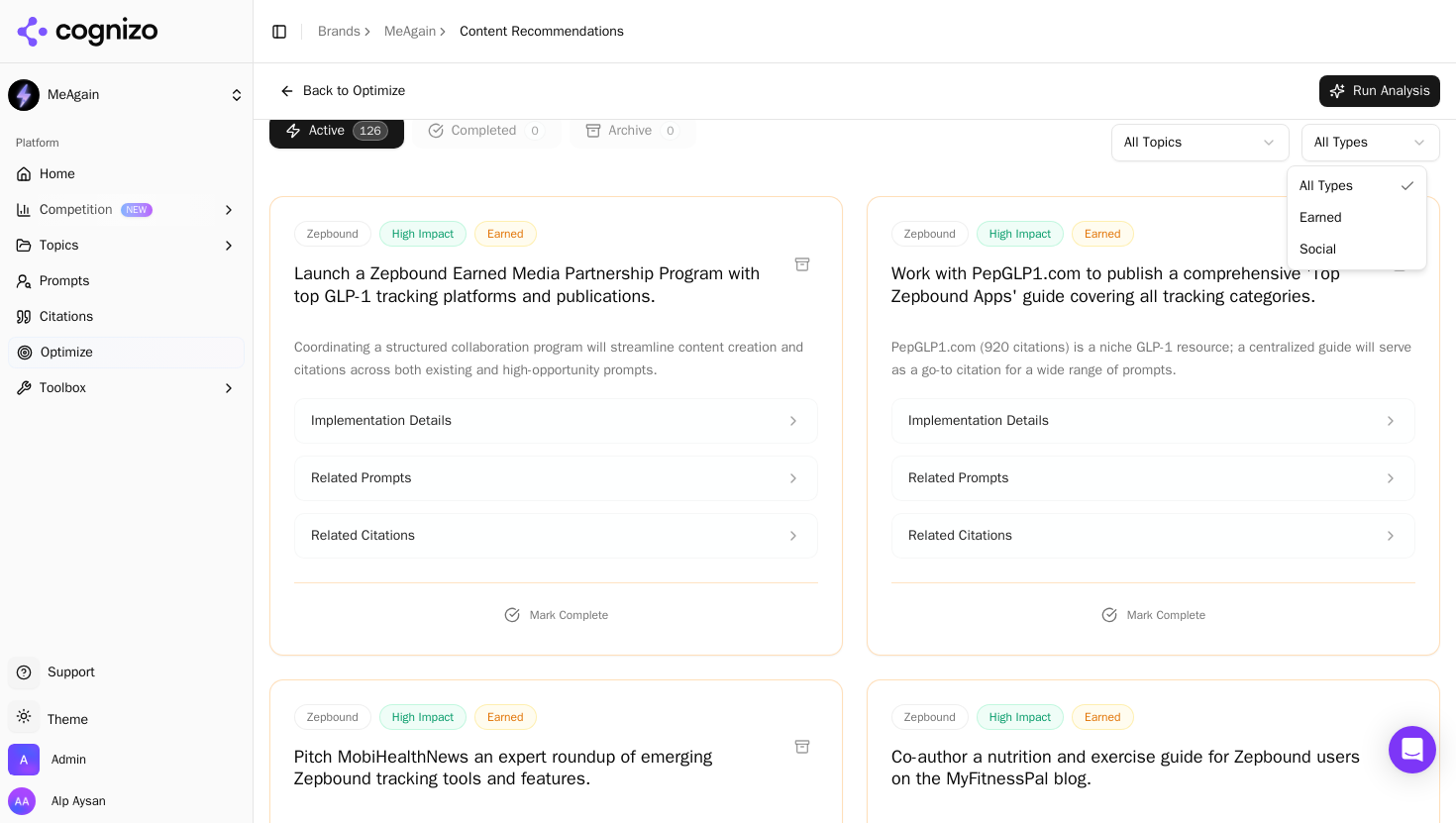 click on "MeAgain Platform Home Competition NEW Topics Prompts Citations Optimize Toolbox Support Support Toggle theme  Theme Admin   Alp Aysan Toggle Sidebar Brands MeAgain Content Recommendations Back to Optimize Run Analysis Active 126 Completed 0 Archive 0 All Topics All Types Zepbound High Impact Earned Launch a Zepbound Earned Media Partnership Program with top GLP-1 tracking platforms and publications. Coordinating a structured collaboration program will streamline content creation and citations across both existing and high-opportunity prompts. Implementation Details Related Prompts Related Citations Mark Complete Zepbound High Impact Earned Work with PepGLP1.com to publish a comprehensive 'Top Zepbound Apps' guide covering all tracking categories. PepGLP1.com (920 citations) is a niche GLP-1 resource; a centralized guide will serve as a go-to citation for a wide range of prompts. Implementation Details Related Prompts Related Citations Mark Complete Zepbound High Impact Earned Implementation Details" at bounding box center (728, 411) 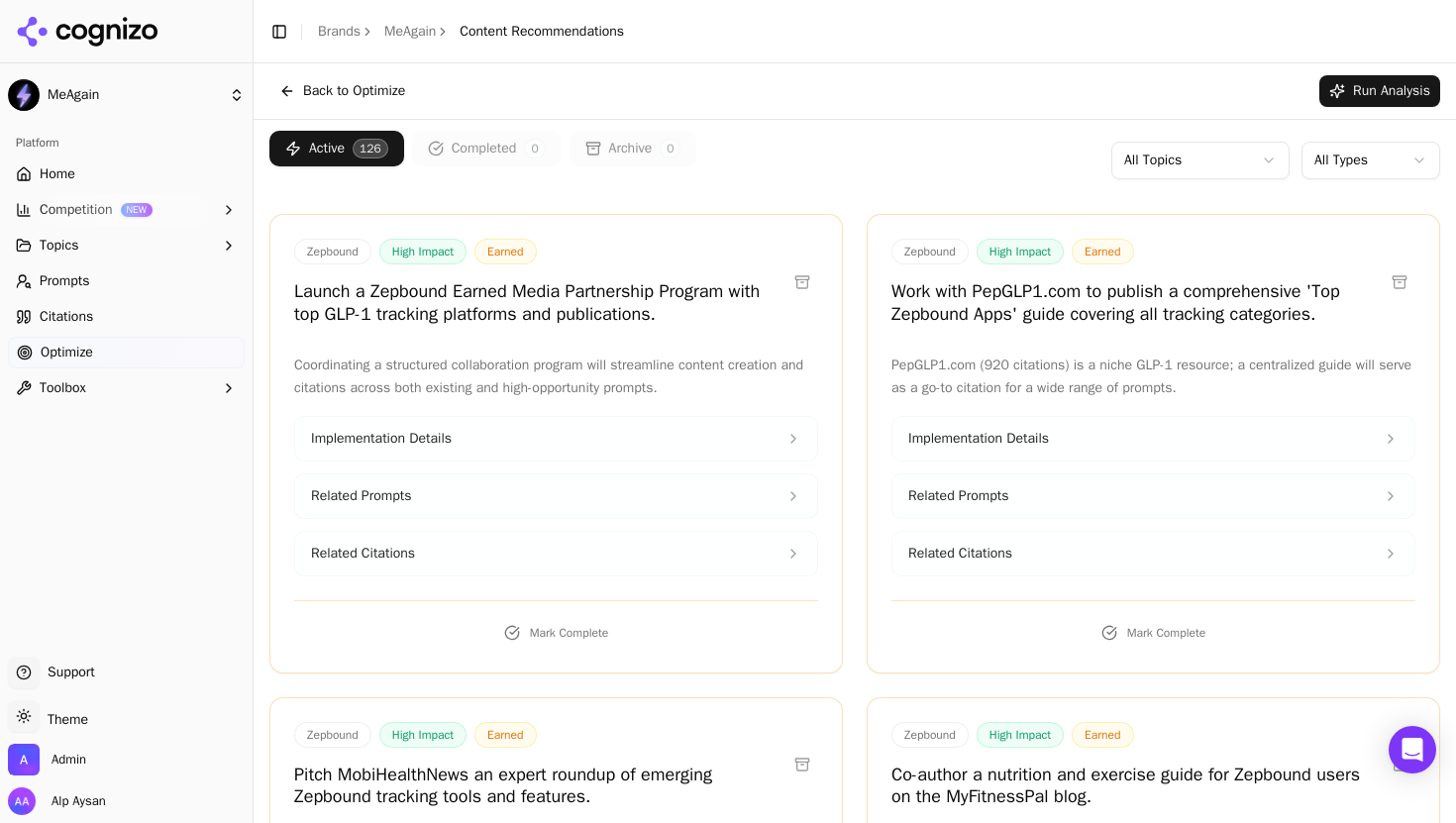 scroll, scrollTop: 0, scrollLeft: 0, axis: both 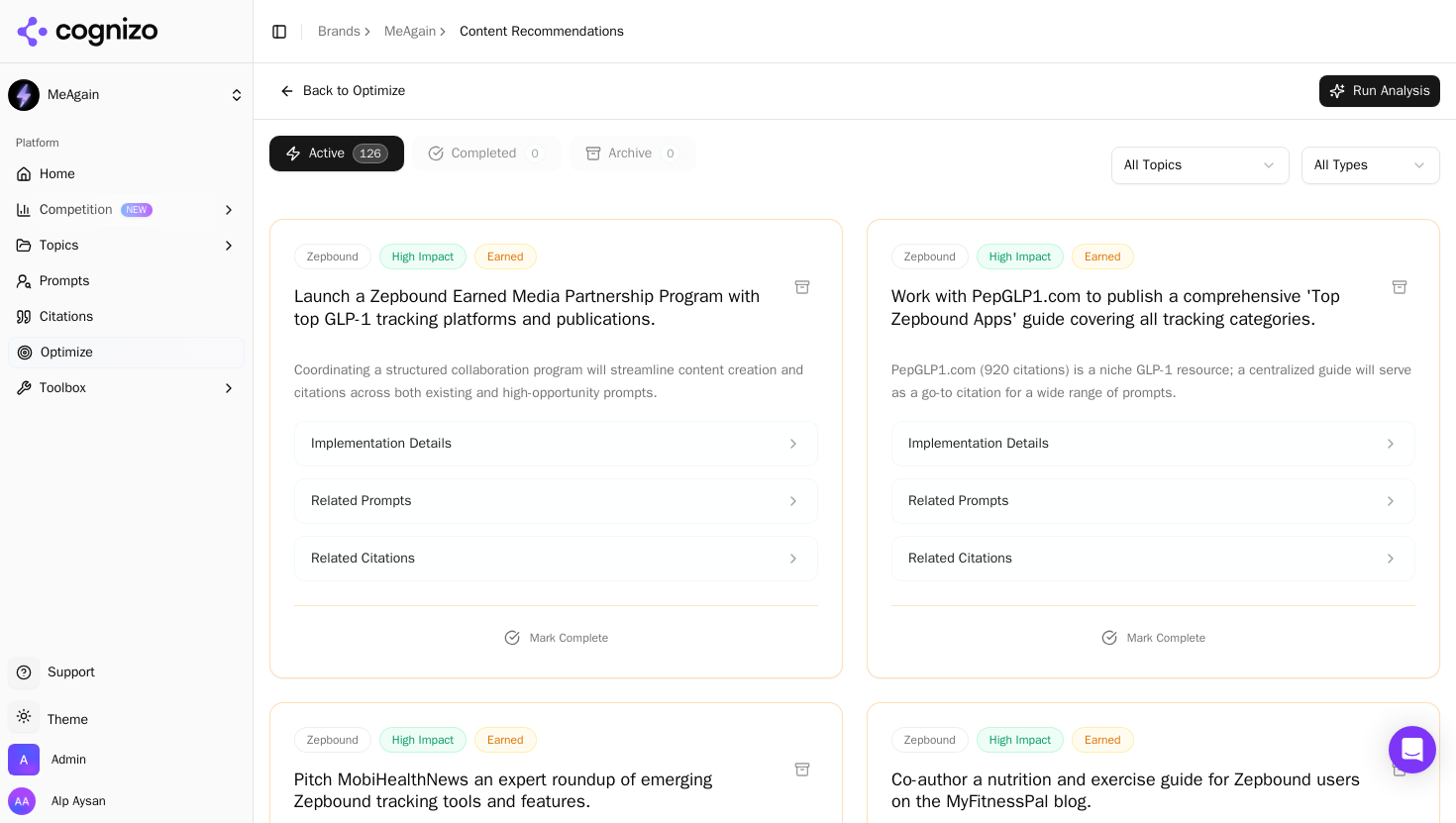 click on "Active 126 Completed 0 Archive 0 All Topics All Types" at bounding box center (855, 165) 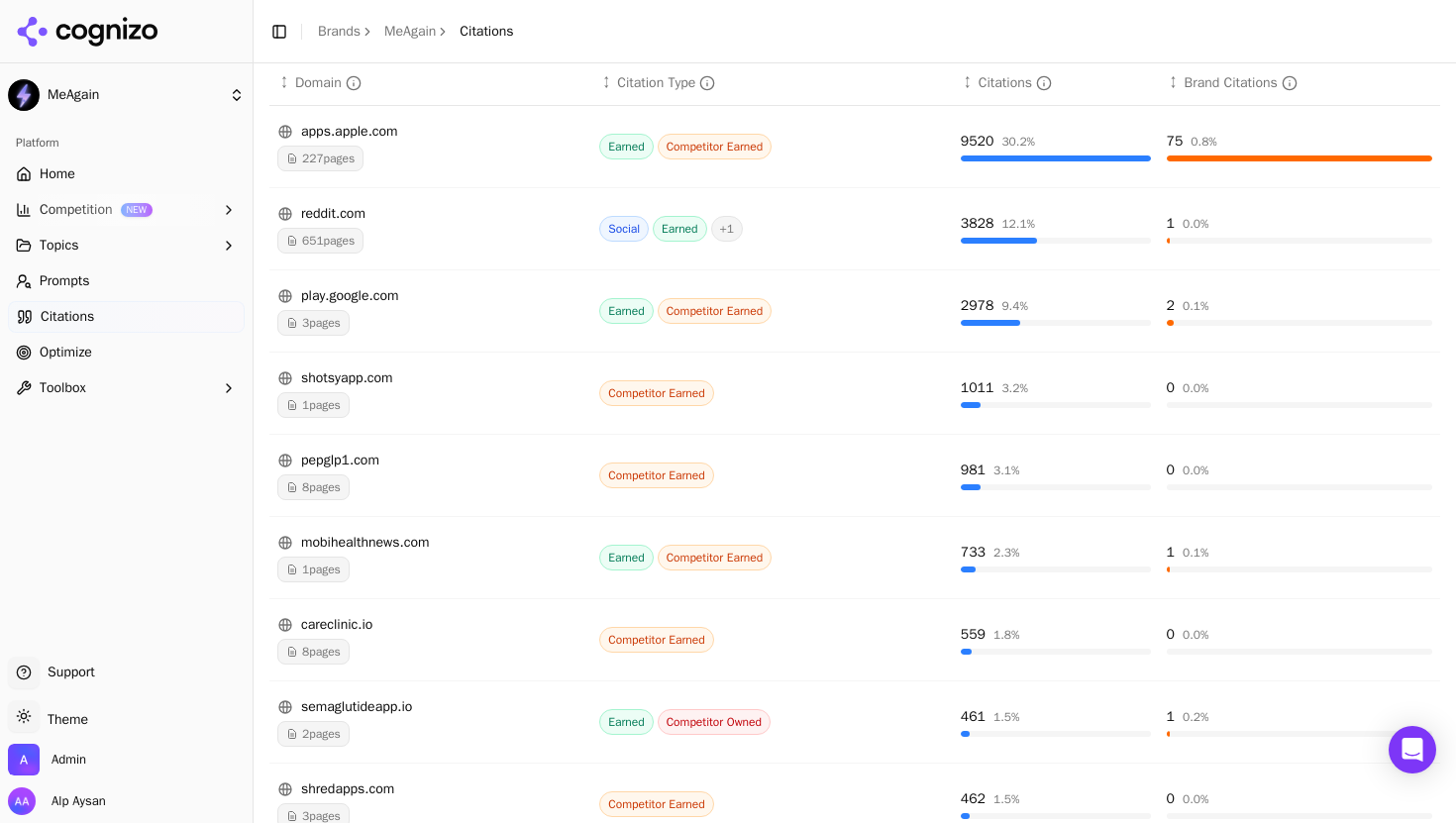 scroll, scrollTop: 505, scrollLeft: 0, axis: vertical 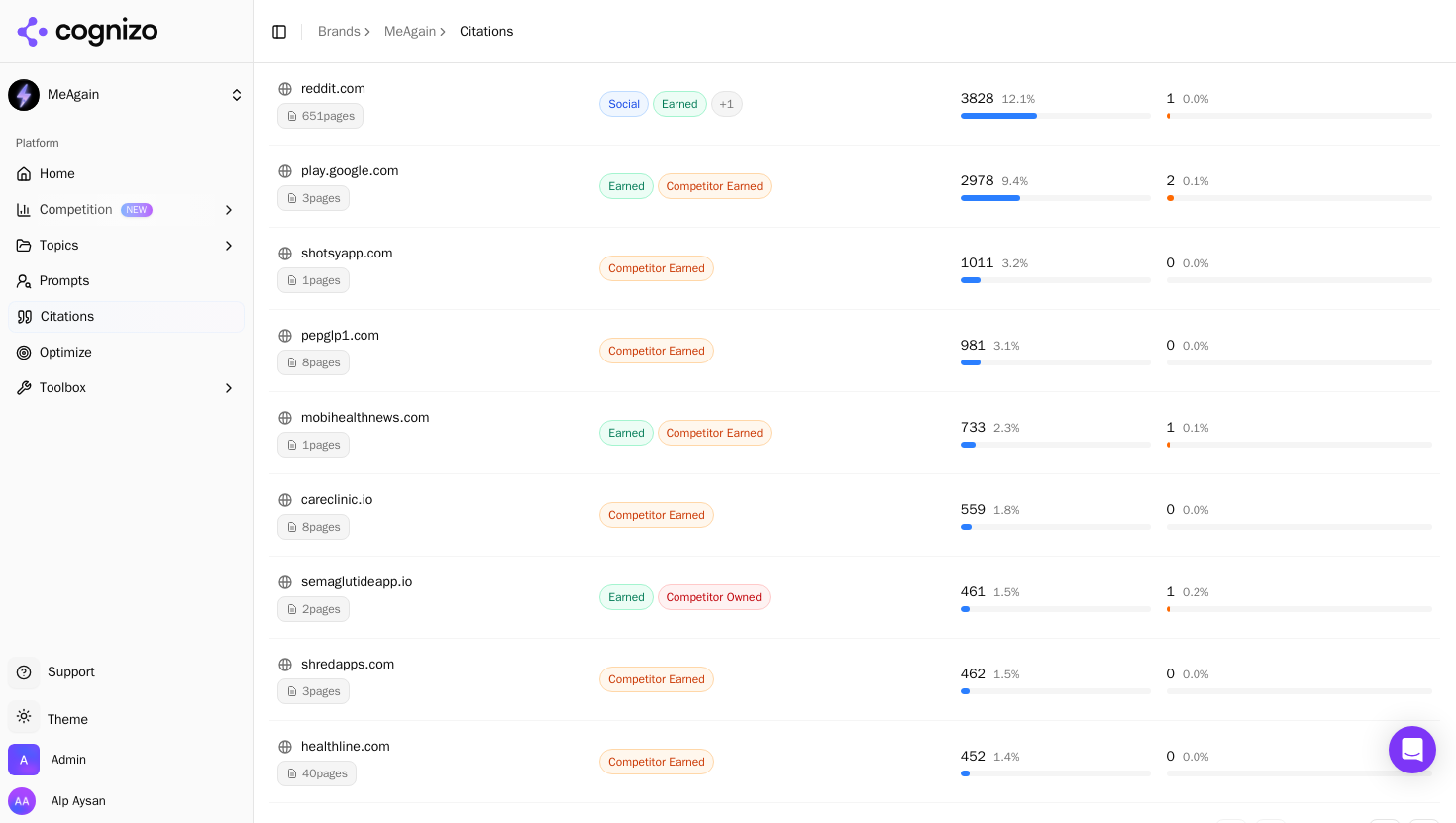 click on "semaglutideapp.io 2  pages" at bounding box center [430, 597] 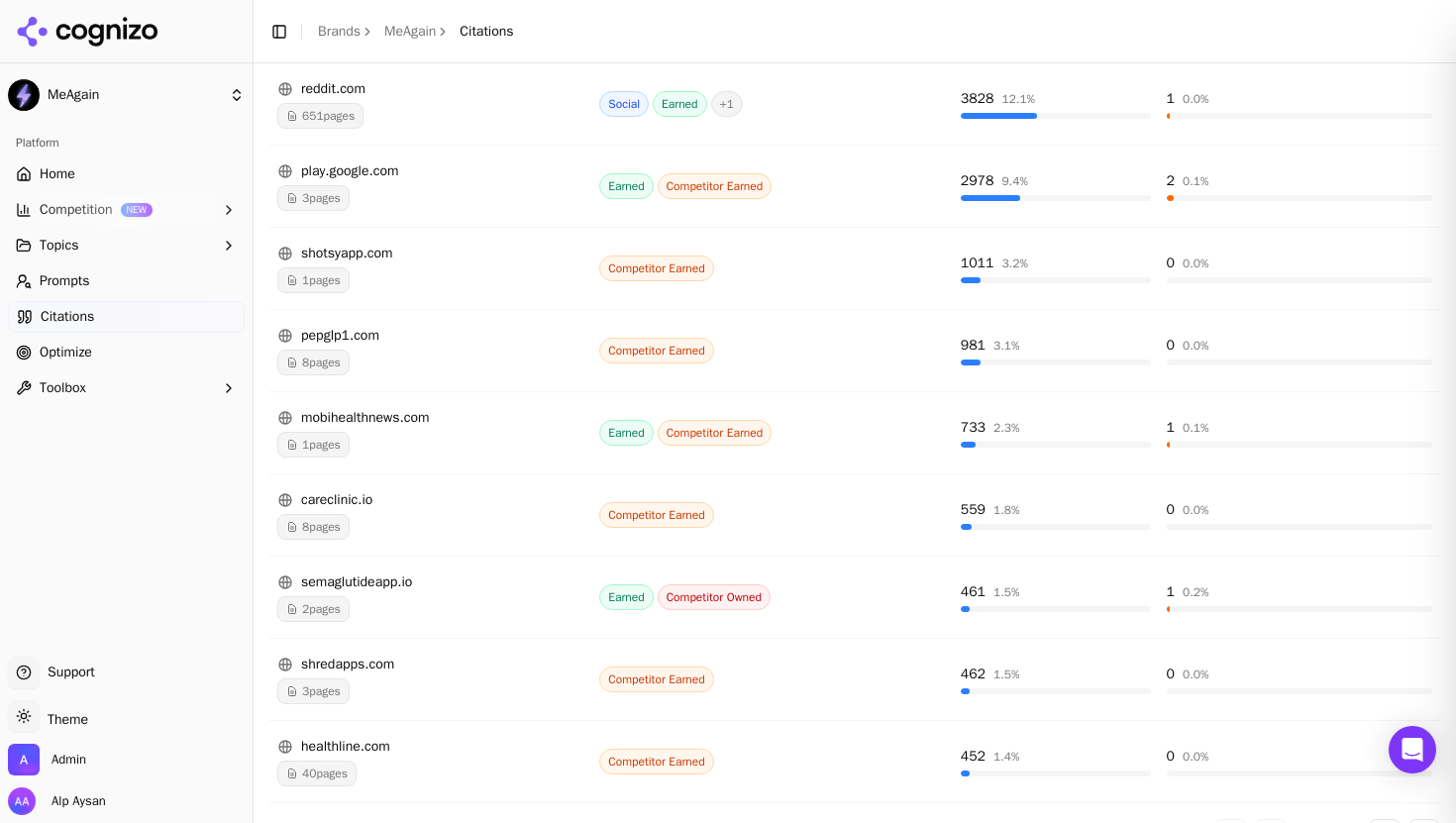 click at bounding box center [728, 411] 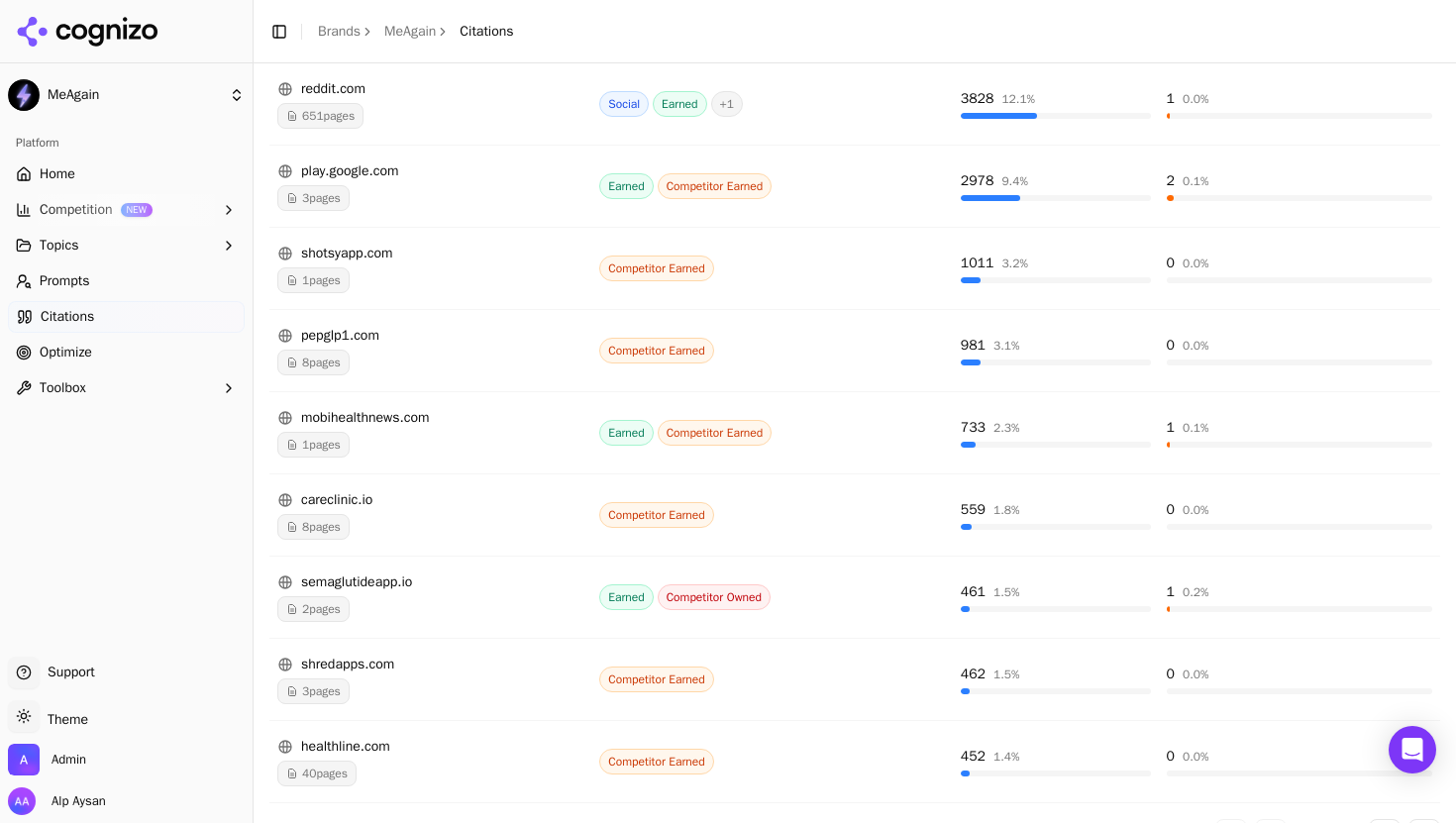 click on "1  pages" at bounding box center (313, 445) 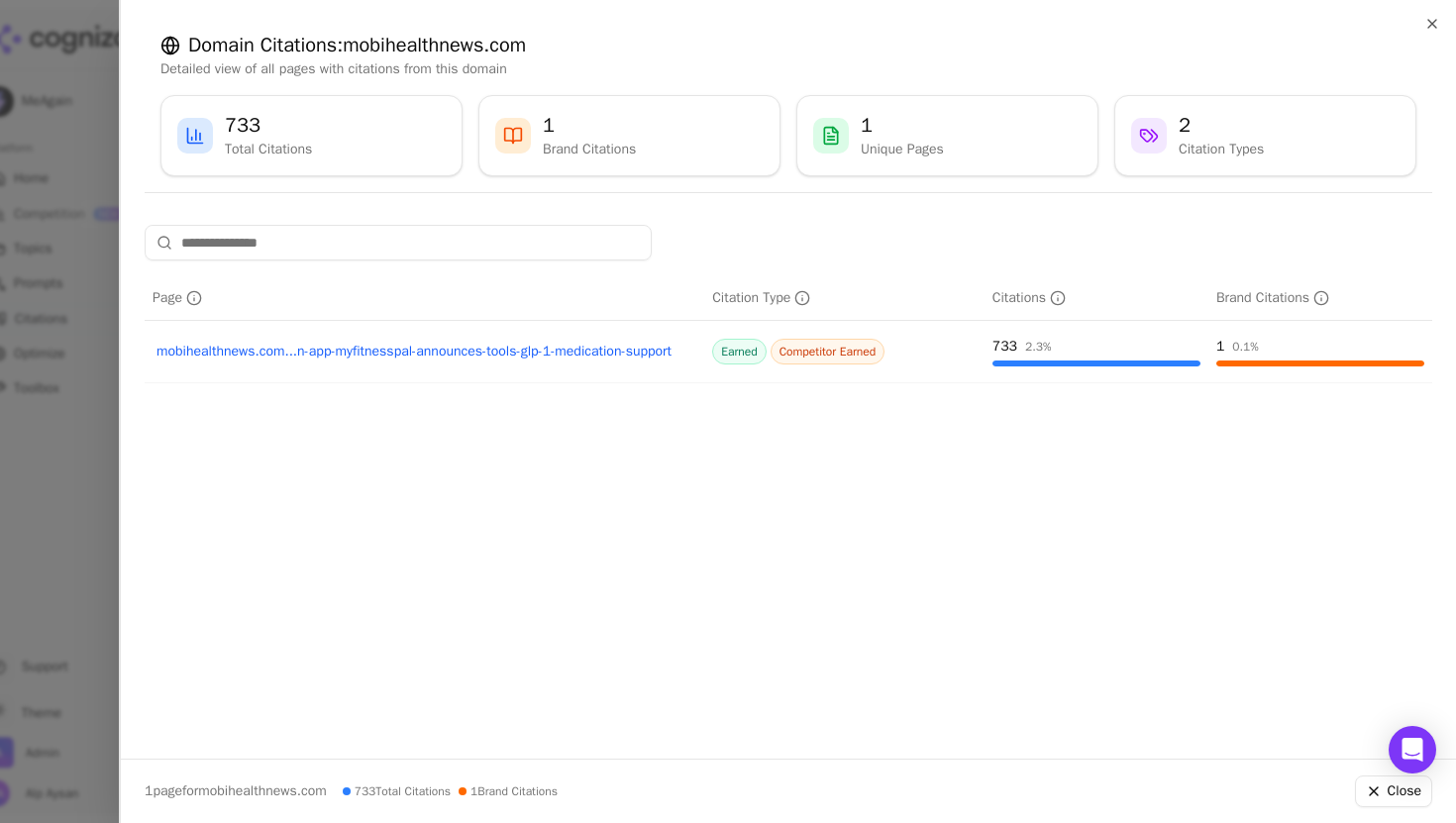 click on "mobihealthnews.com...n-app-myfitnesspal-announces-tools-glp-1-medication-support" at bounding box center [424, 352] 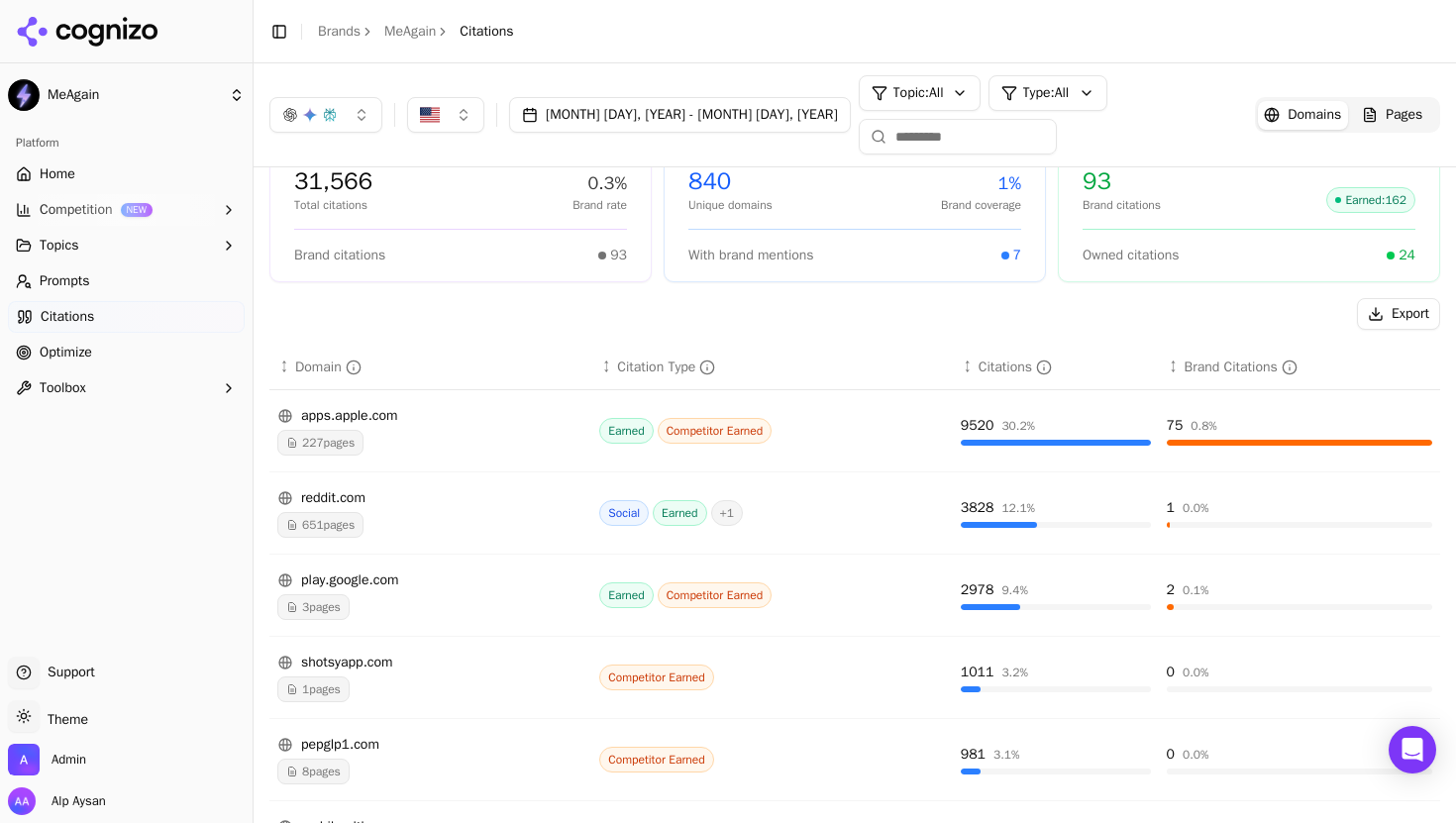scroll, scrollTop: 0, scrollLeft: 0, axis: both 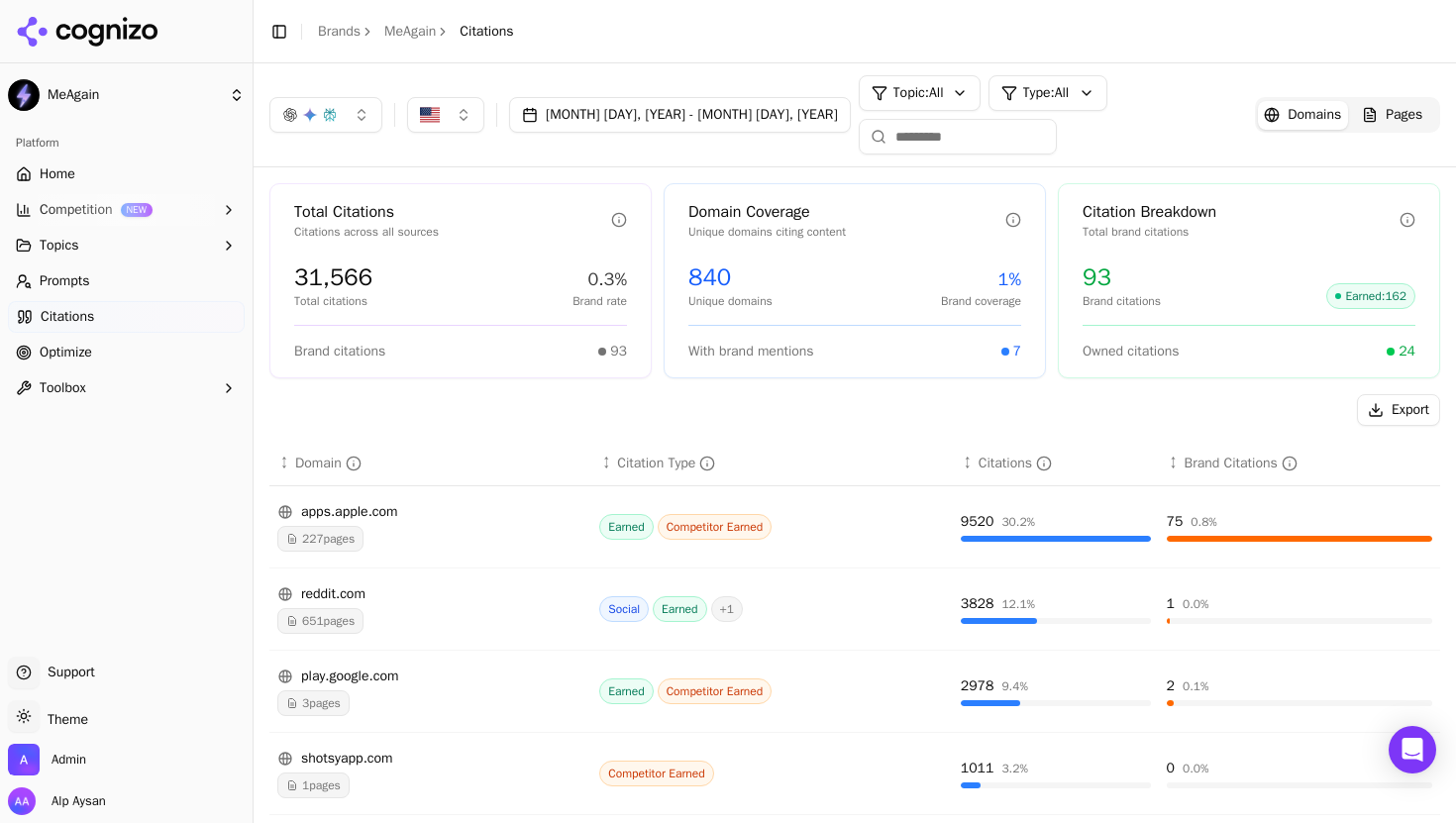 click on "Home" at bounding box center [126, 174] 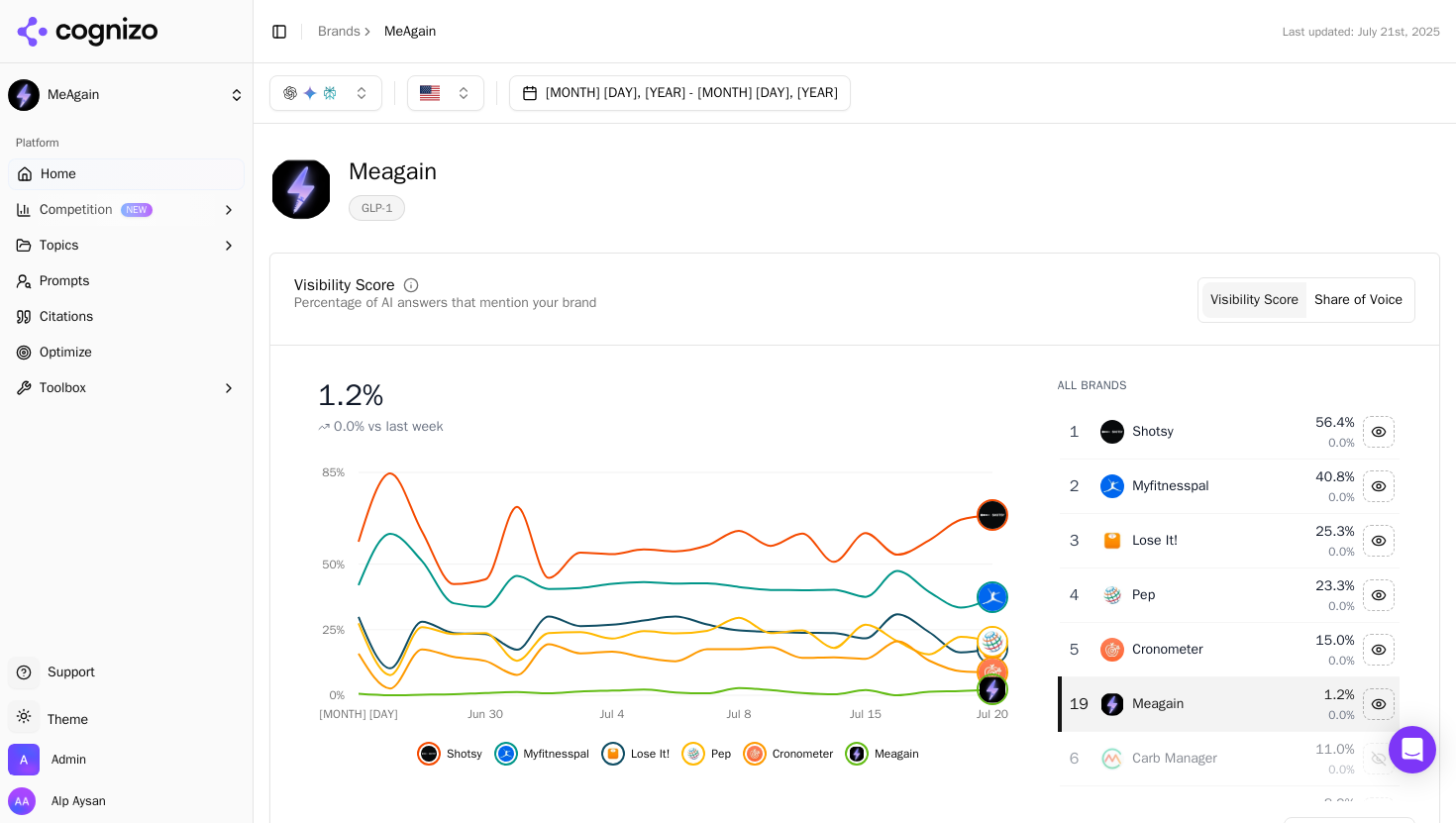 click on "Prompts" at bounding box center [64, 281] 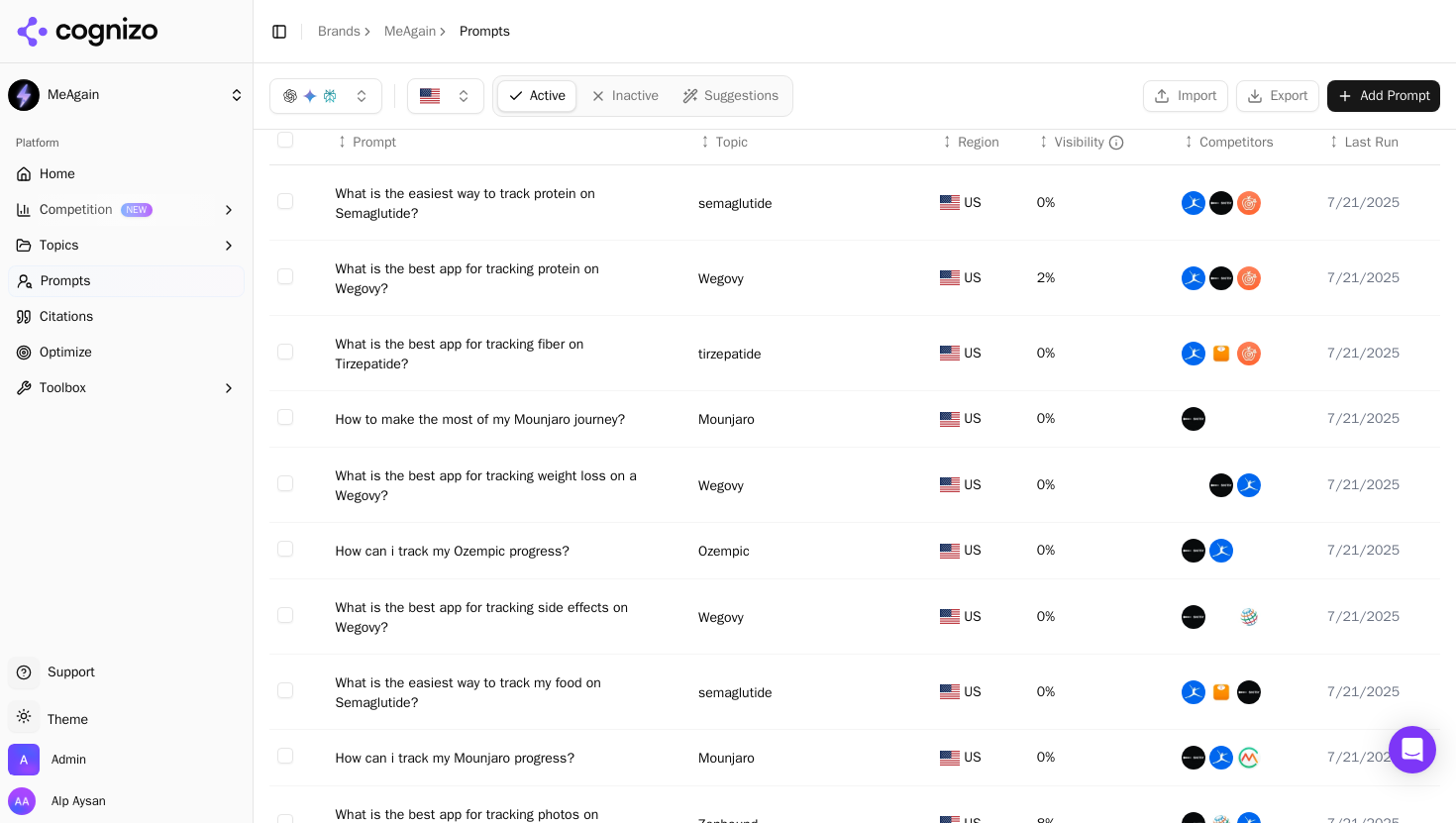 scroll, scrollTop: 0, scrollLeft: 0, axis: both 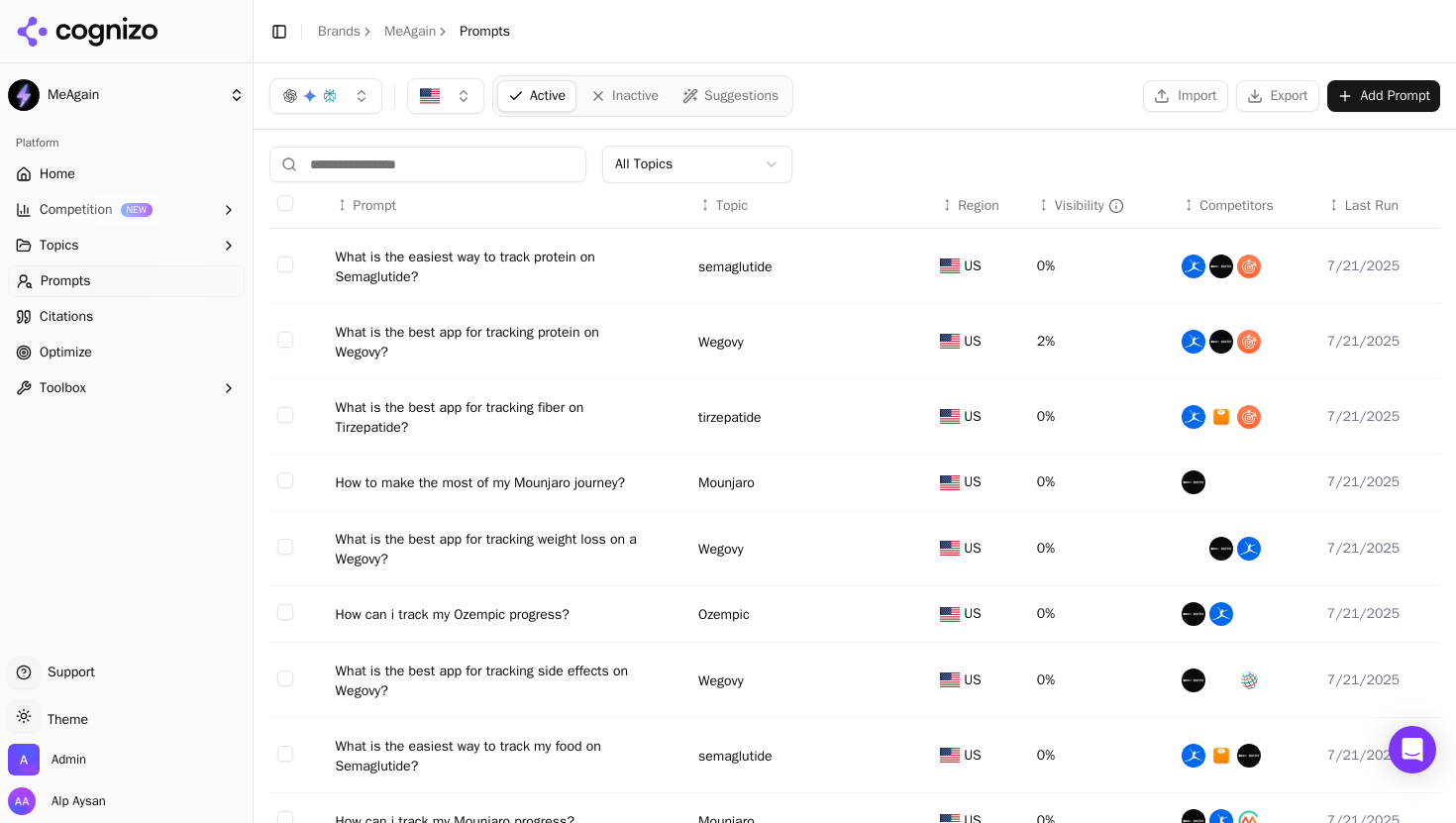 click on "Optimize" at bounding box center (126, 353) 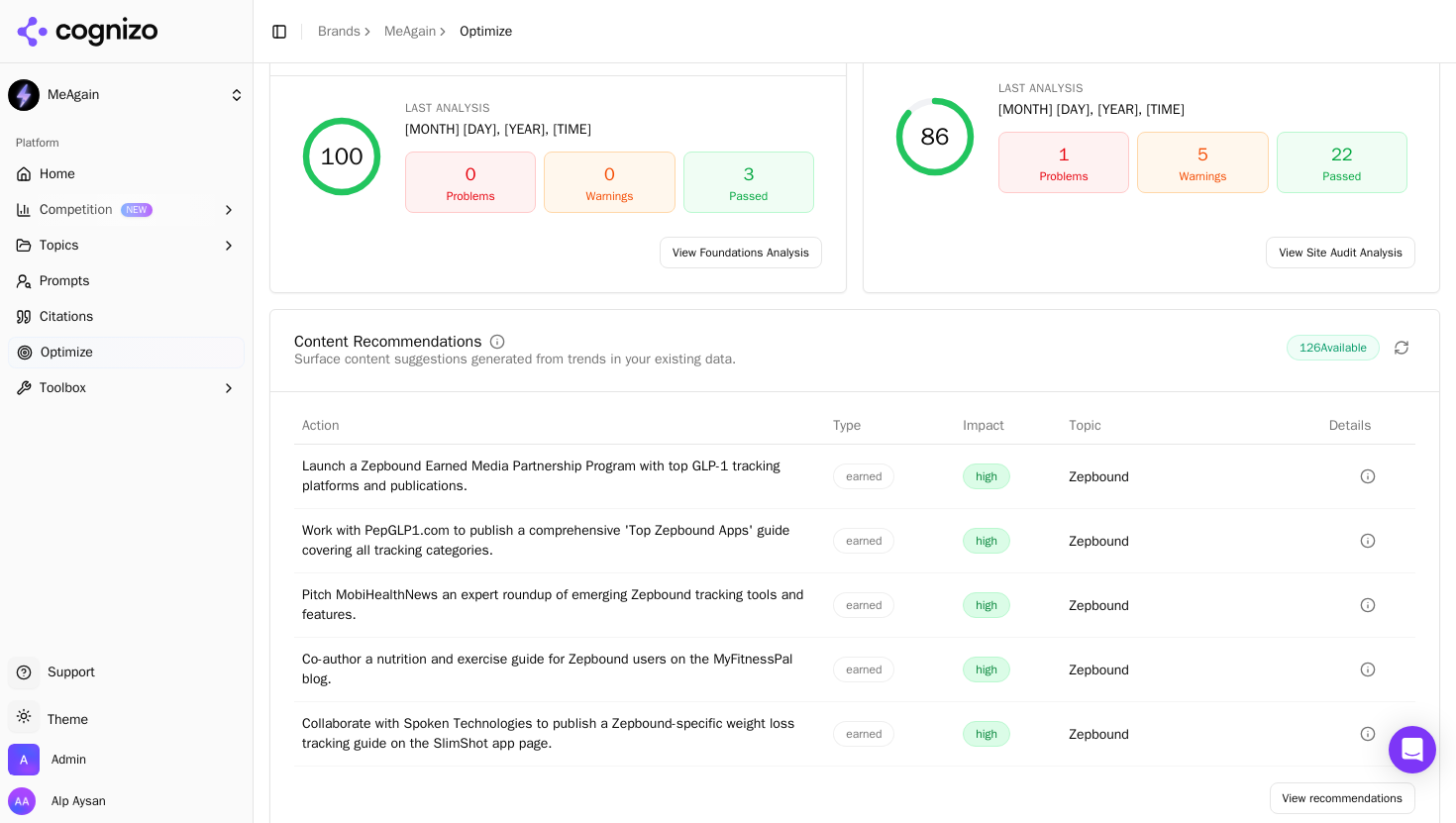scroll, scrollTop: 194, scrollLeft: 0, axis: vertical 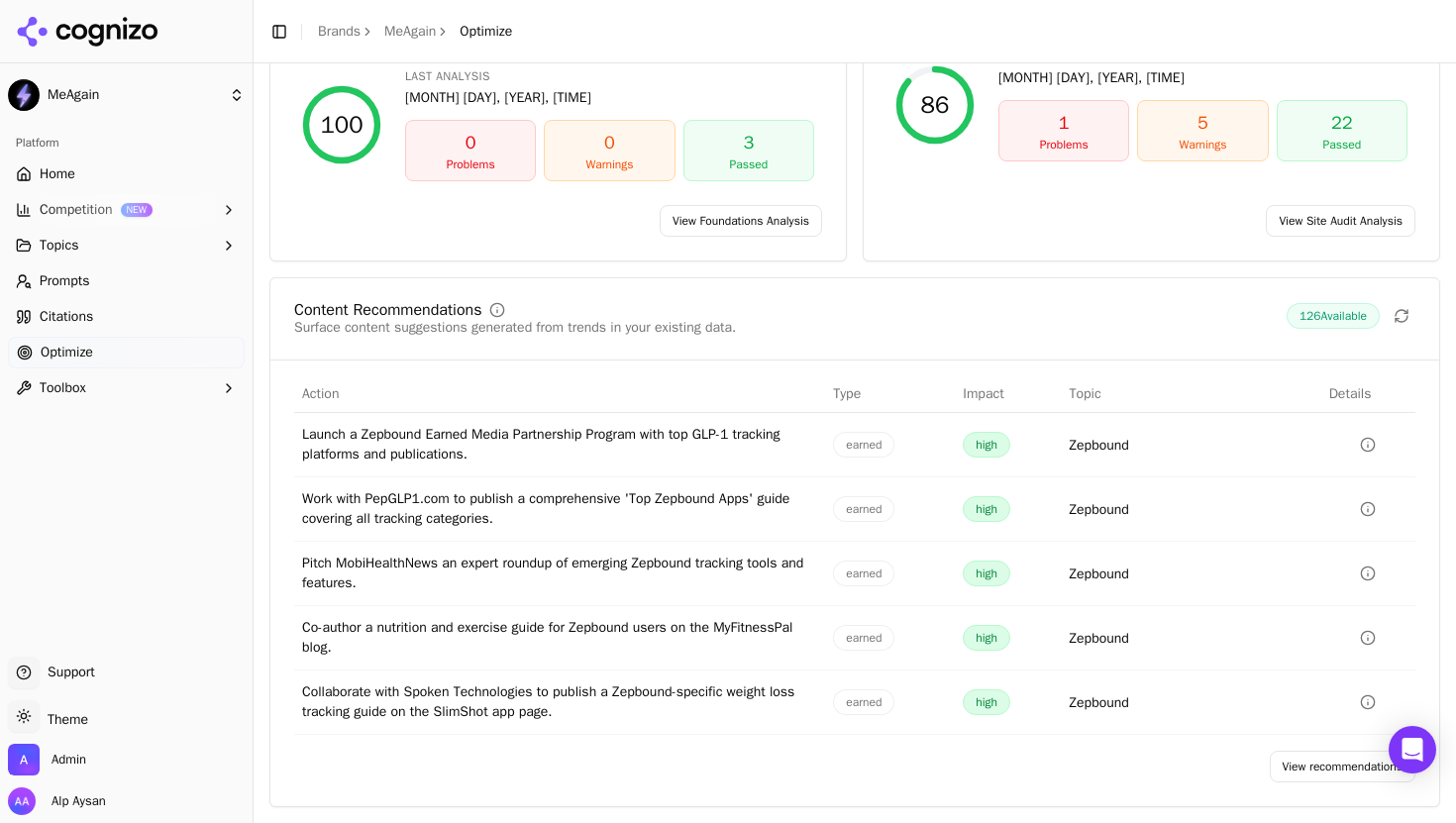 click on "View recommendations" at bounding box center (1343, 767) 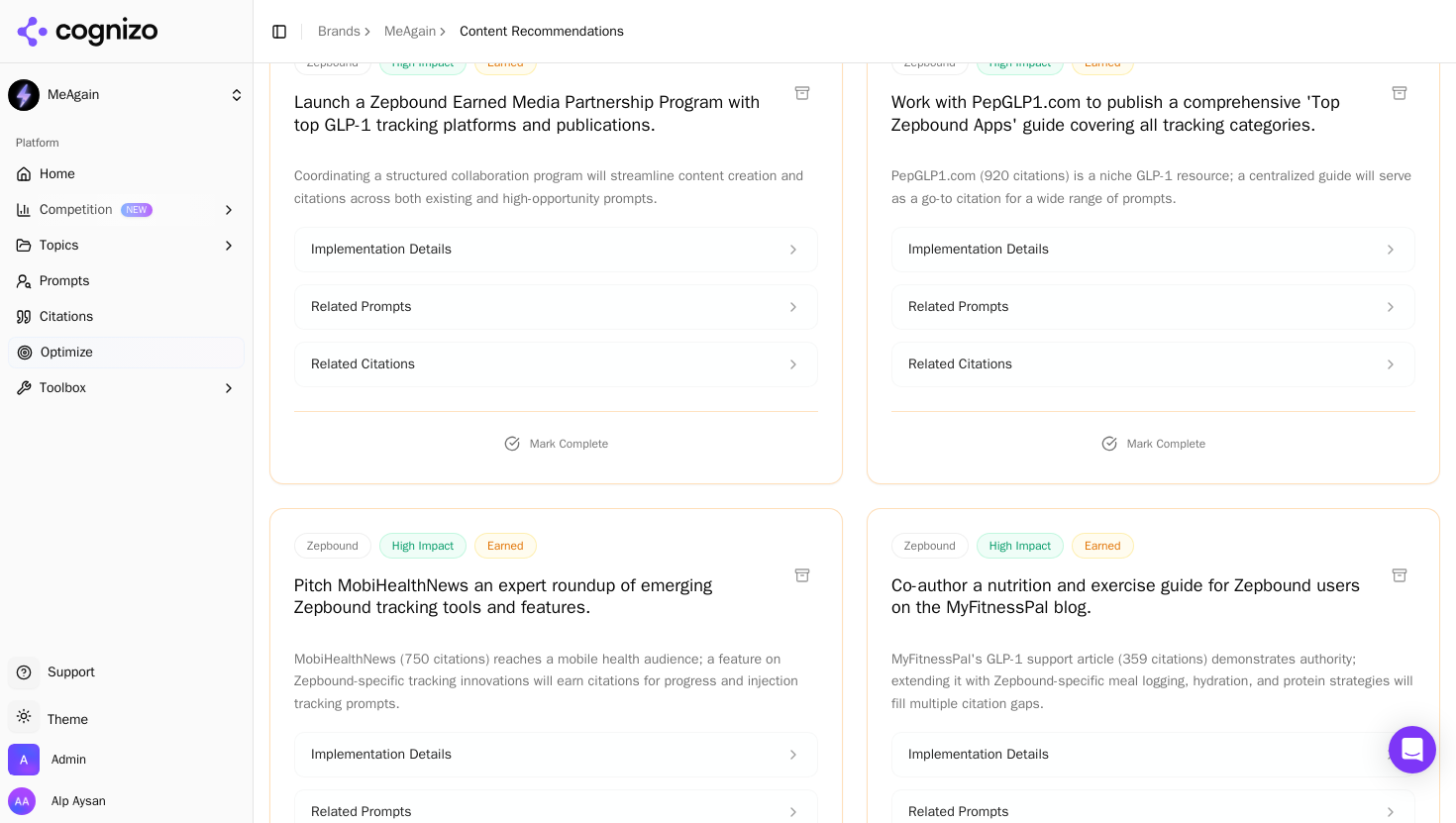 click on "Pitch MobiHealthNews an expert roundup of emerging Zepbound tracking tools and features." at bounding box center (540, 596) 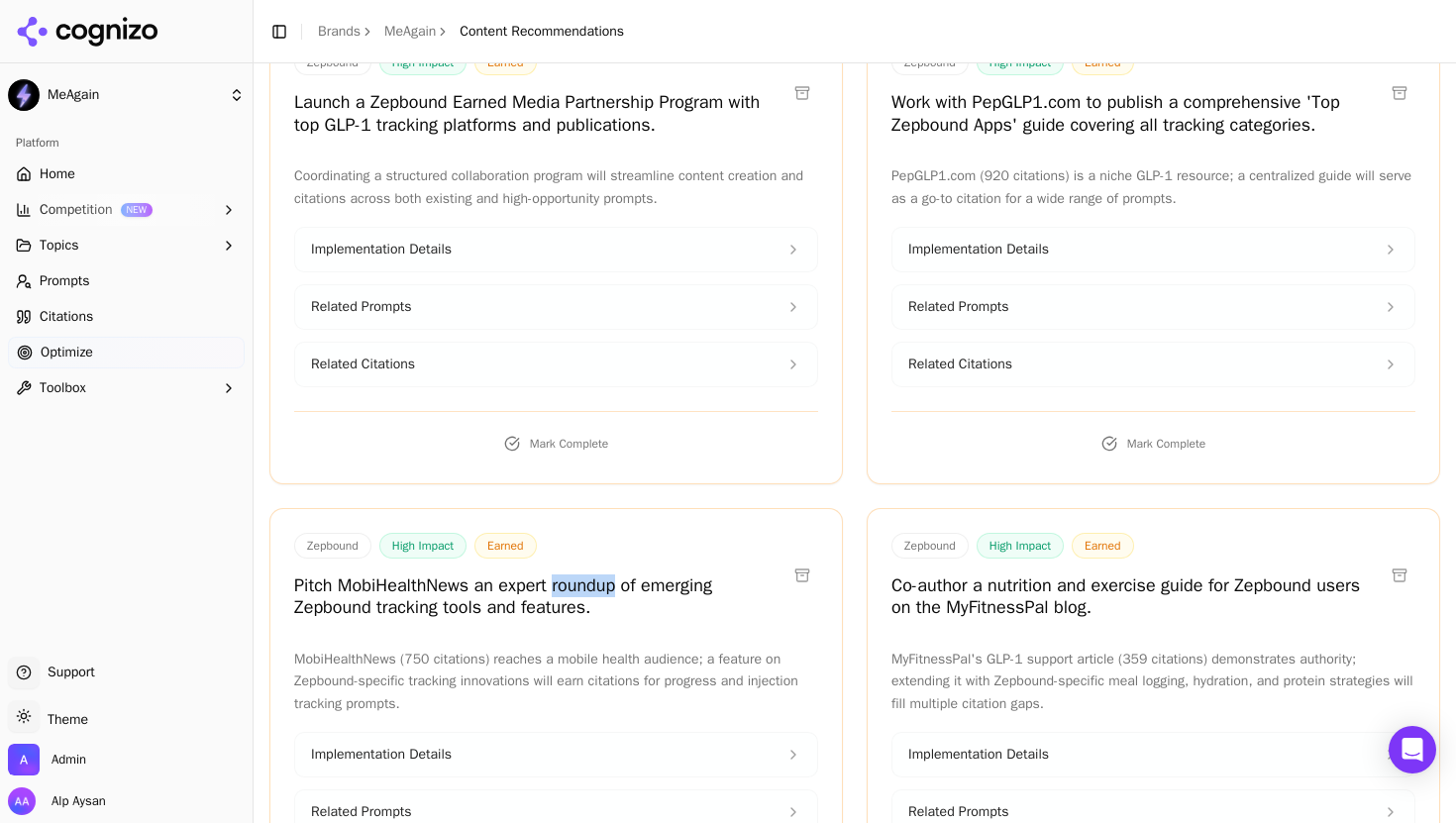 click on "Pitch MobiHealthNews an expert roundup of emerging Zepbound tracking tools and features." at bounding box center (540, 596) 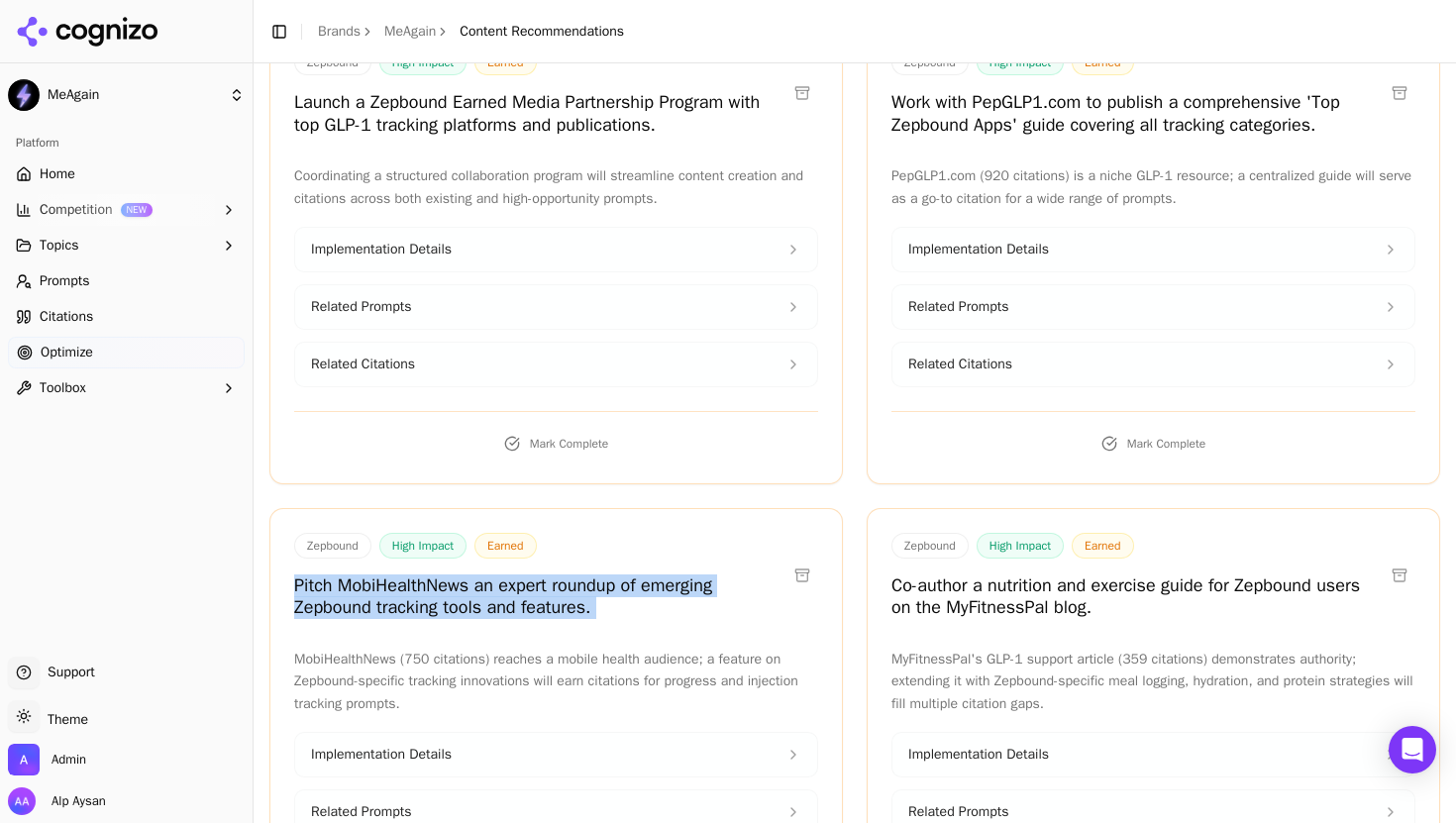 click on "Pitch MobiHealthNews an expert roundup of emerging Zepbound tracking tools and features." at bounding box center [540, 596] 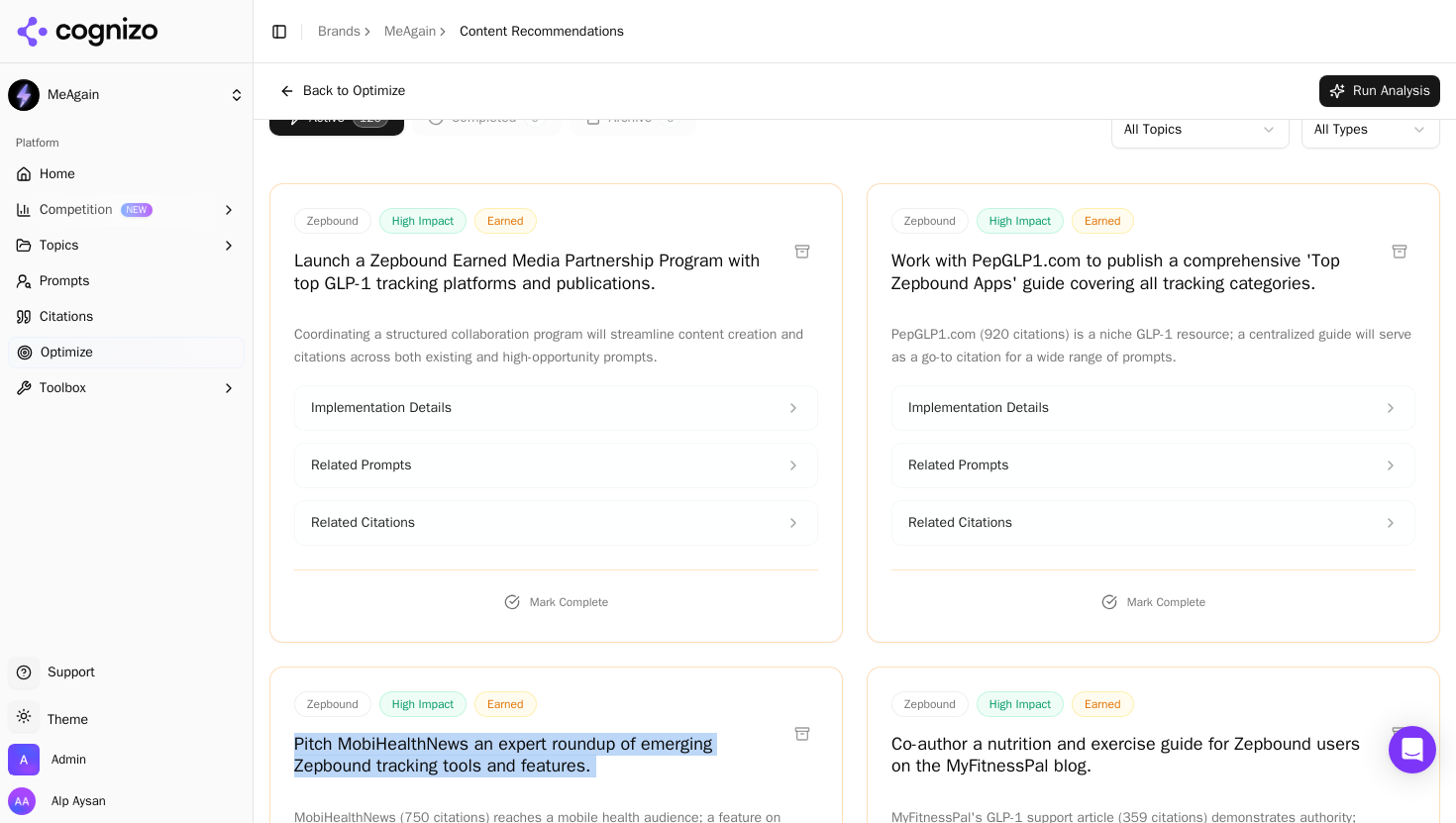 scroll, scrollTop: 0, scrollLeft: 0, axis: both 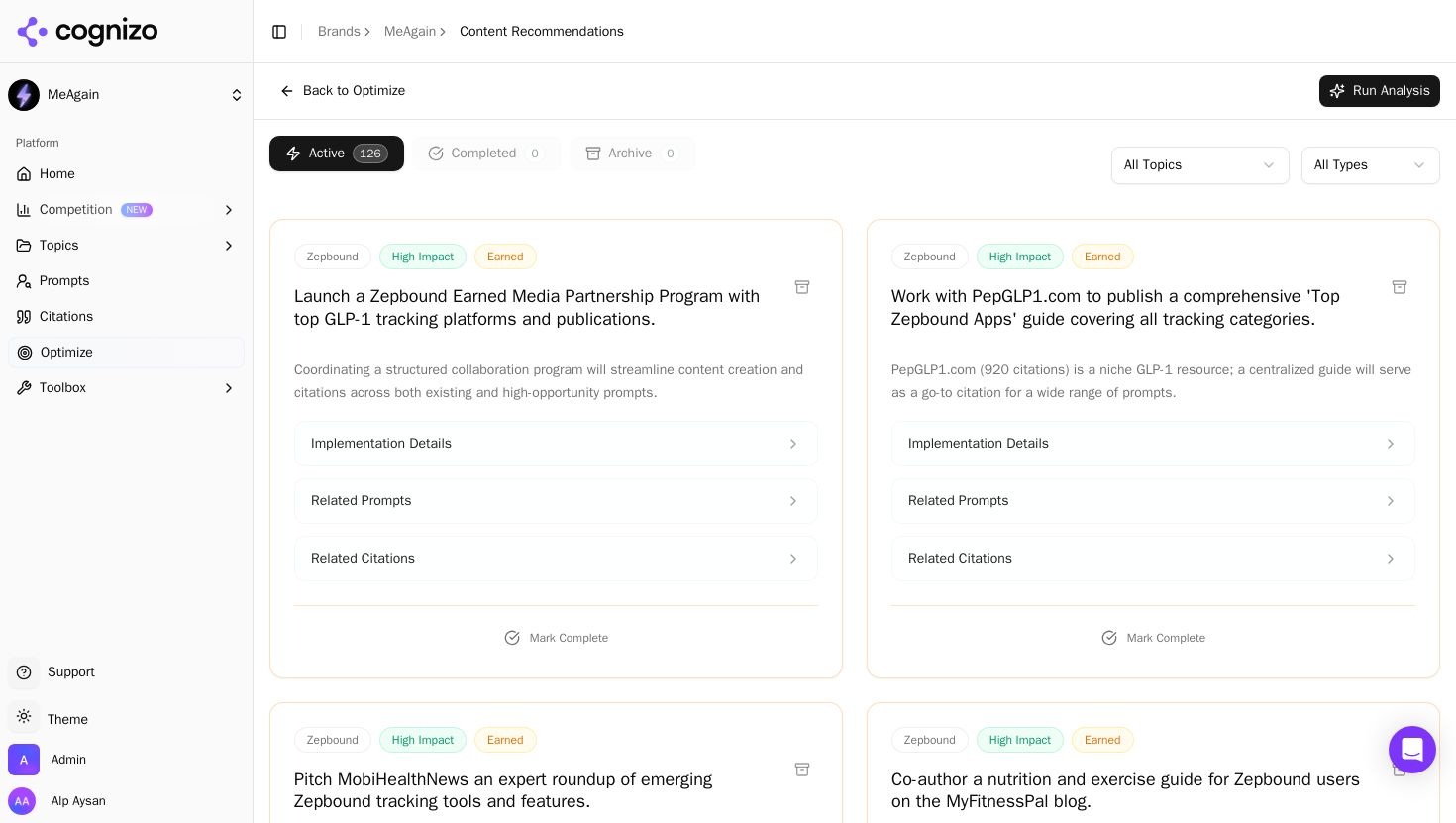 click on "Active 126 Completed 0 Archive 0 All Topics All Types" at bounding box center (855, 165) 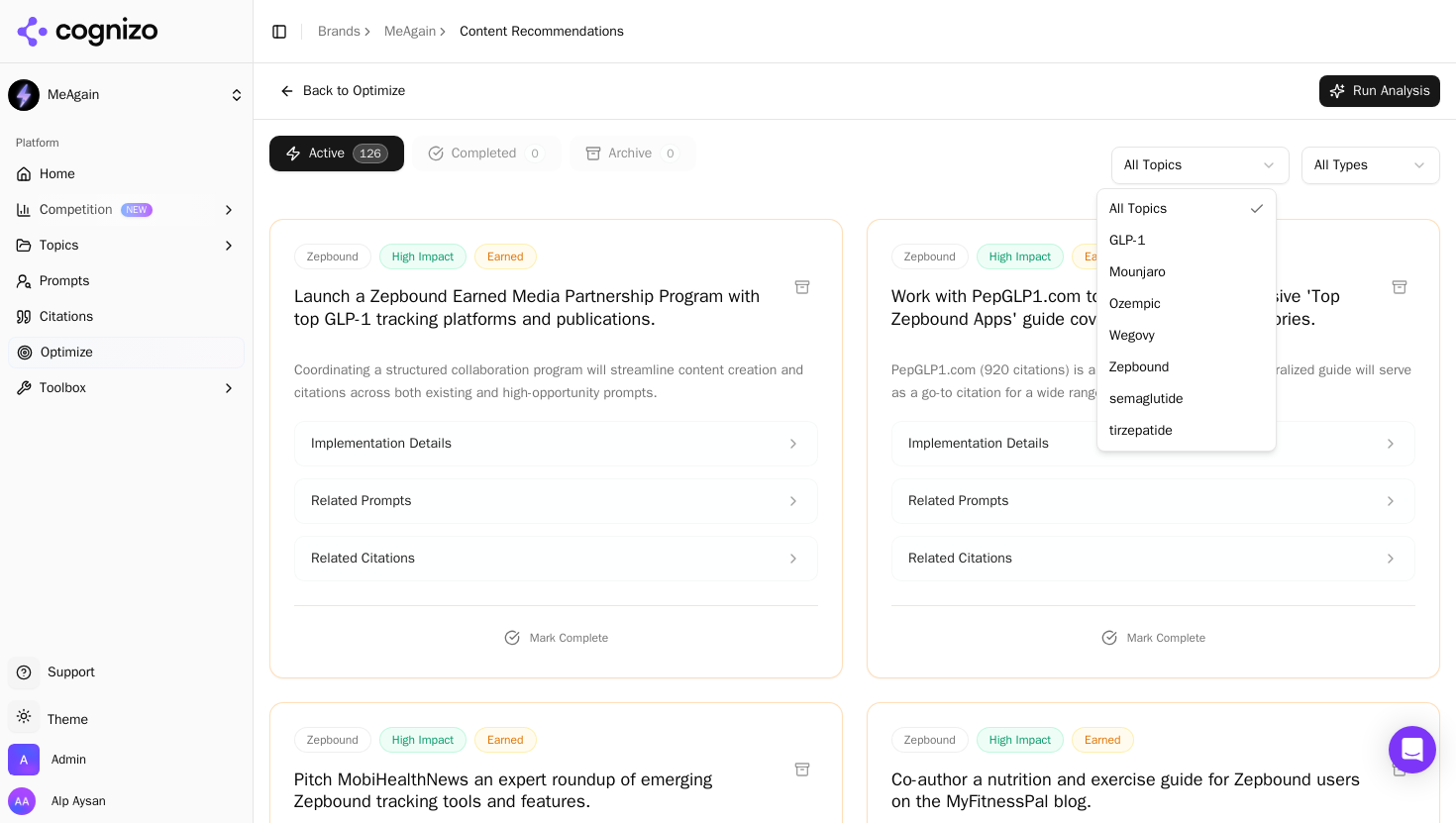 click on "MeAgain Platform Home Competition NEW Topics Prompts Citations Optimize Toolbox Support Support Toggle theme  Theme Admin   Alp Aysan Toggle Sidebar Brands MeAgain Content Recommendations Back to Optimize Run Analysis Active 126 Completed 0 Archive 0 All Topics All Types Zepbound High Impact Earned Launch a Zepbound Earned Media Partnership Program with top GLP-1 tracking platforms and publications. Coordinating a structured collaboration program will streamline content creation and citations across both existing and high-opportunity prompts. Implementation Details Related Prompts Related Citations Mark Complete Zepbound High Impact Earned Work with PepGLP1.com to publish a comprehensive 'Top Zepbound Apps' guide covering all tracking categories. PepGLP1.com (920 citations) is a niche GLP-1 resource; a centralized guide will serve as a go-to citation for a wide range of prompts. Implementation Details Related Prompts Related Citations Mark Complete Zepbound High Impact Earned Implementation Details" at bounding box center [728, 411] 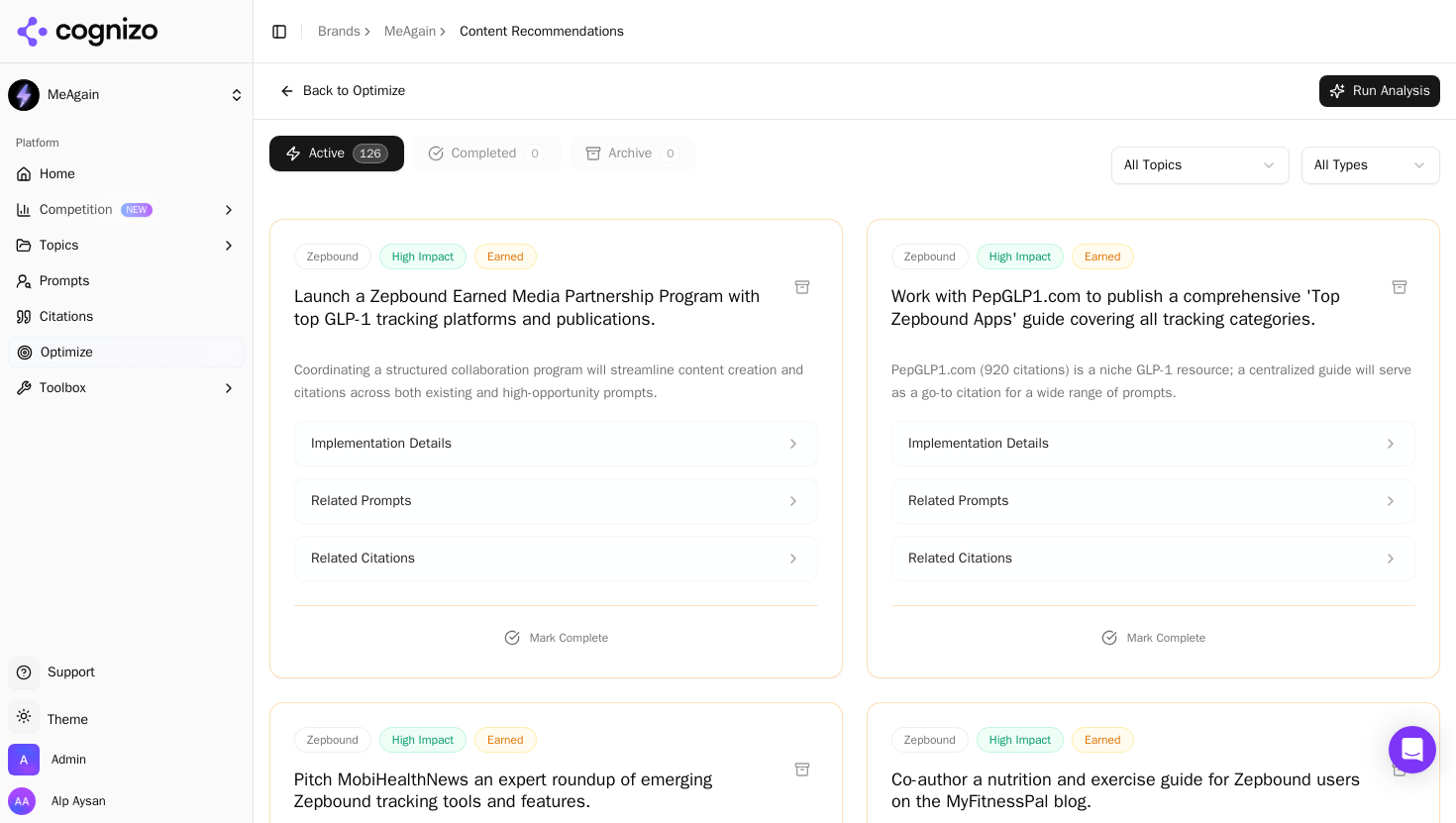 click on "MeAgain Platform Home Competition NEW Topics Prompts Citations Optimize Toolbox Support Support Toggle theme  Theme Admin   Alp Aysan Toggle Sidebar Brands MeAgain Content Recommendations Back to Optimize Run Analysis Active 126 Completed 0 Archive 0 All Topics All Types Zepbound High Impact Earned Launch a Zepbound Earned Media Partnership Program with top GLP-1 tracking platforms and publications. Coordinating a structured collaboration program will streamline content creation and citations across both existing and high-opportunity prompts. Implementation Details Related Prompts Related Citations Mark Complete Zepbound High Impact Earned Work with PepGLP1.com to publish a comprehensive 'Top Zepbound Apps' guide covering all tracking categories. PepGLP1.com (920 citations) is a niche GLP-1 resource; a centralized guide will serve as a go-to citation for a wide range of prompts. Implementation Details Related Prompts Related Citations Mark Complete Zepbound High Impact Earned Implementation Details" at bounding box center [728, 411] 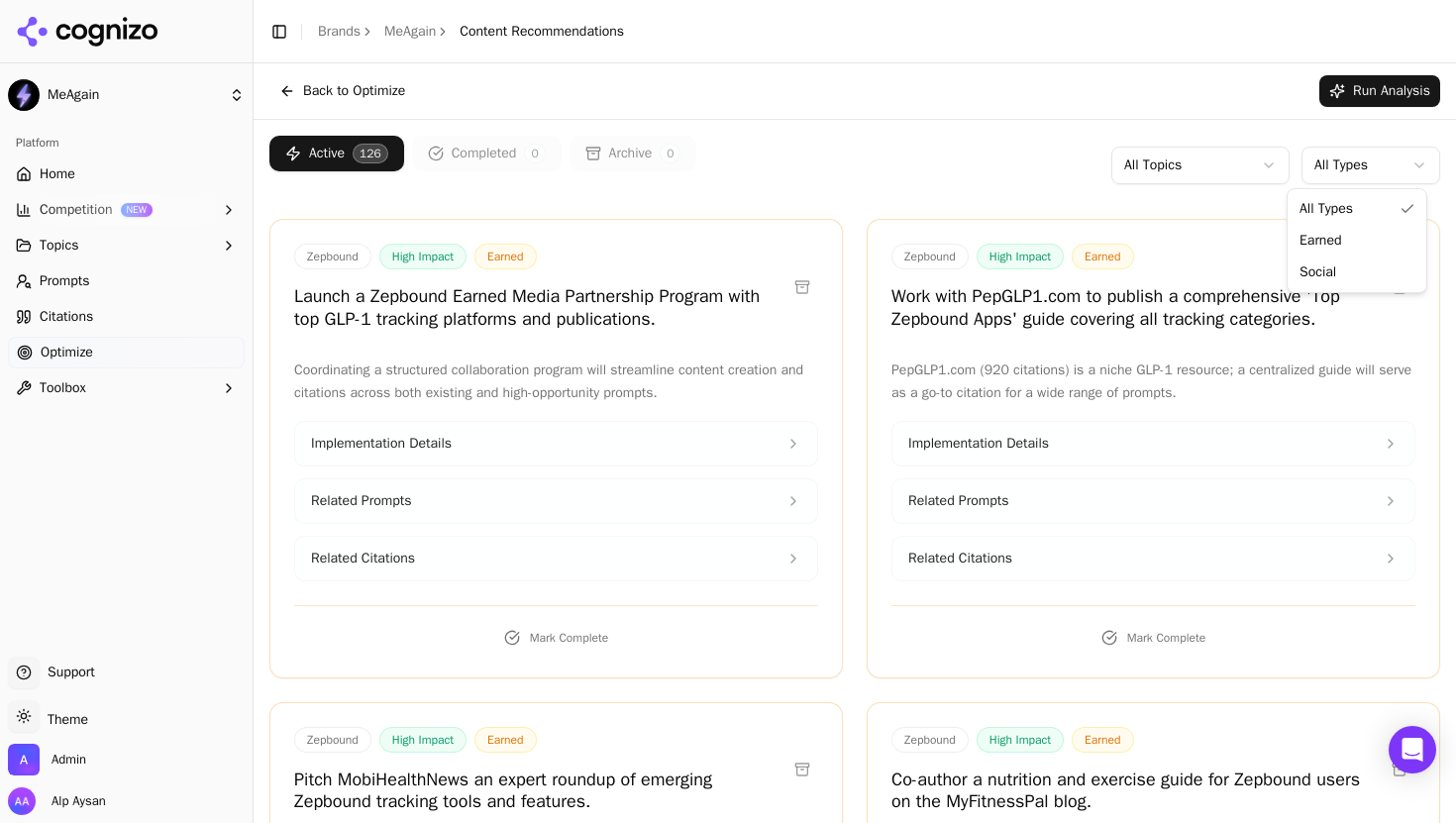 click on "MeAgain Platform Home Competition NEW Topics Prompts Citations Optimize Toolbox Support Support Toggle theme  Theme Admin   Alp Aysan Toggle Sidebar Brands MeAgain Content Recommendations Back to Optimize Run Analysis Active 126 Completed 0 Archive 0 All Topics All Types Zepbound High Impact Earned Launch a Zepbound Earned Media Partnership Program with top GLP-1 tracking platforms and publications. Coordinating a structured collaboration program will streamline content creation and citations across both existing and high-opportunity prompts. Implementation Details Related Prompts Related Citations Mark Complete Zepbound High Impact Earned Work with PepGLP1.com to publish a comprehensive 'Top Zepbound Apps' guide covering all tracking categories. PepGLP1.com (920 citations) is a niche GLP-1 resource; a centralized guide will serve as a go-to citation for a wide range of prompts. Implementation Details Related Prompts Related Citations Mark Complete Zepbound High Impact Earned Implementation Details" at bounding box center (728, 411) 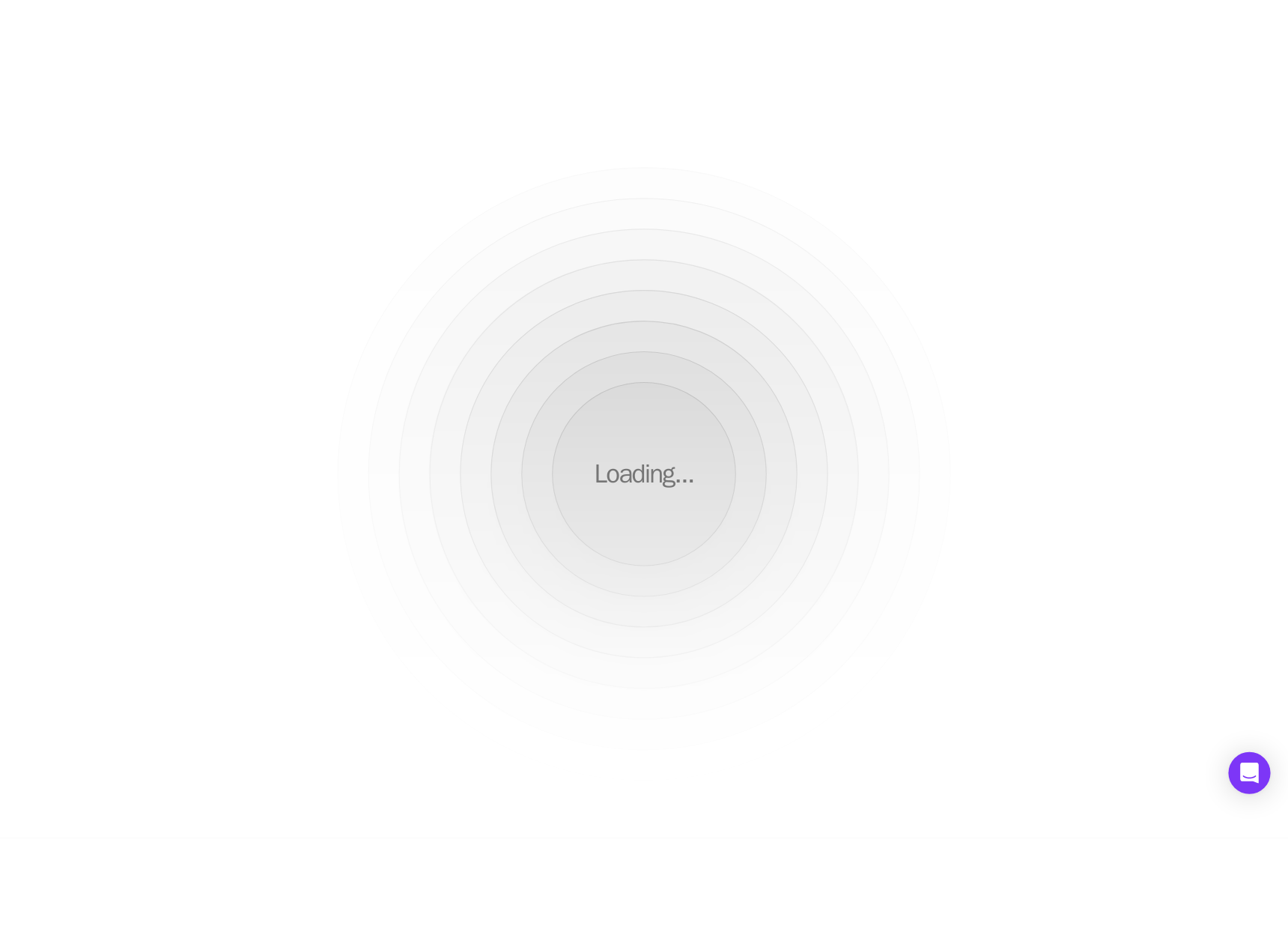 scroll, scrollTop: 0, scrollLeft: 0, axis: both 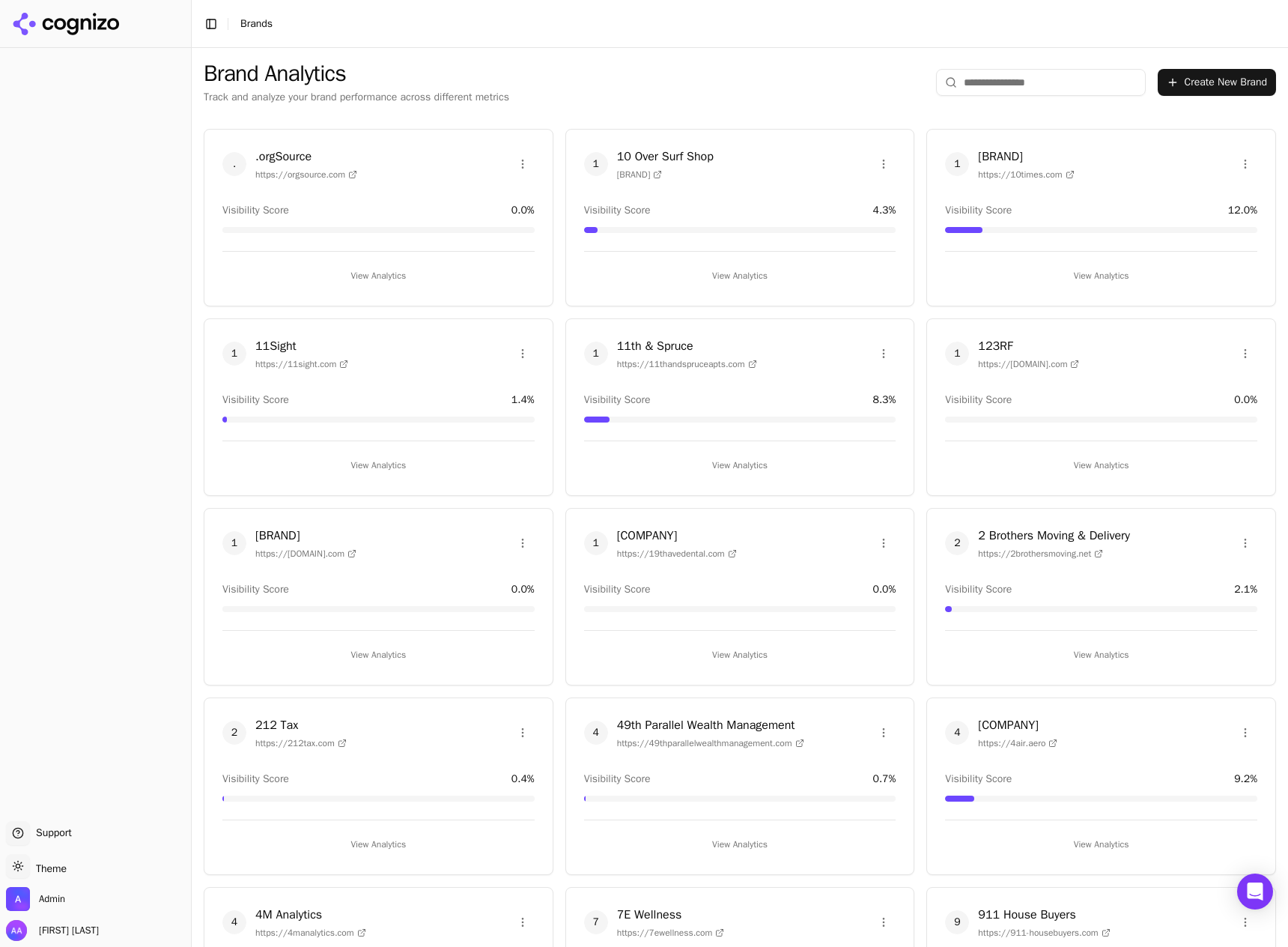 click at bounding box center [1041, 82] 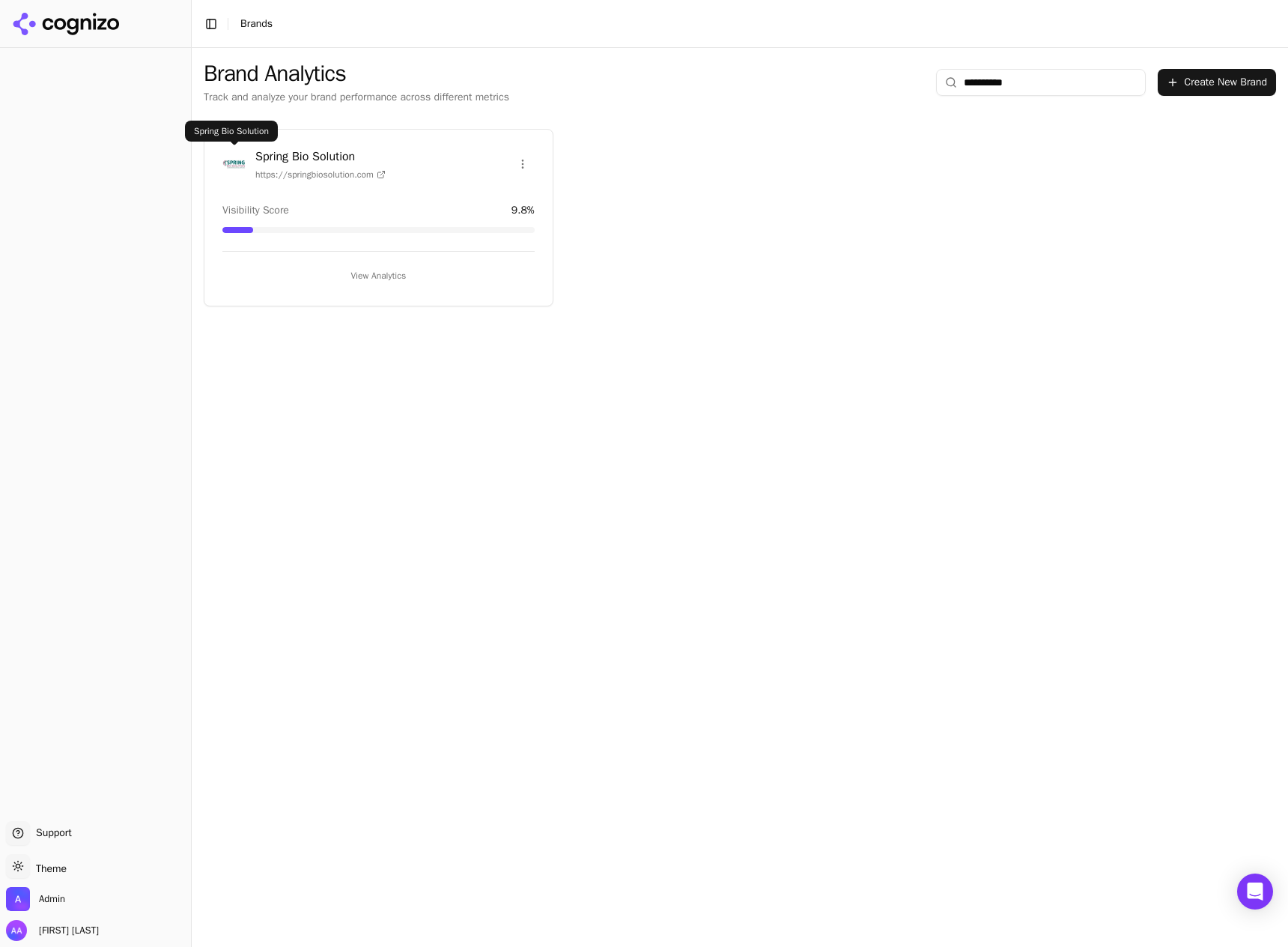 type on "**********" 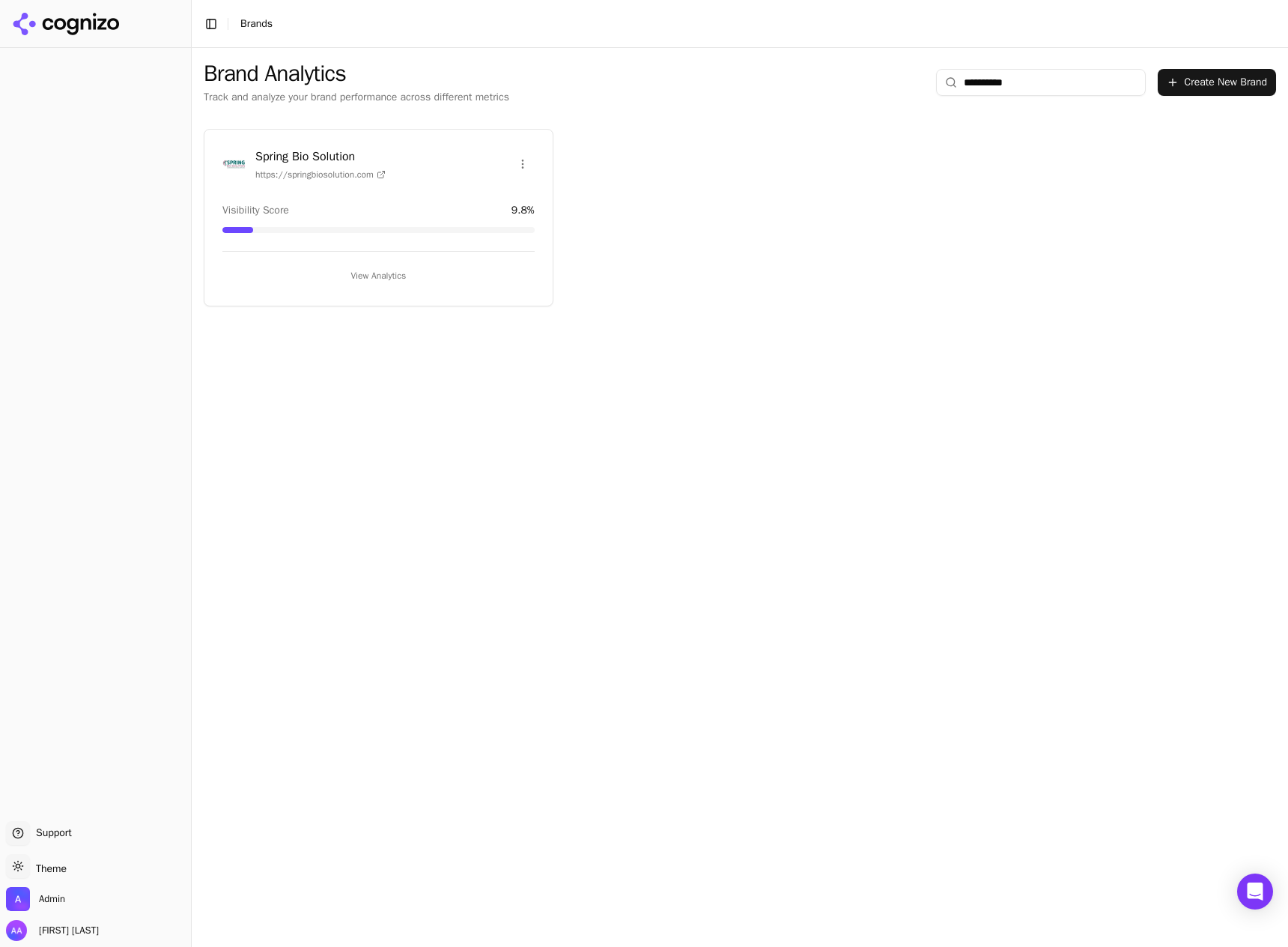 click at bounding box center (234, 164) 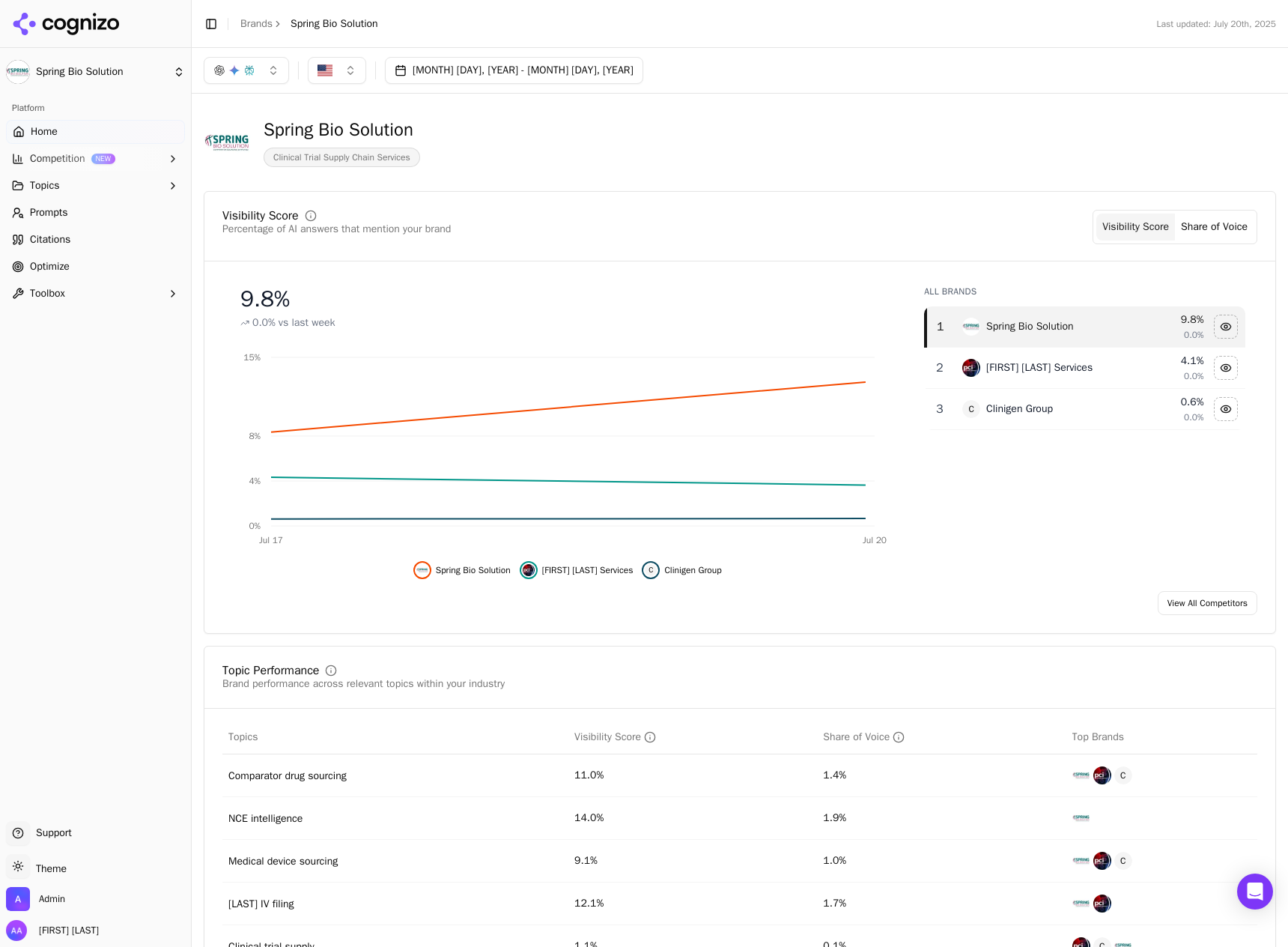 click on "Competition NEW" at bounding box center [95, 159] 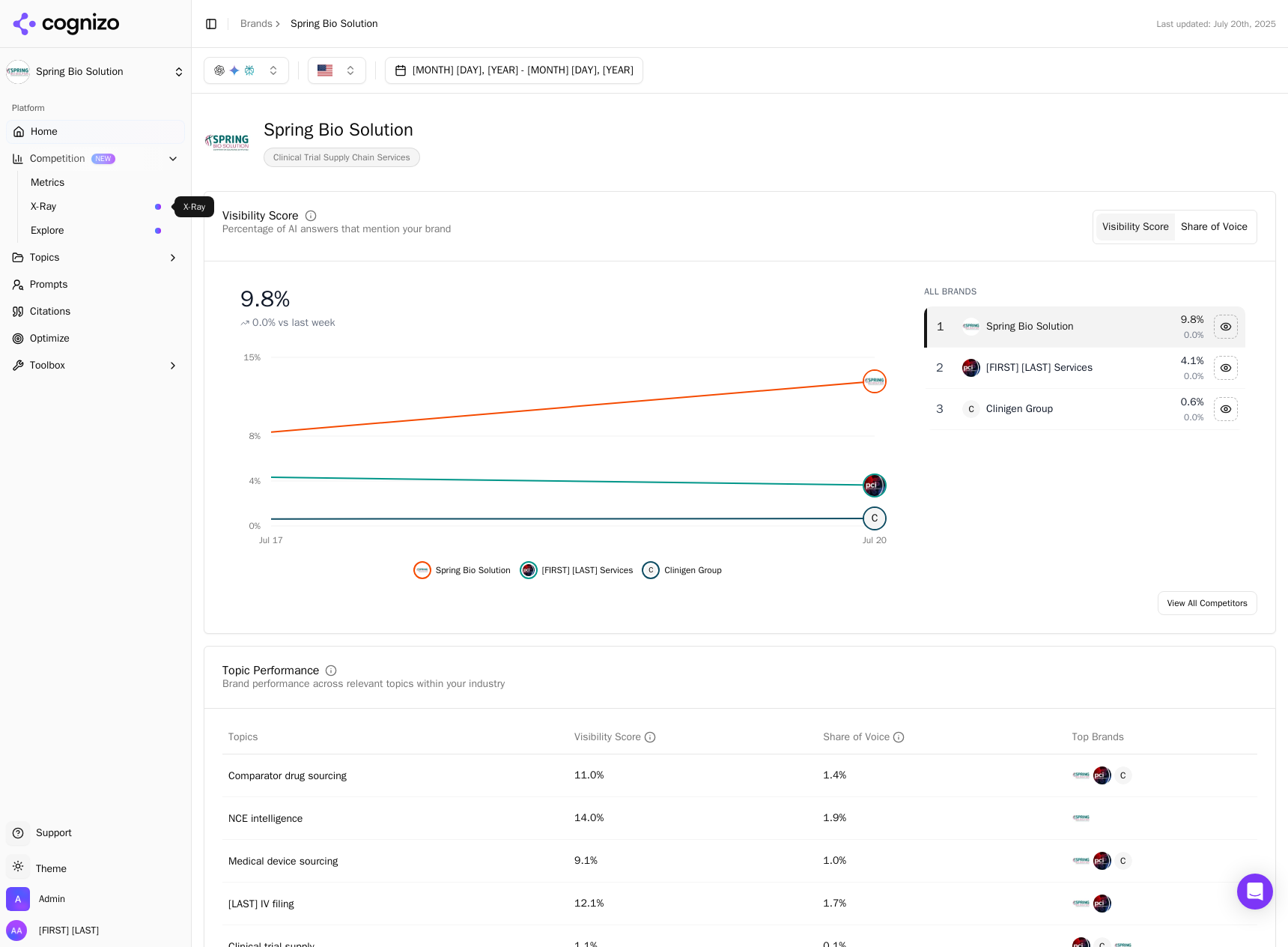 click on "X-Ray" at bounding box center (90, 207) 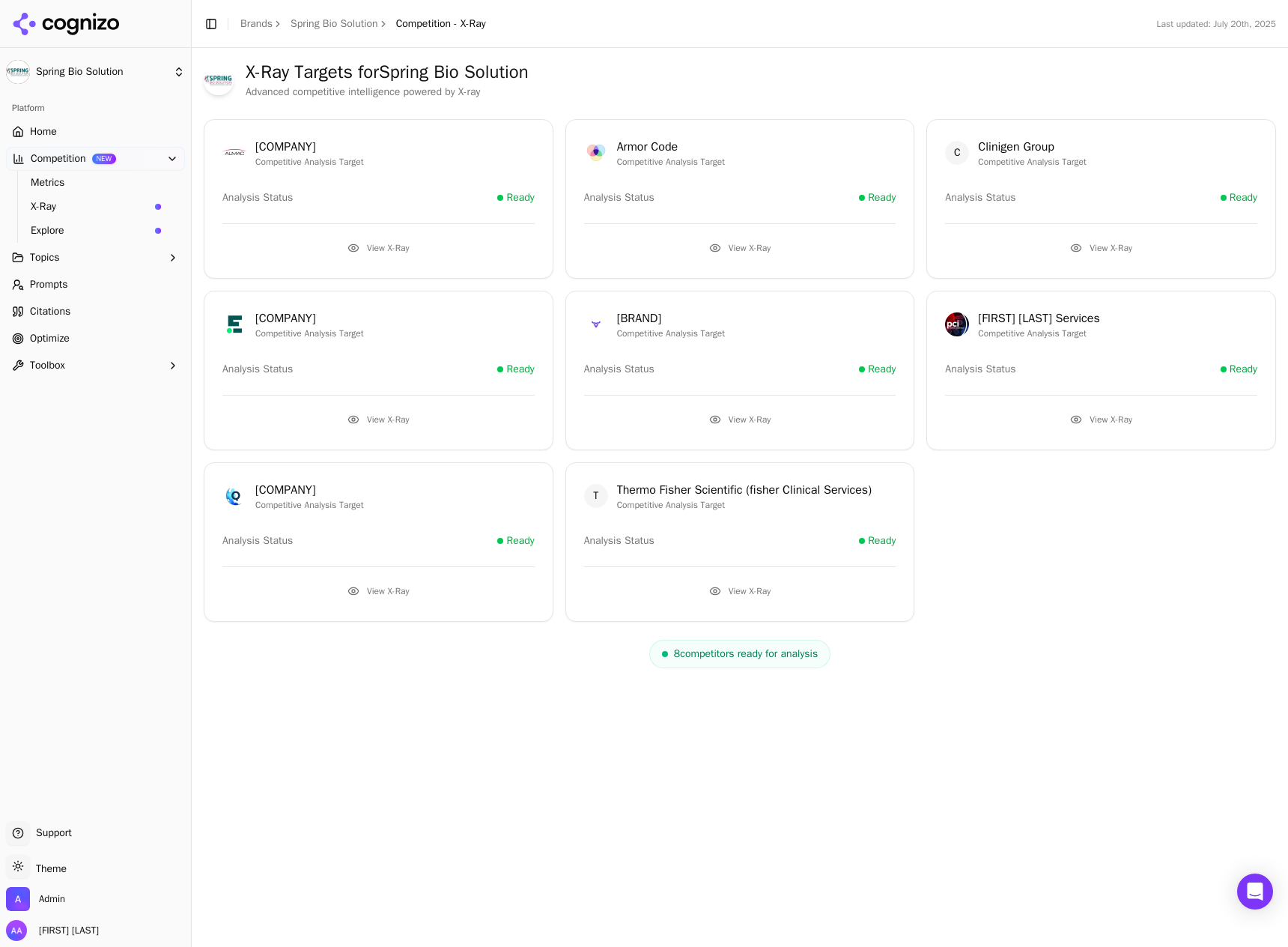click on "Brands" at bounding box center (256, 23) 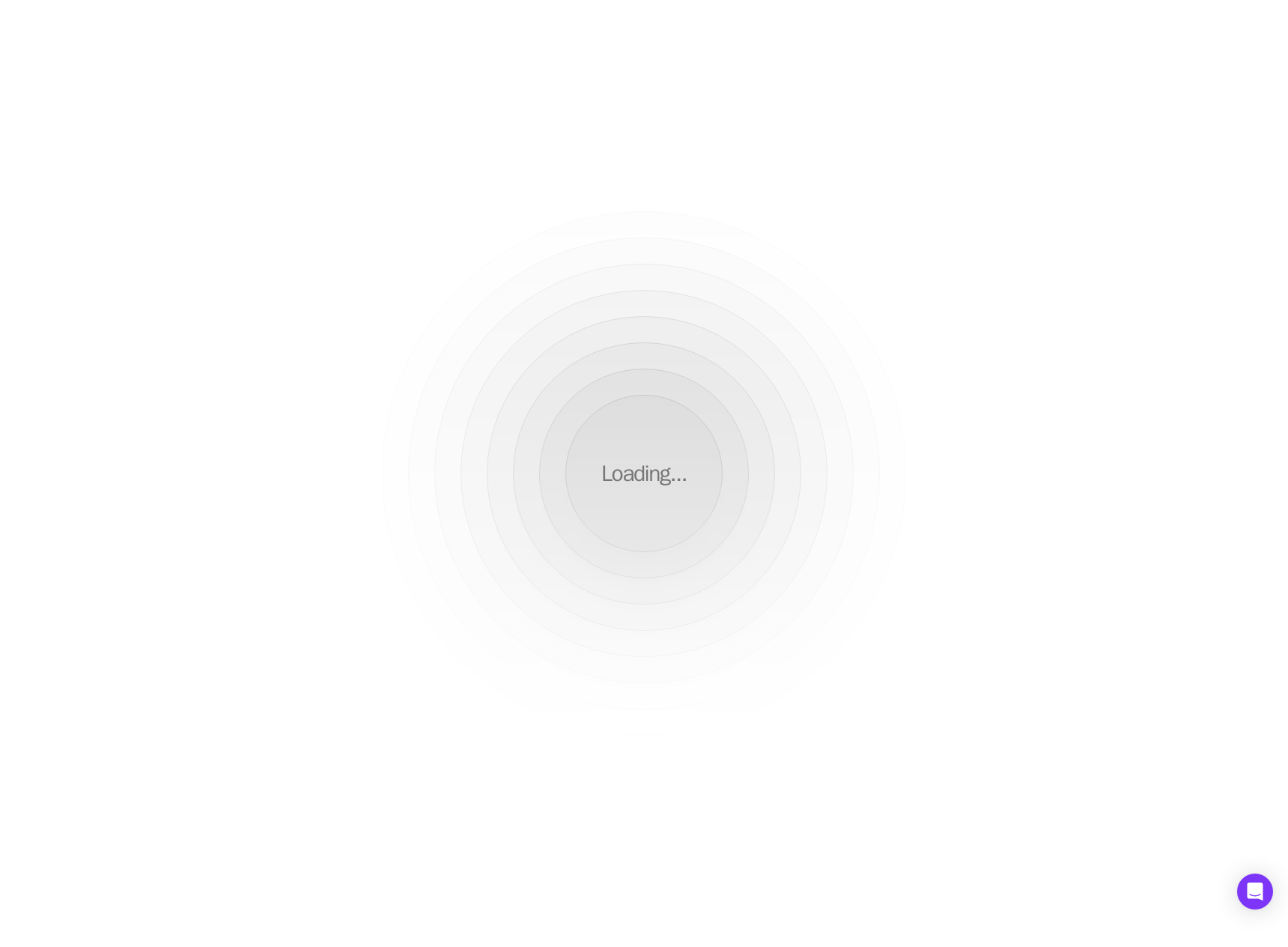 scroll, scrollTop: 0, scrollLeft: 0, axis: both 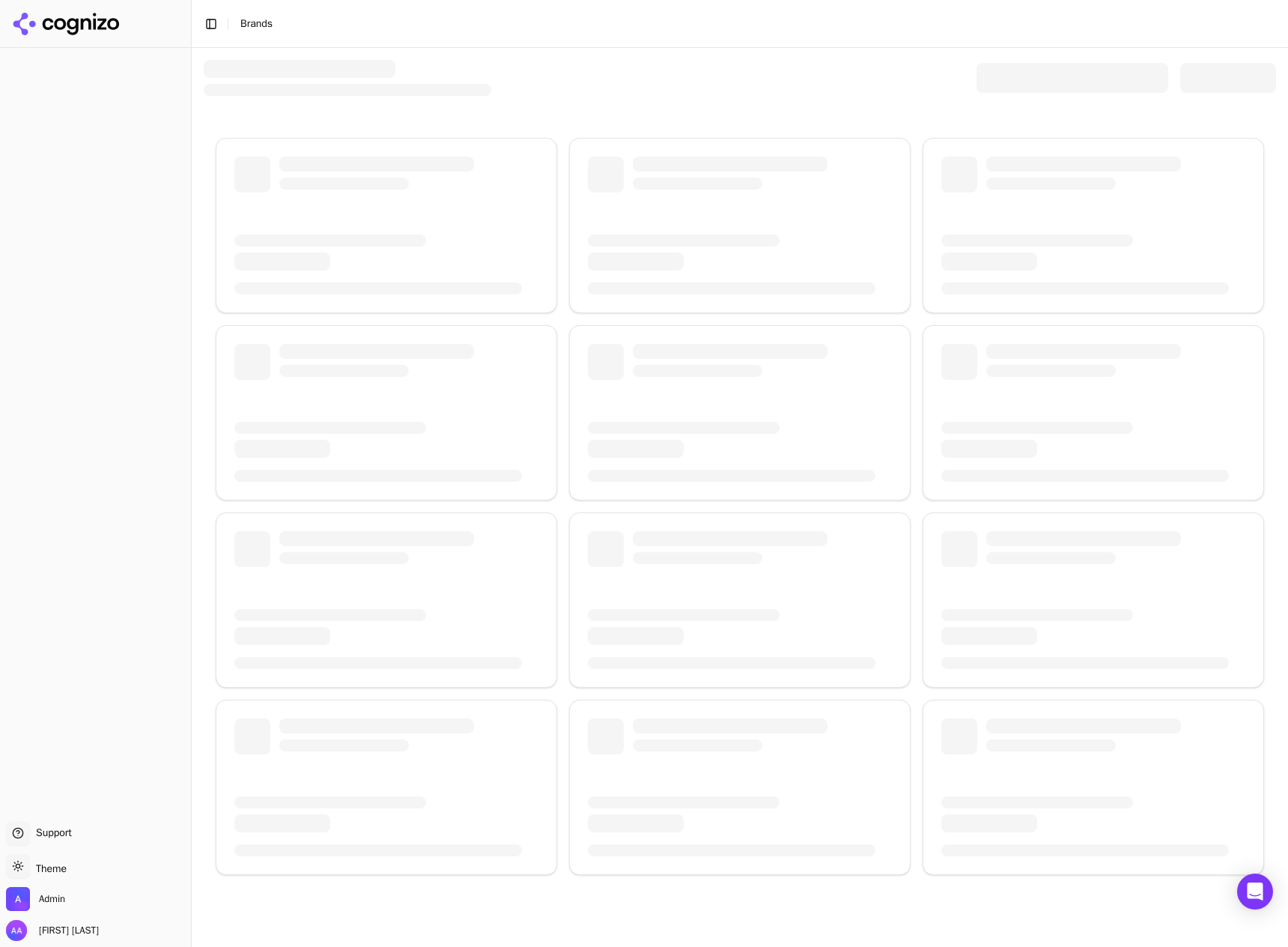 click at bounding box center (1072, 78) 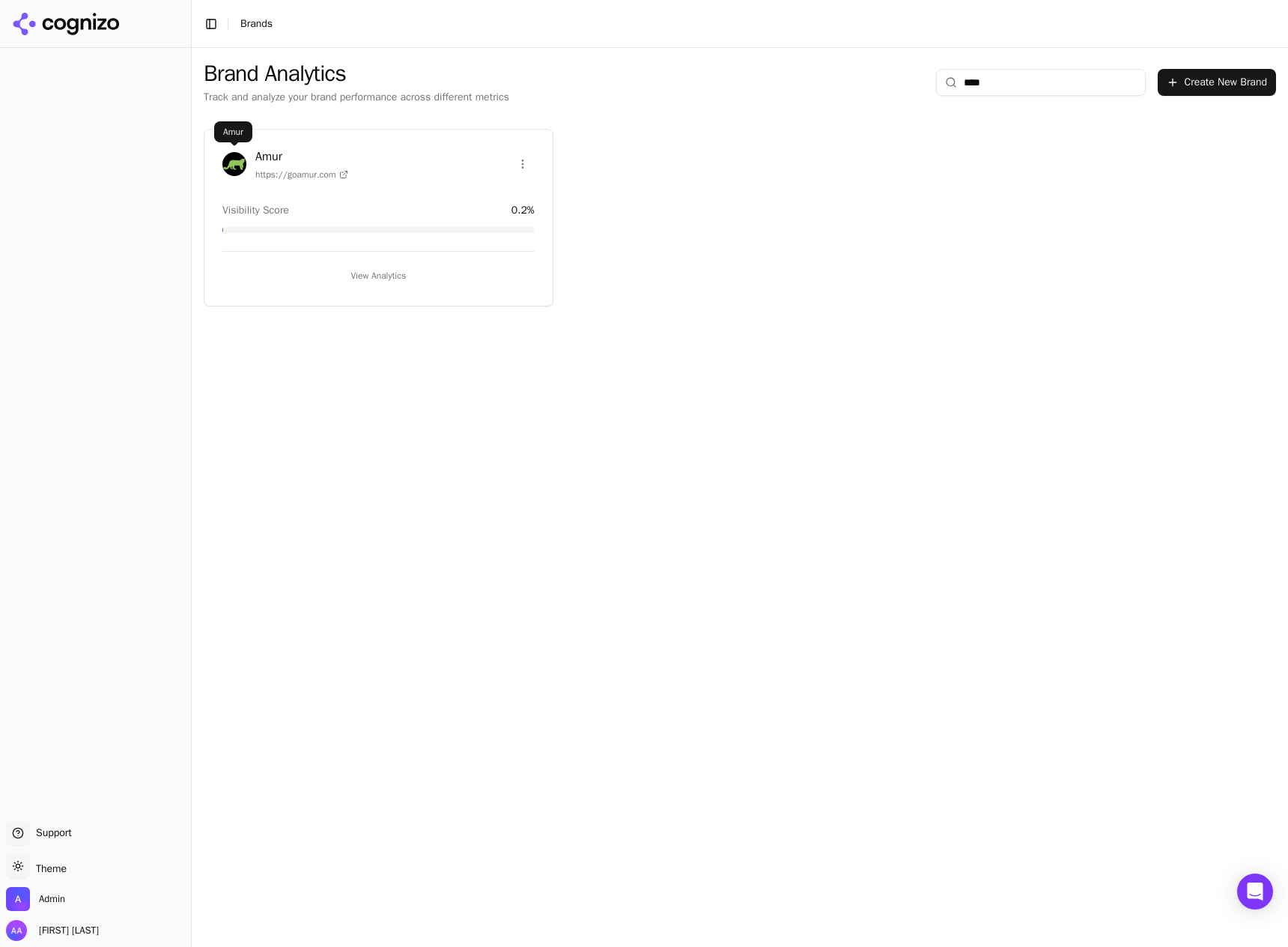 type on "****" 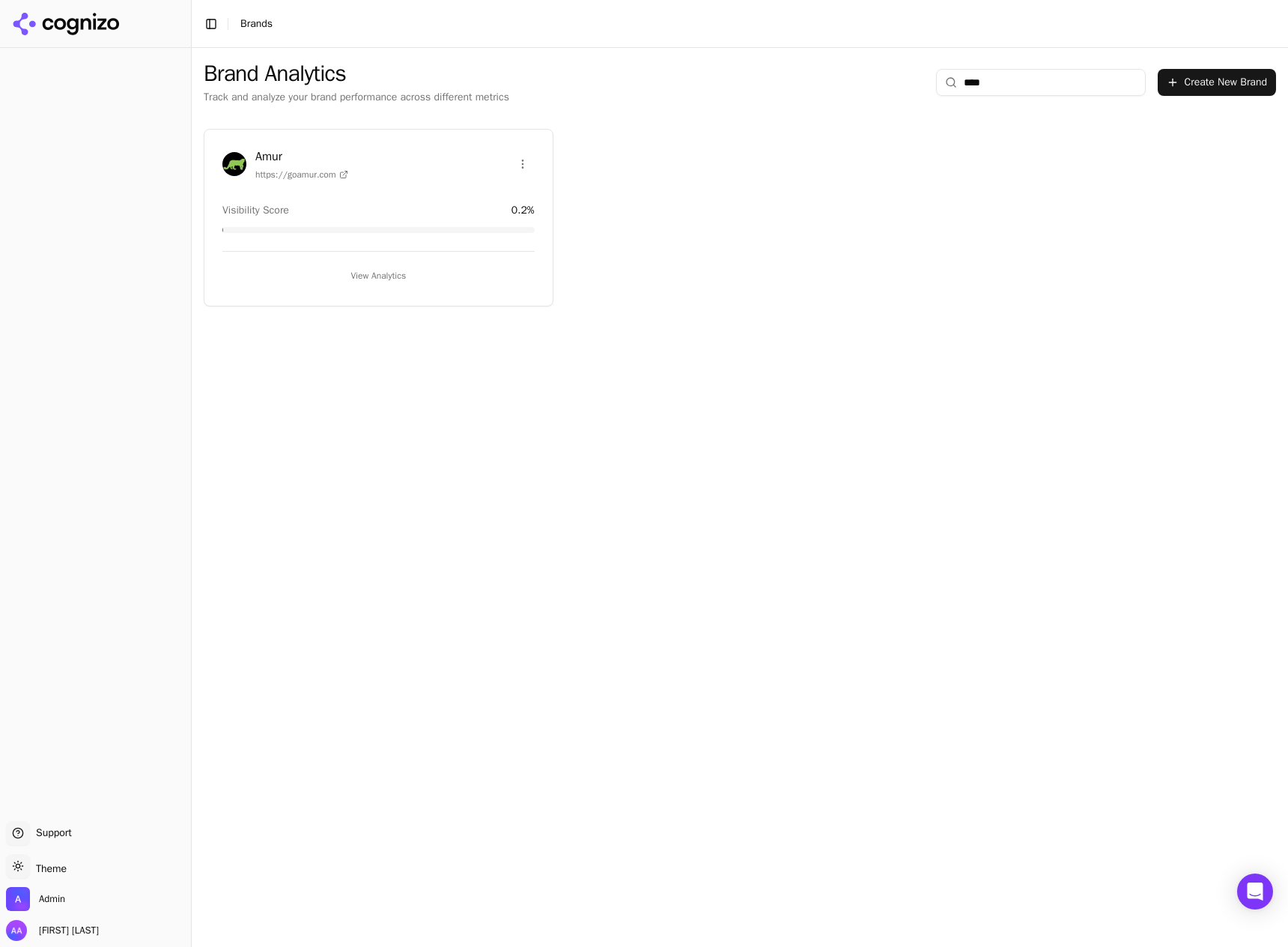 click at bounding box center (234, 164) 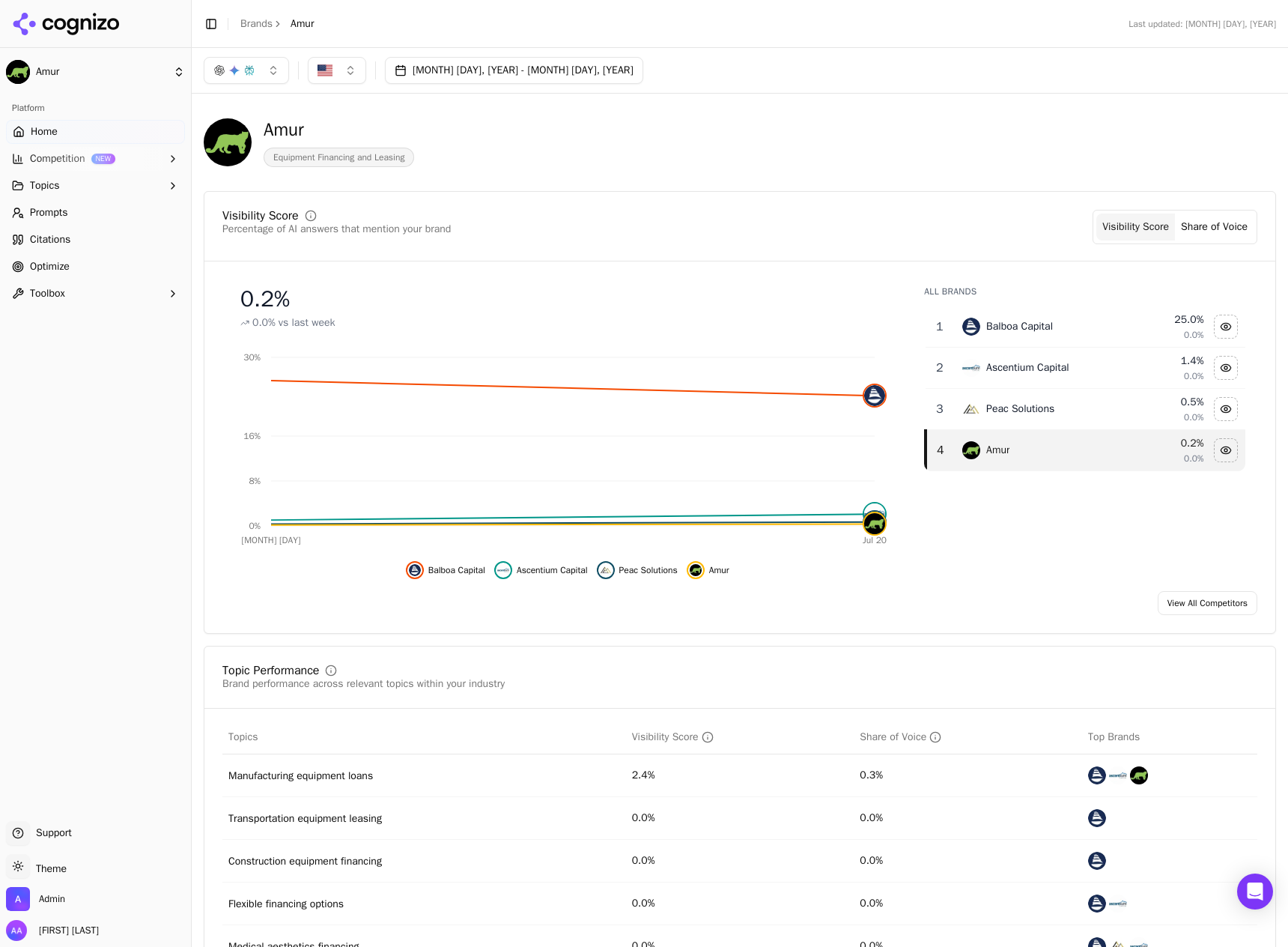 click on "Competition NEW" at bounding box center [95, 159] 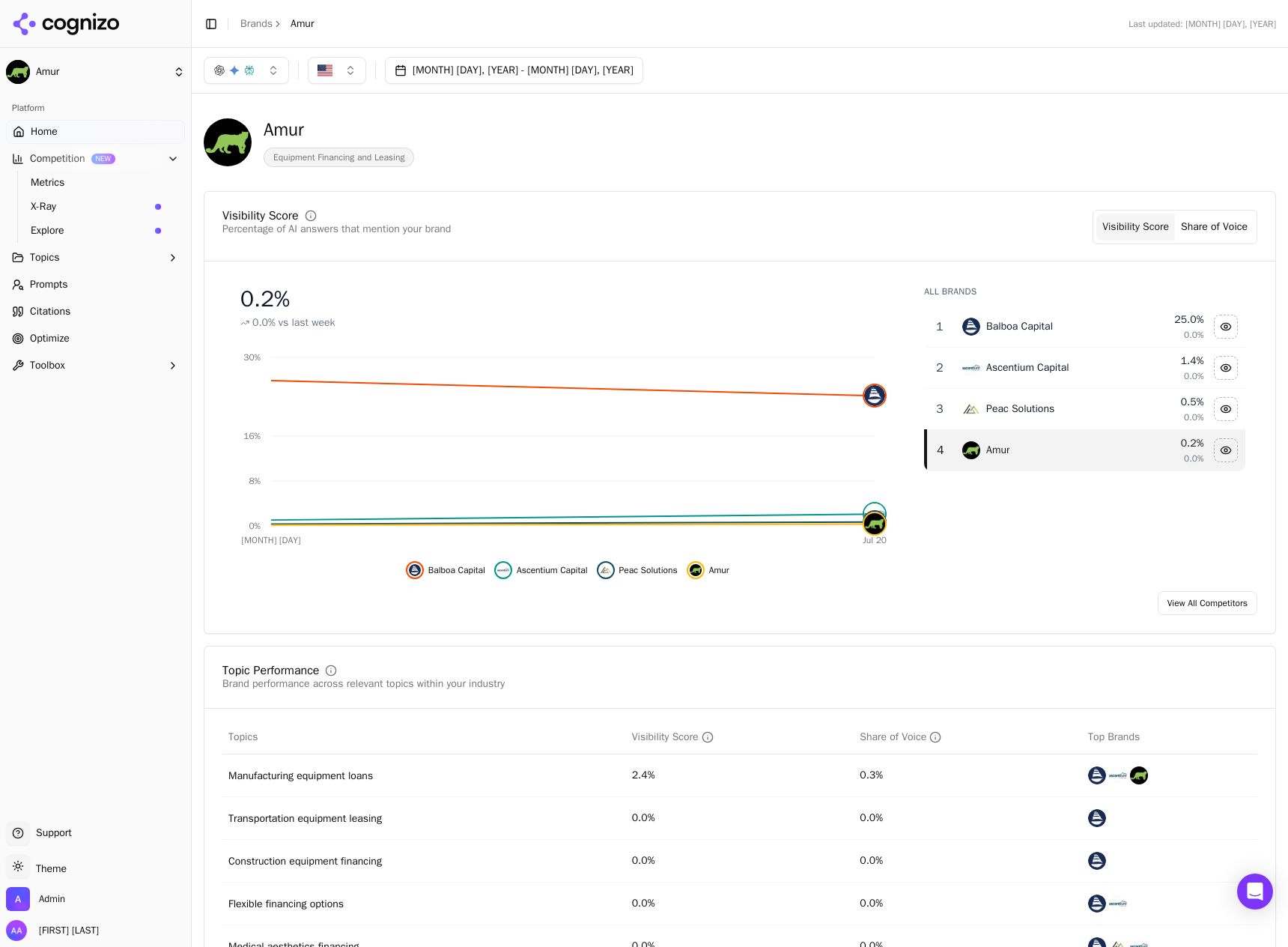 drag, startPoint x: 70, startPoint y: 219, endPoint x: 73, endPoint y: 227, distance: 8.544004 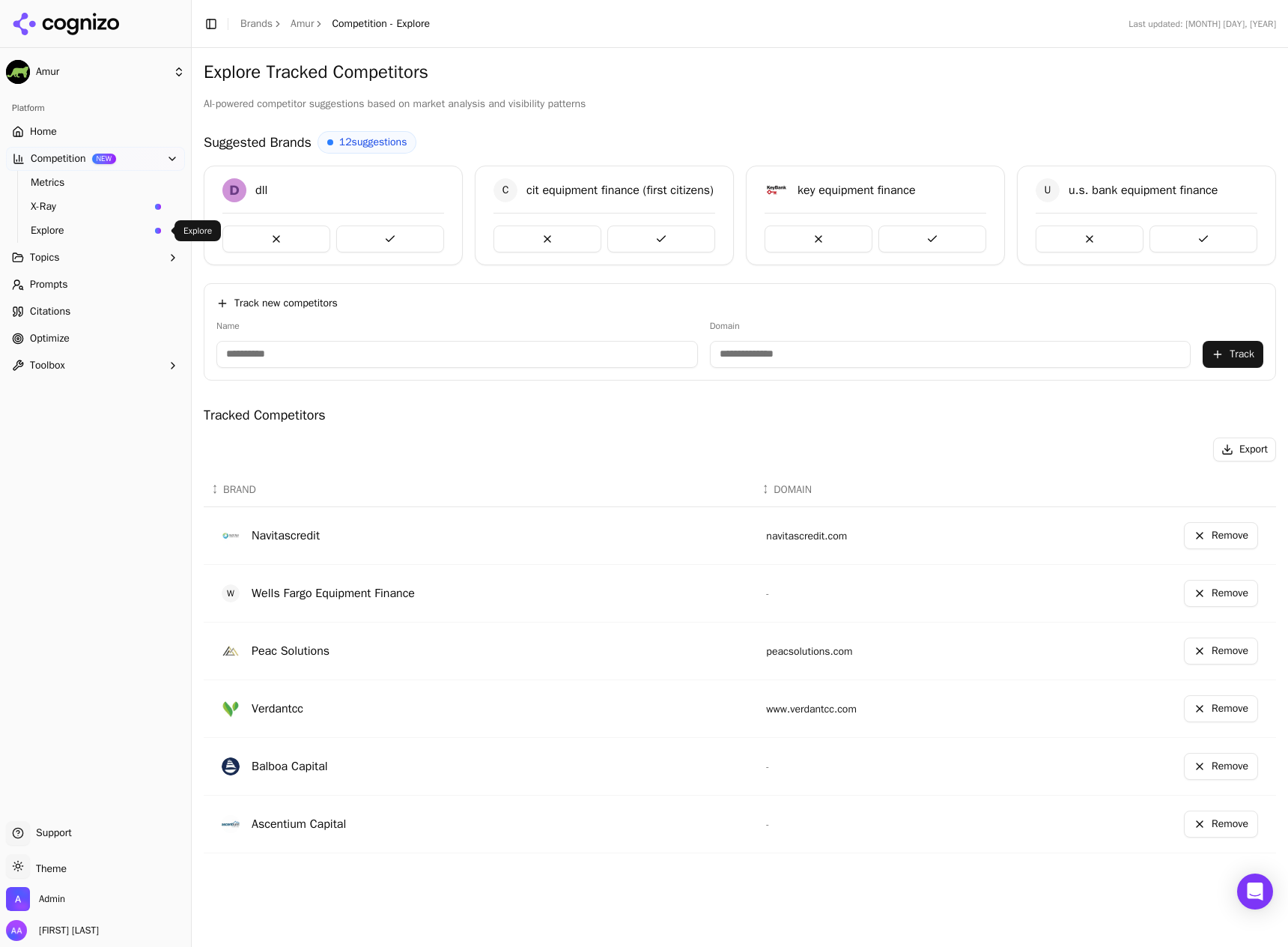 click on "AI-powered competitor suggestions based on market analysis and visibility patterns" at bounding box center [740, 104] 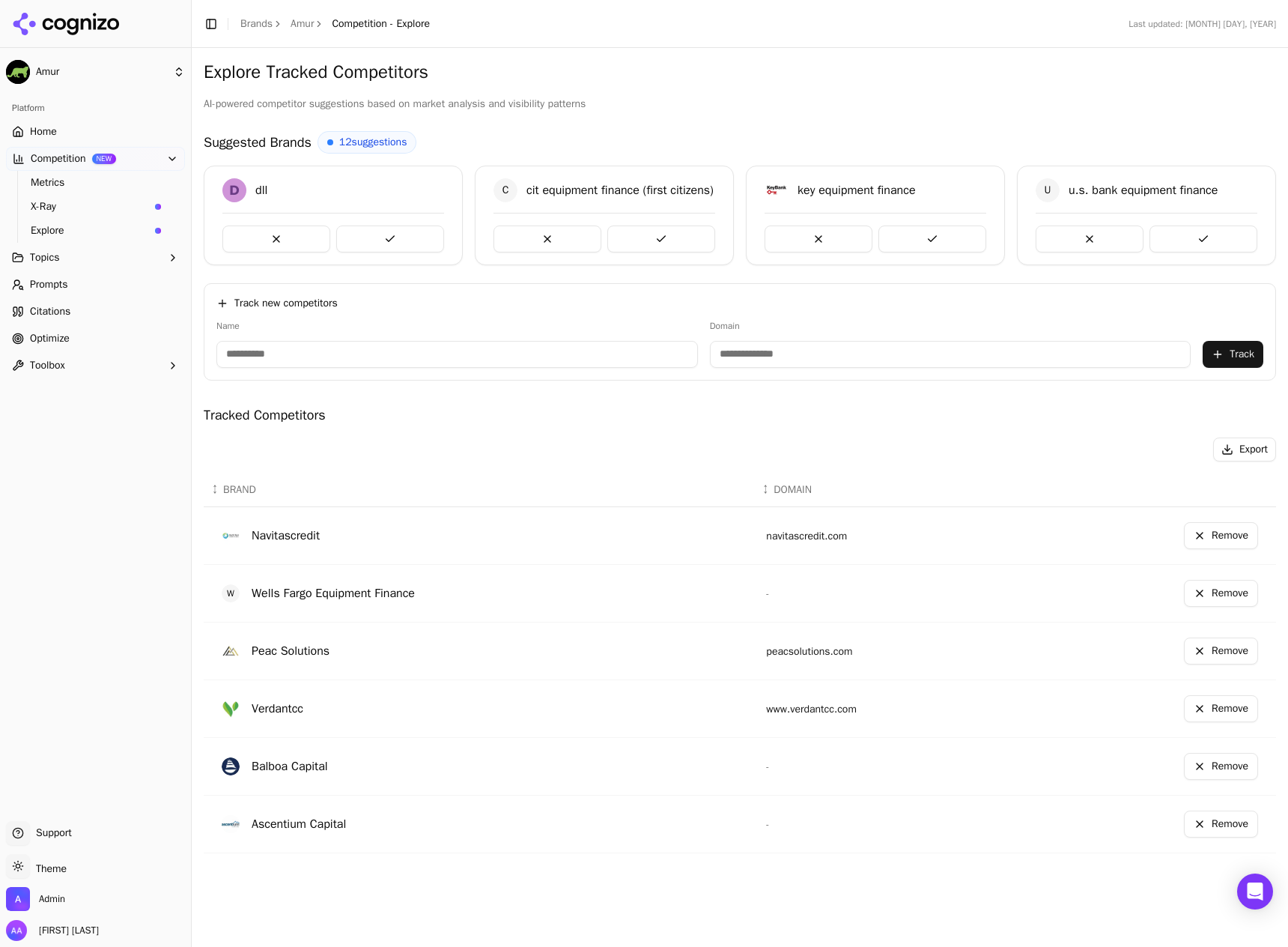 click on "Home" at bounding box center (95, 132) 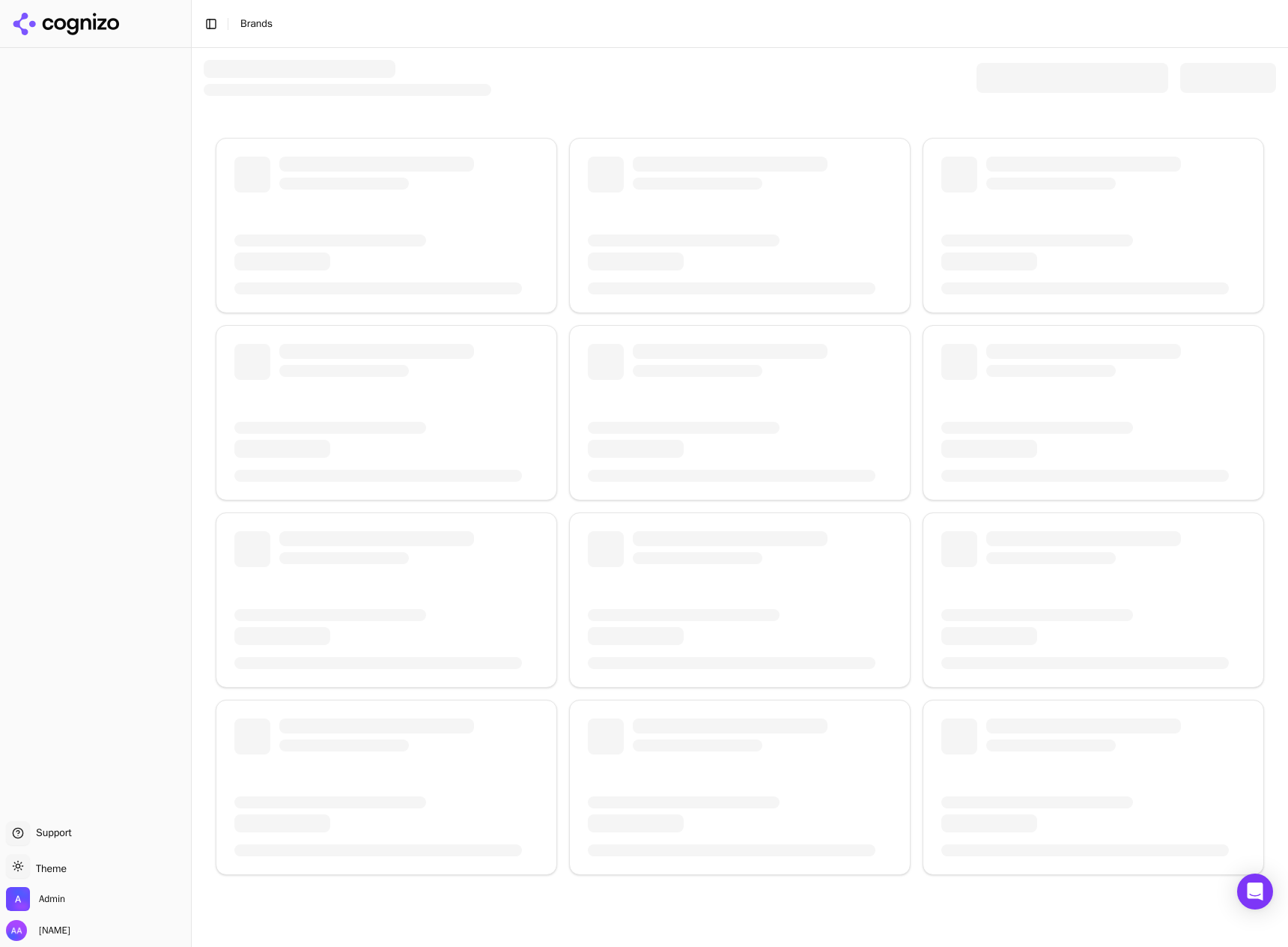 scroll, scrollTop: 0, scrollLeft: 0, axis: both 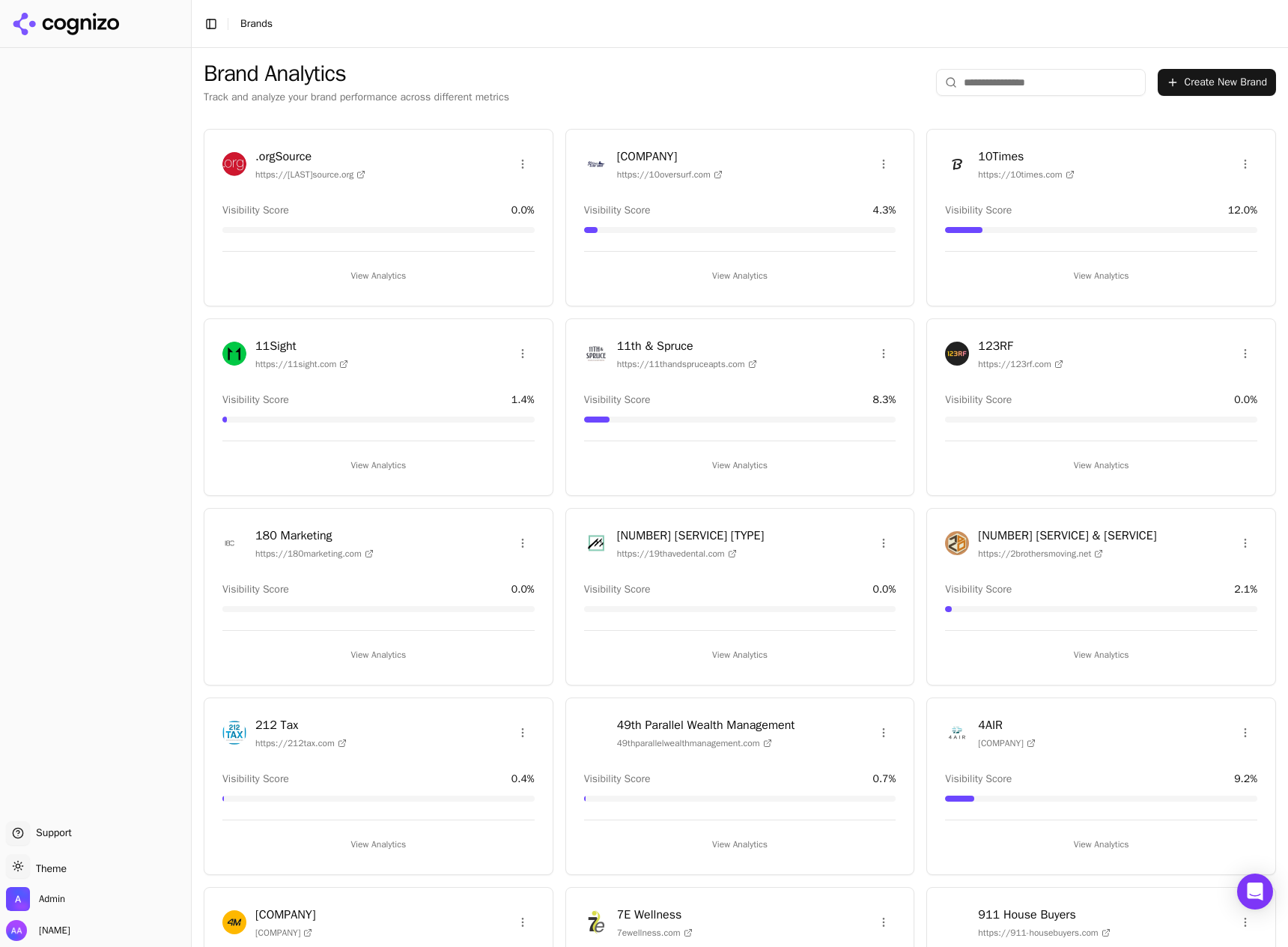 click at bounding box center (1041, 82) 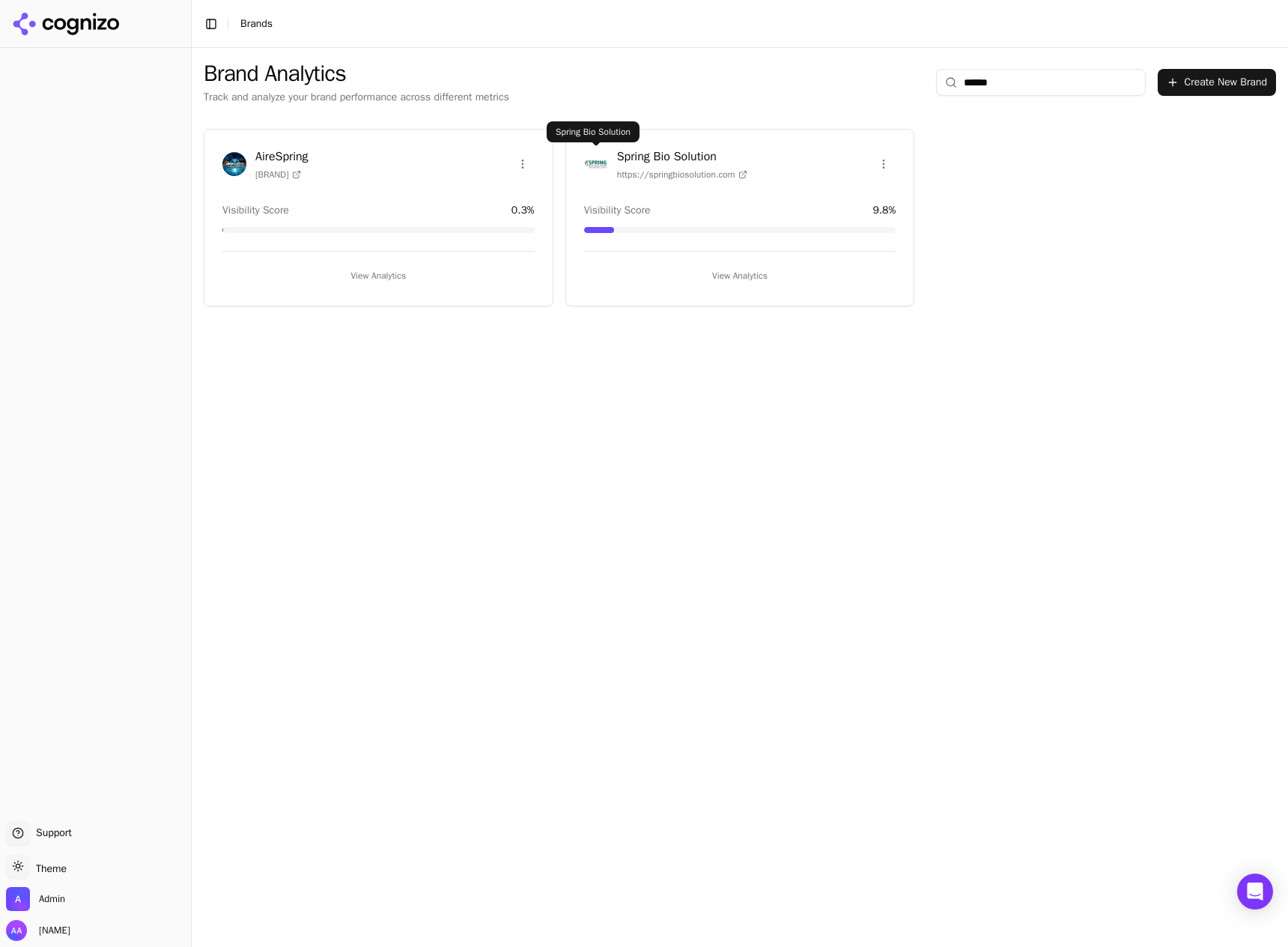 type on "******" 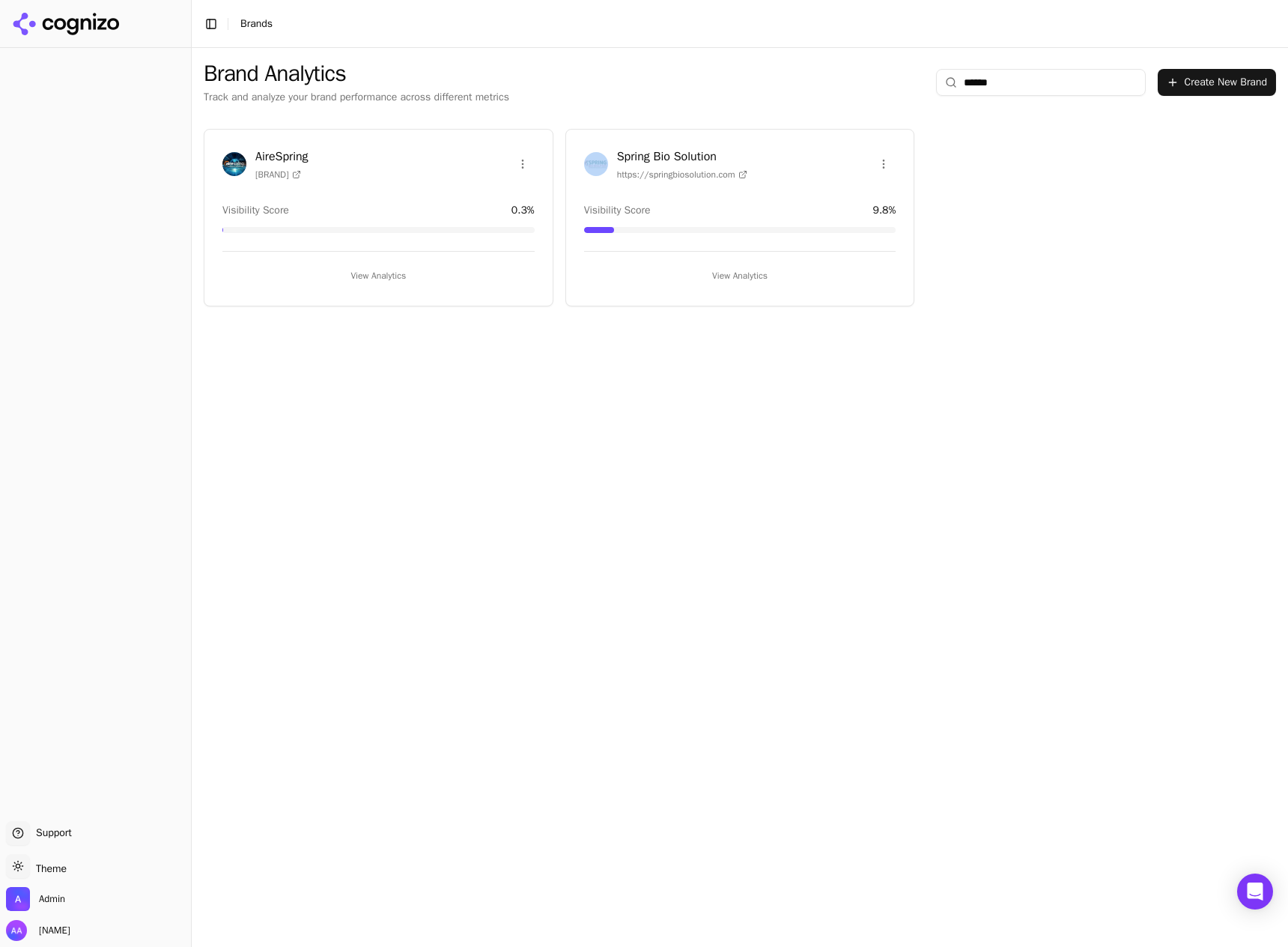 click on "View Analytics" at bounding box center [740, 276] 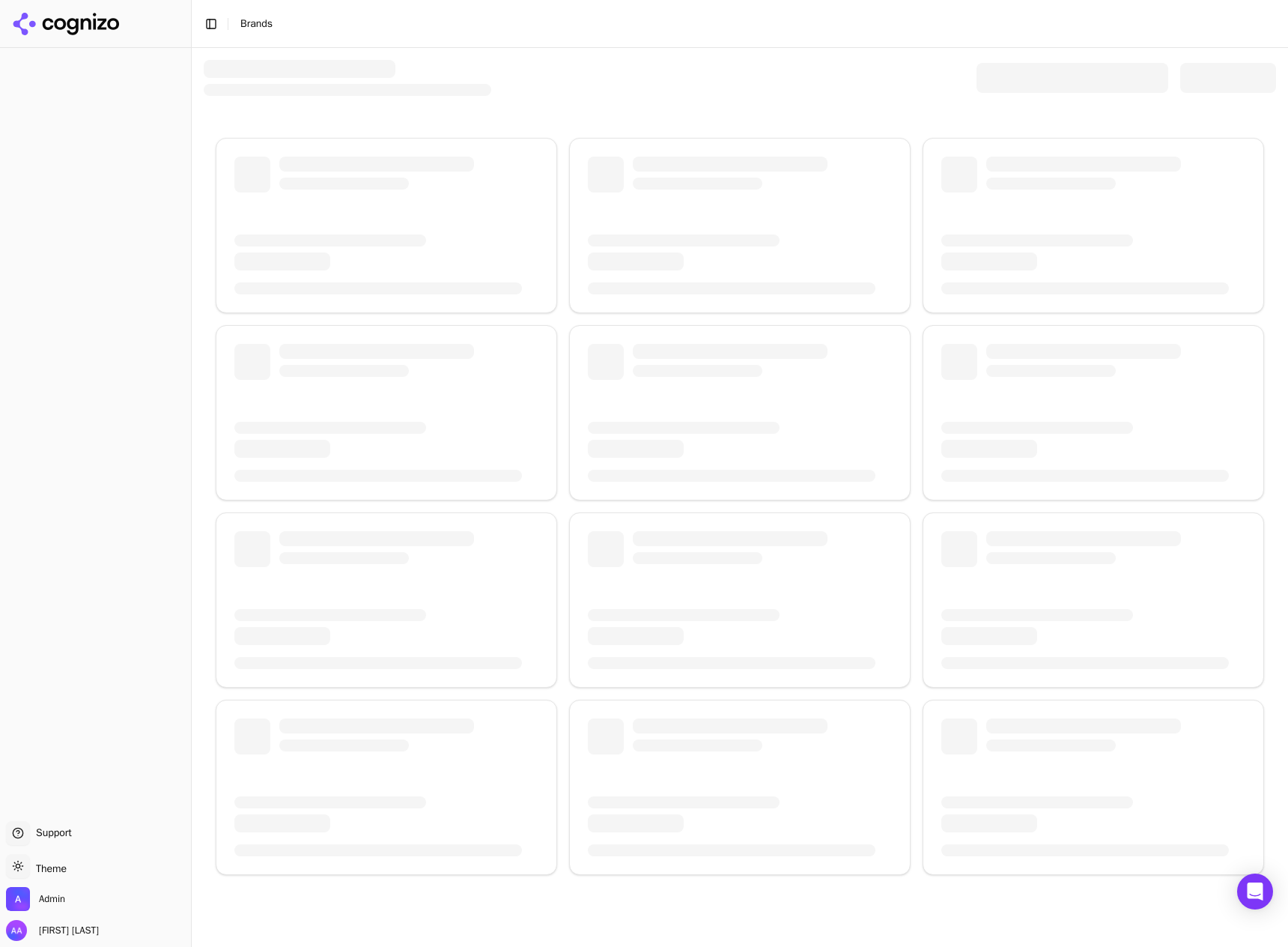 scroll, scrollTop: 0, scrollLeft: 0, axis: both 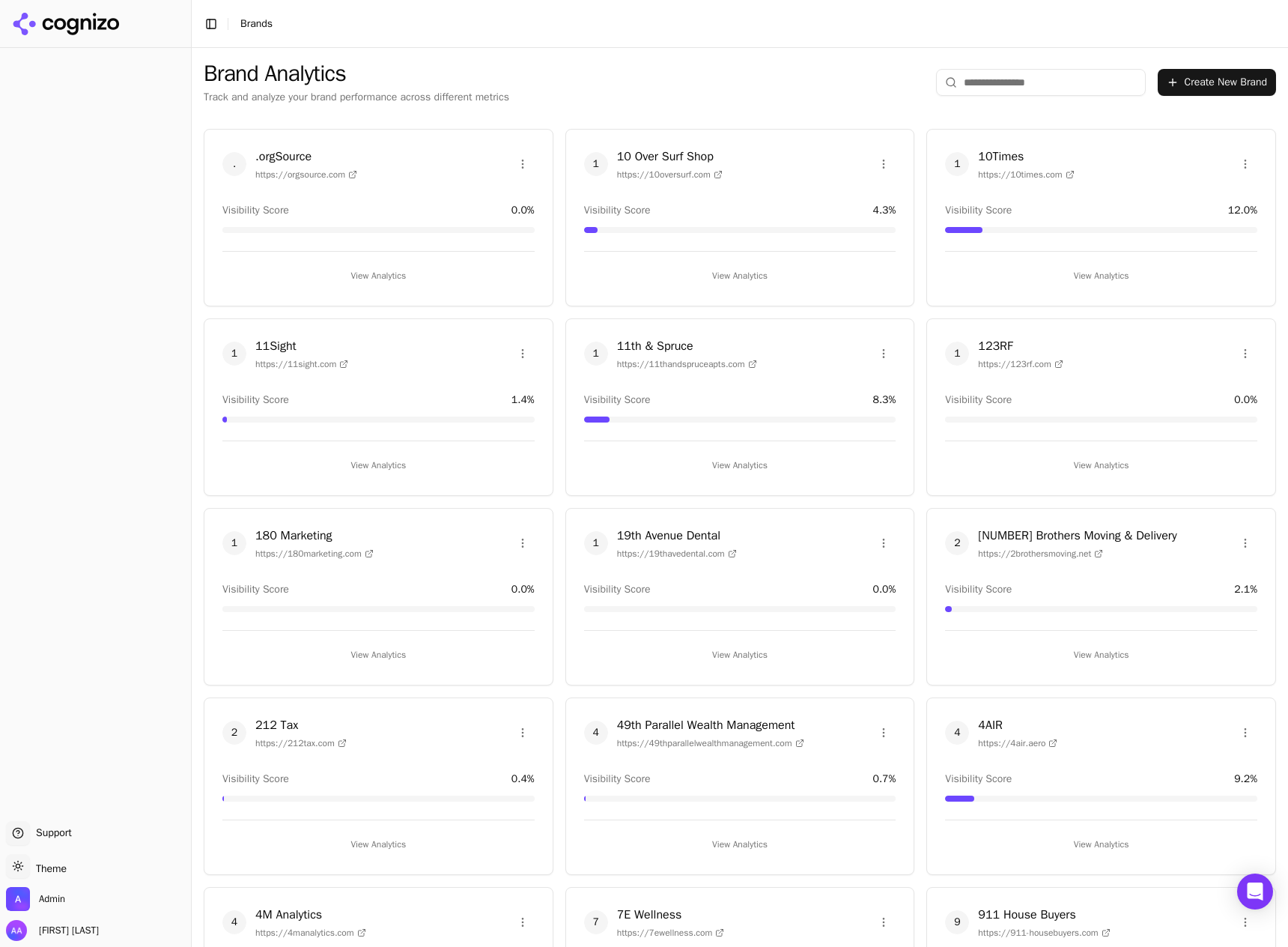 click at bounding box center (1041, 82) 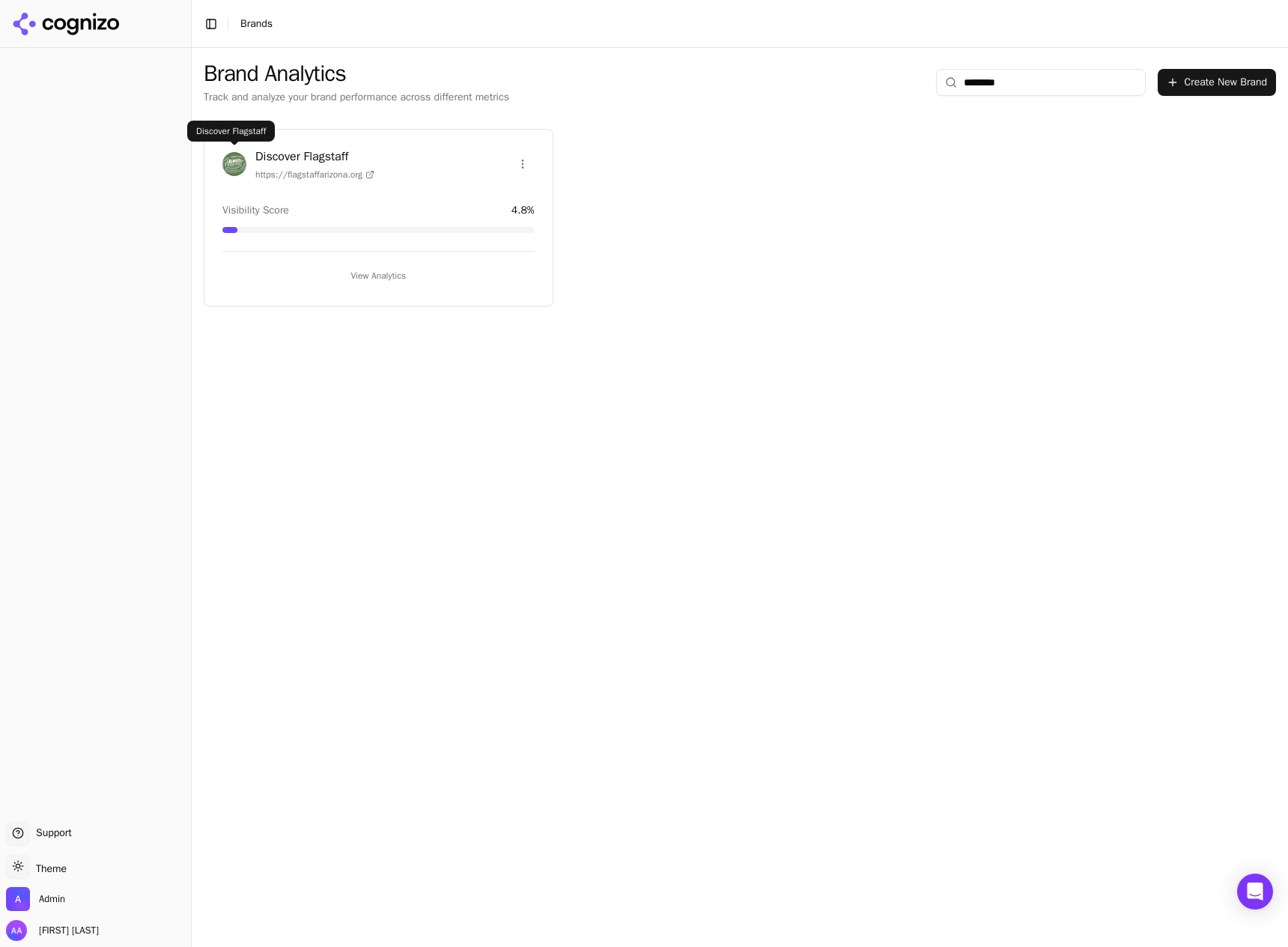 type on "********" 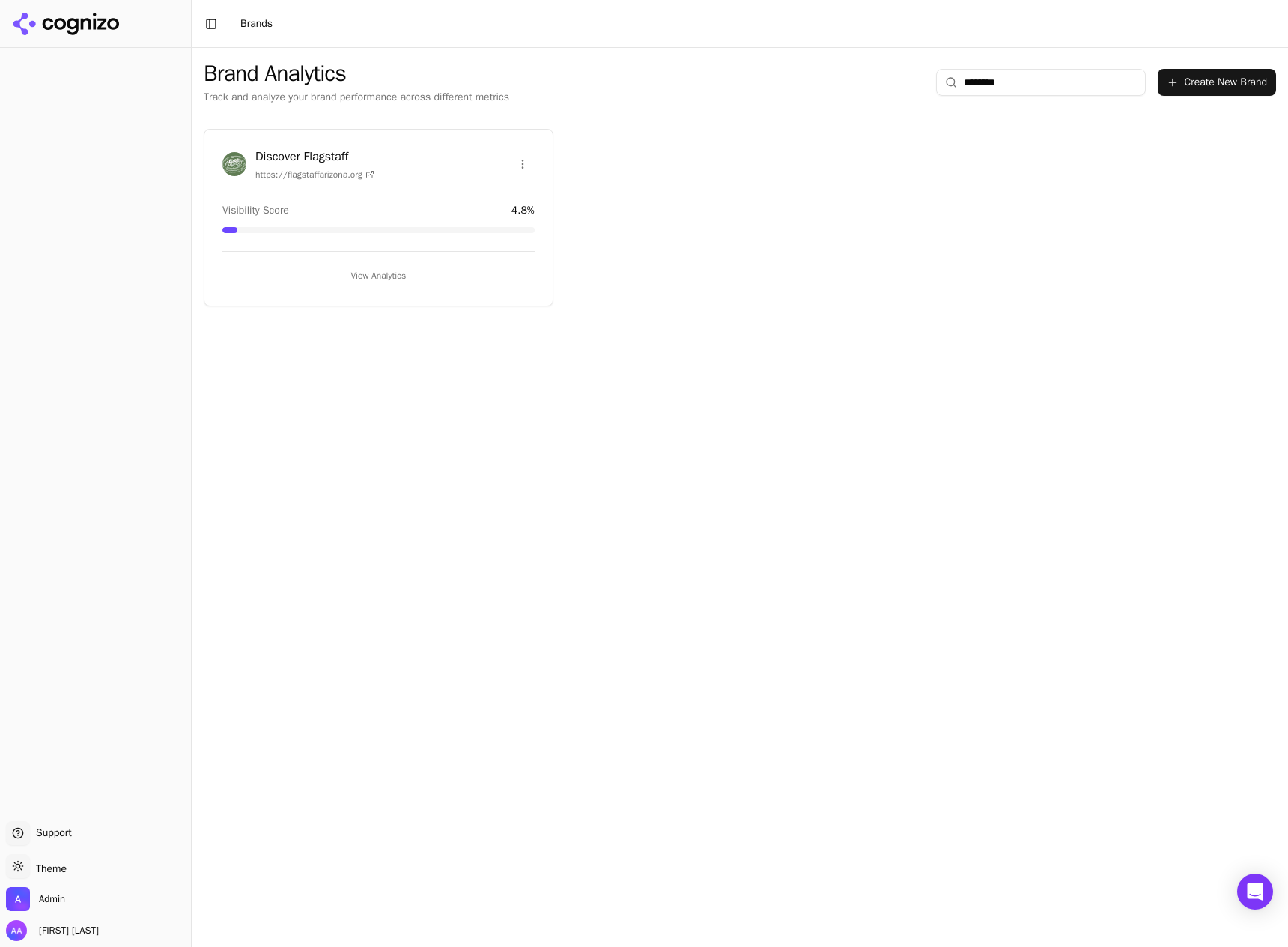 click at bounding box center [234, 164] 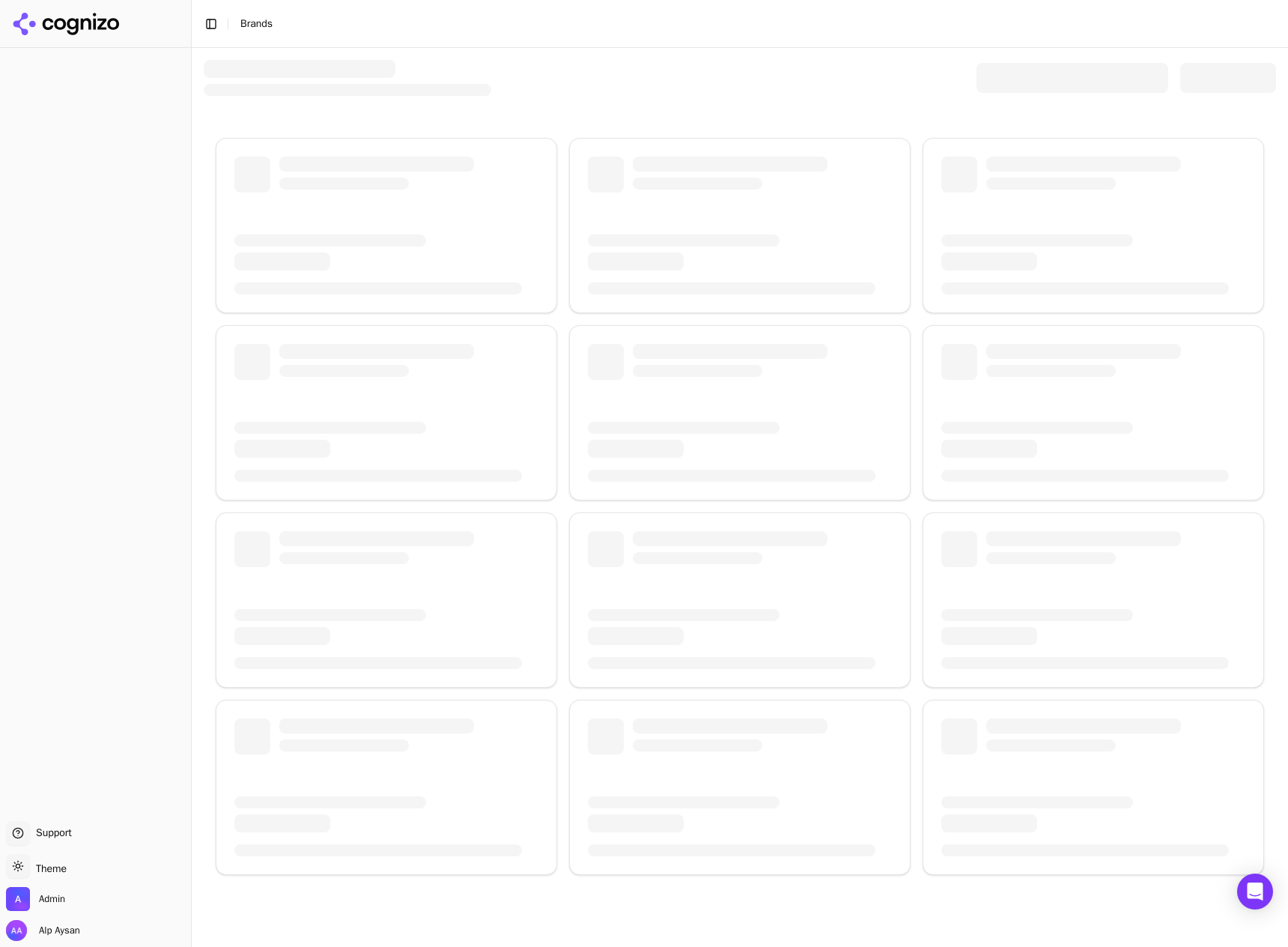 scroll, scrollTop: 0, scrollLeft: 0, axis: both 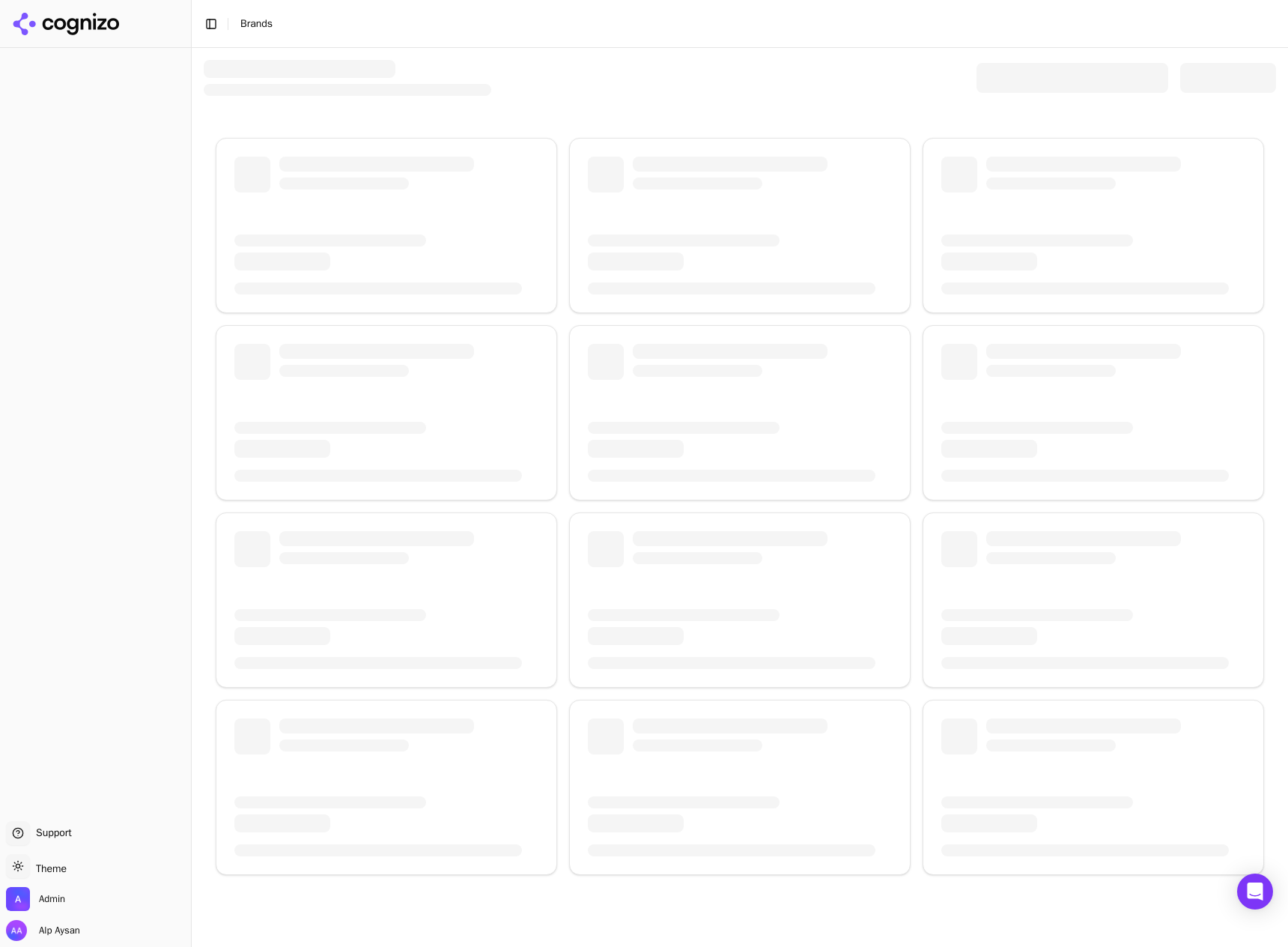 click at bounding box center [1072, 78] 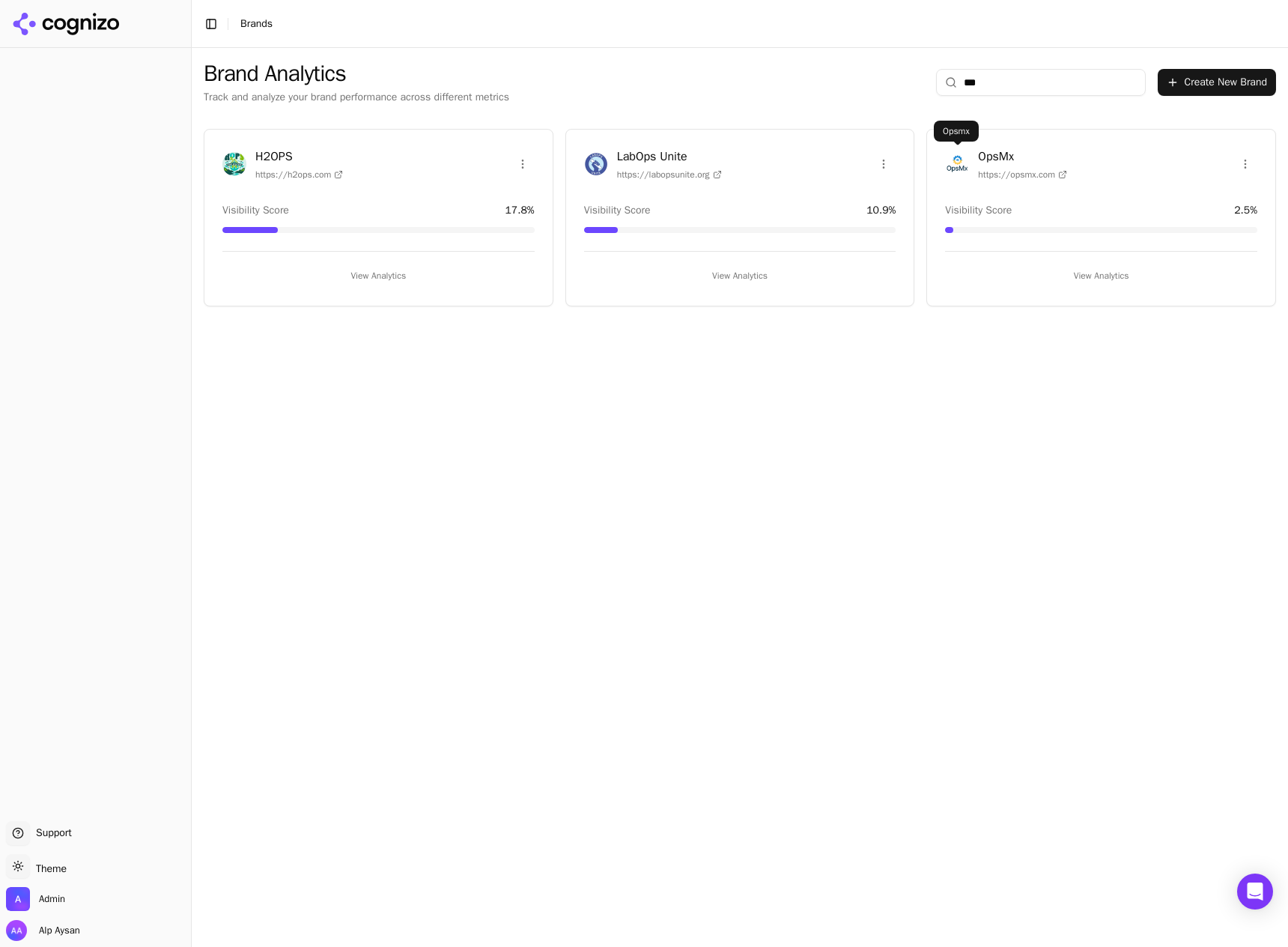 type on "***" 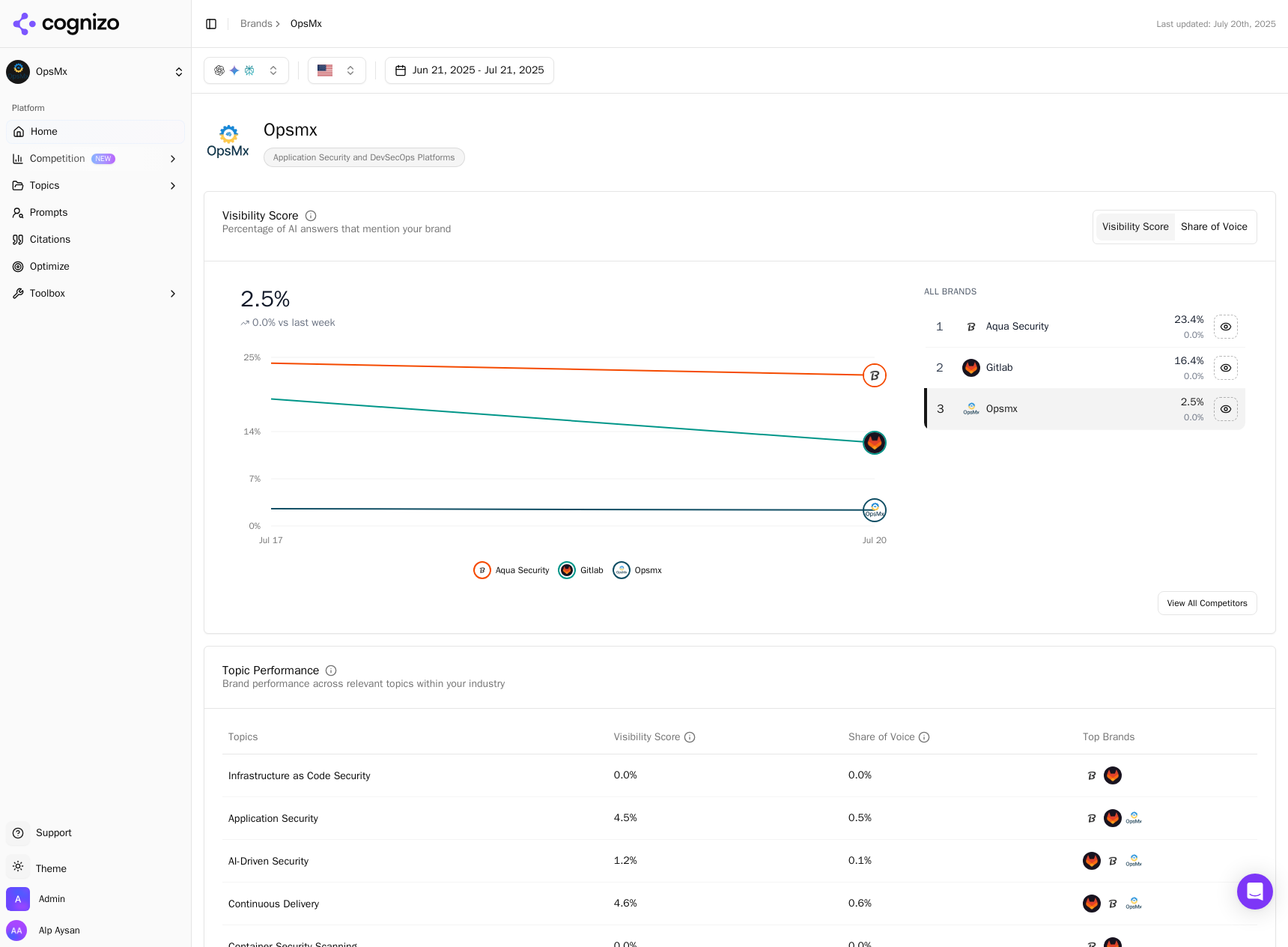 click on "Opsmx Application Security and DevSecOps Platforms Visibility Score Percentage of AI answers that mention your brand Visibility Score Share of Voice 2.5 % 0.0% vs last week Jul 17 Jul 20 0% 7% 14% 25% Aqua Security Gitlab Opsmx All Brands 1 Aqua Security 23.4 % 0.0% 2 Gitlab 16.4 % 0.0% 3 Opsmx 2.5 % 0.0% View All Competitors Topic Performance Brand performance across relevant topics within your industry Topics Visibility Score Share of Voice Top Brands Infrastructure as Code Security 0.0% 0.0% Application Security 4.5% 0.5% AI-Driven Security 1.2% 0.1% Continuous Delivery 4.6% 0.6% Container Security Scanning 0.0% 0.0% View All Topics Prompt Metrics A detailed view of prompt performance and citations Prompt Topic Region Visibility Competitors Last Run Compare pricing and features of AI-driven DevSecOps platforms AI-Driven Security [REGION] [DATE] How to evaluate software supply chain security platforms for open source vulnerabilities? Software Supply Chain Security [REGION] [DATE] Open Source Risk Management" at bounding box center [740, 1637] 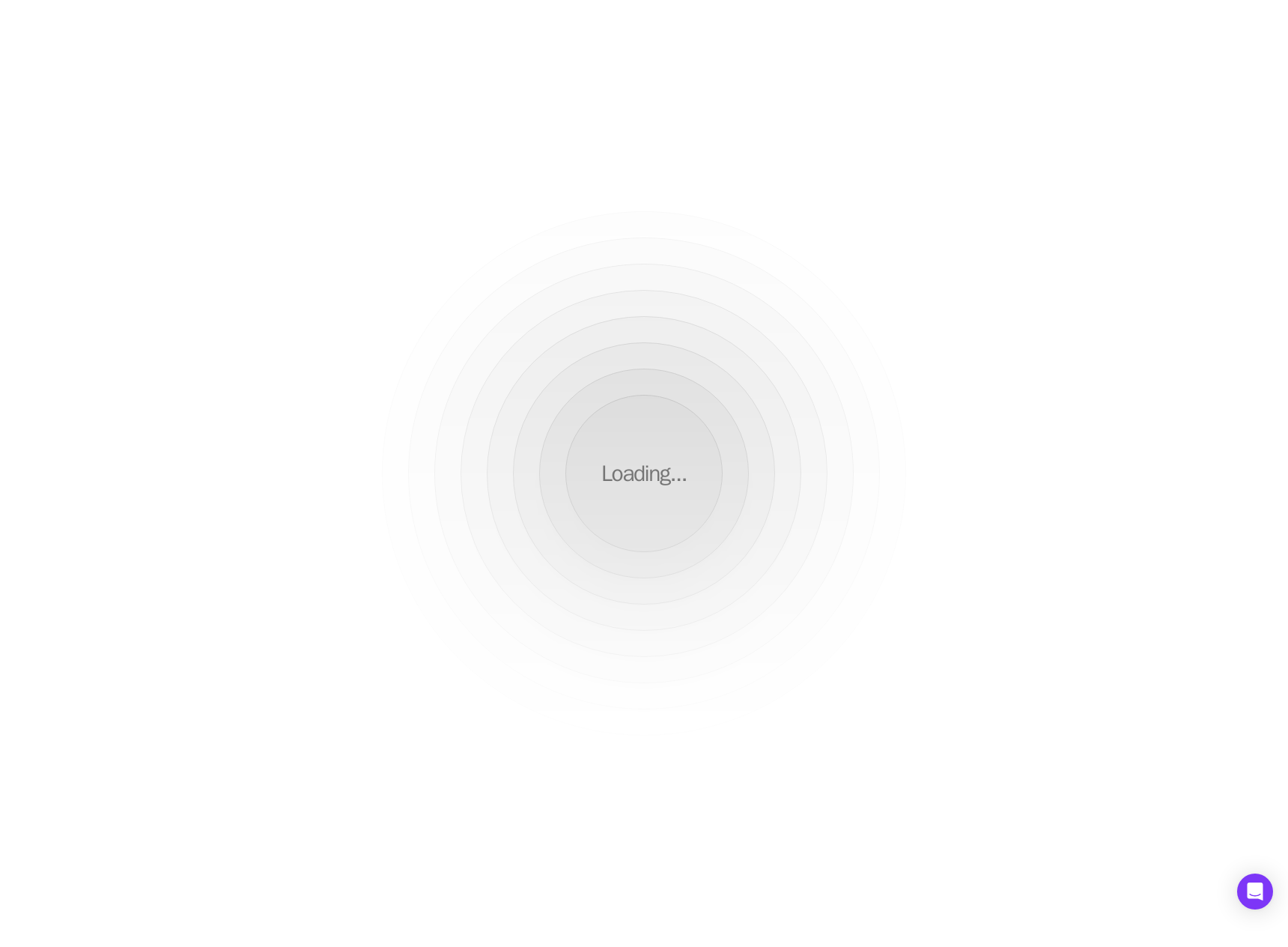 scroll, scrollTop: 0, scrollLeft: 0, axis: both 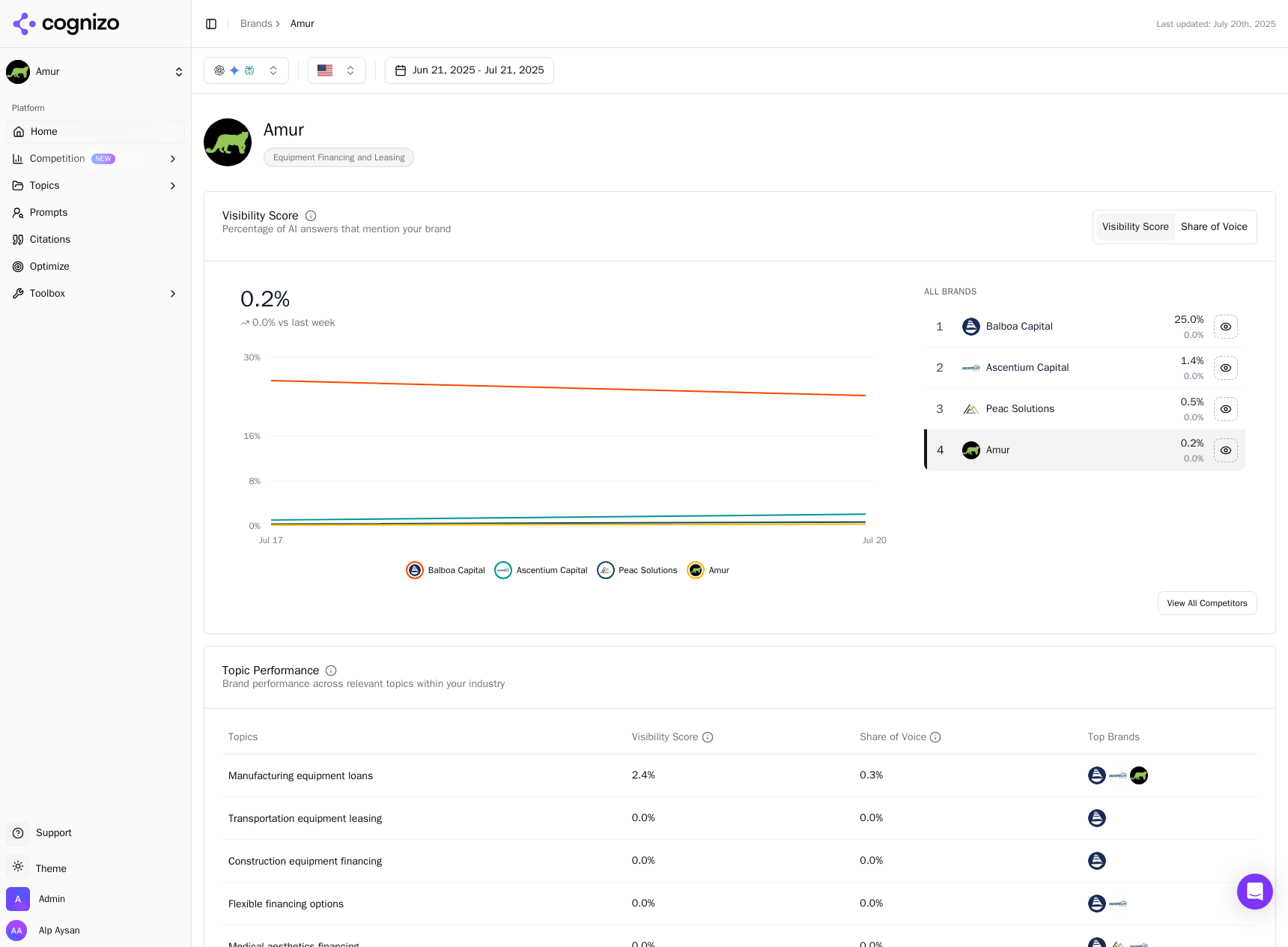 click on "Competition NEW" at bounding box center [95, 159] 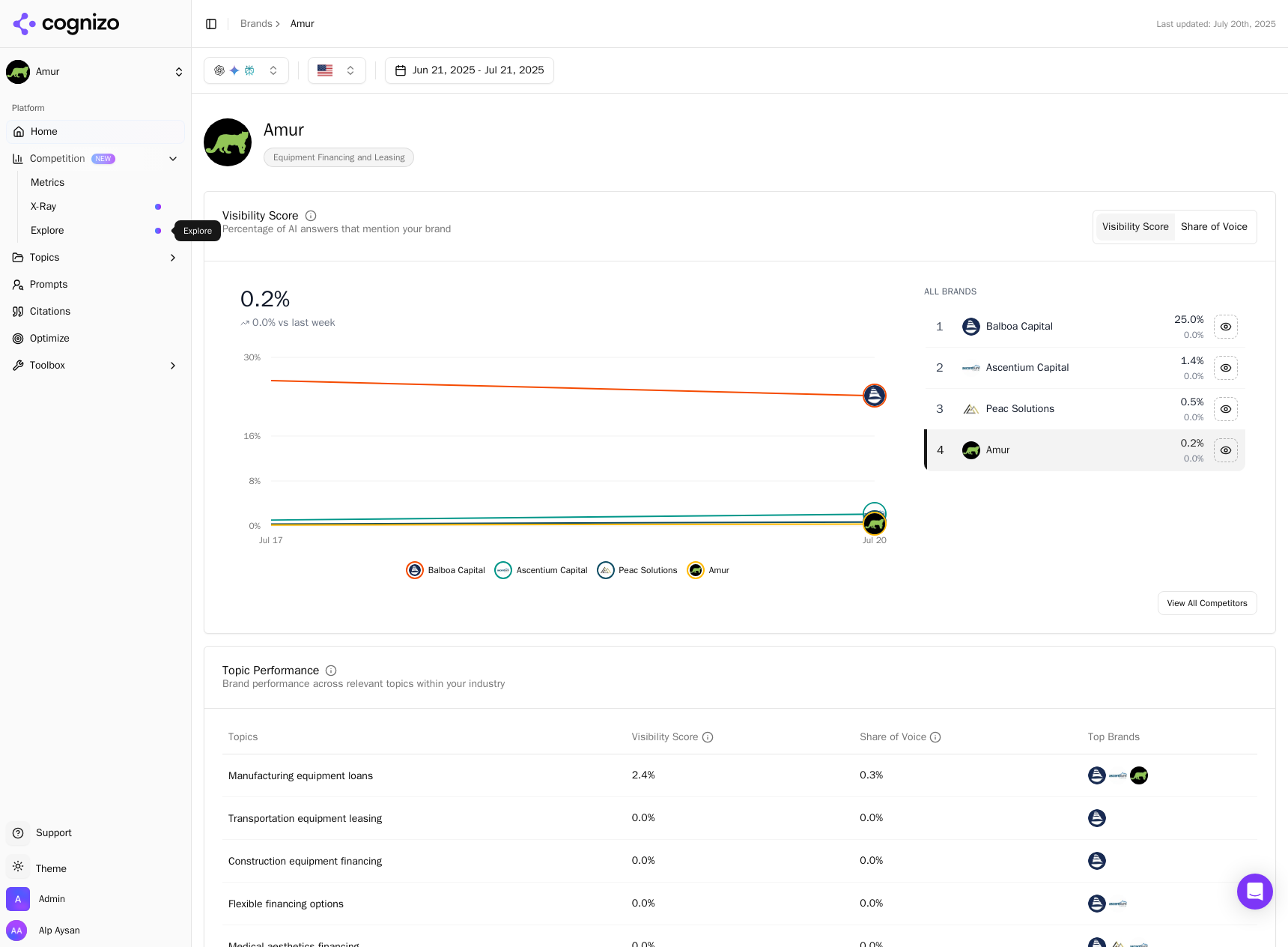 click on "Explore" at bounding box center (96, 231) 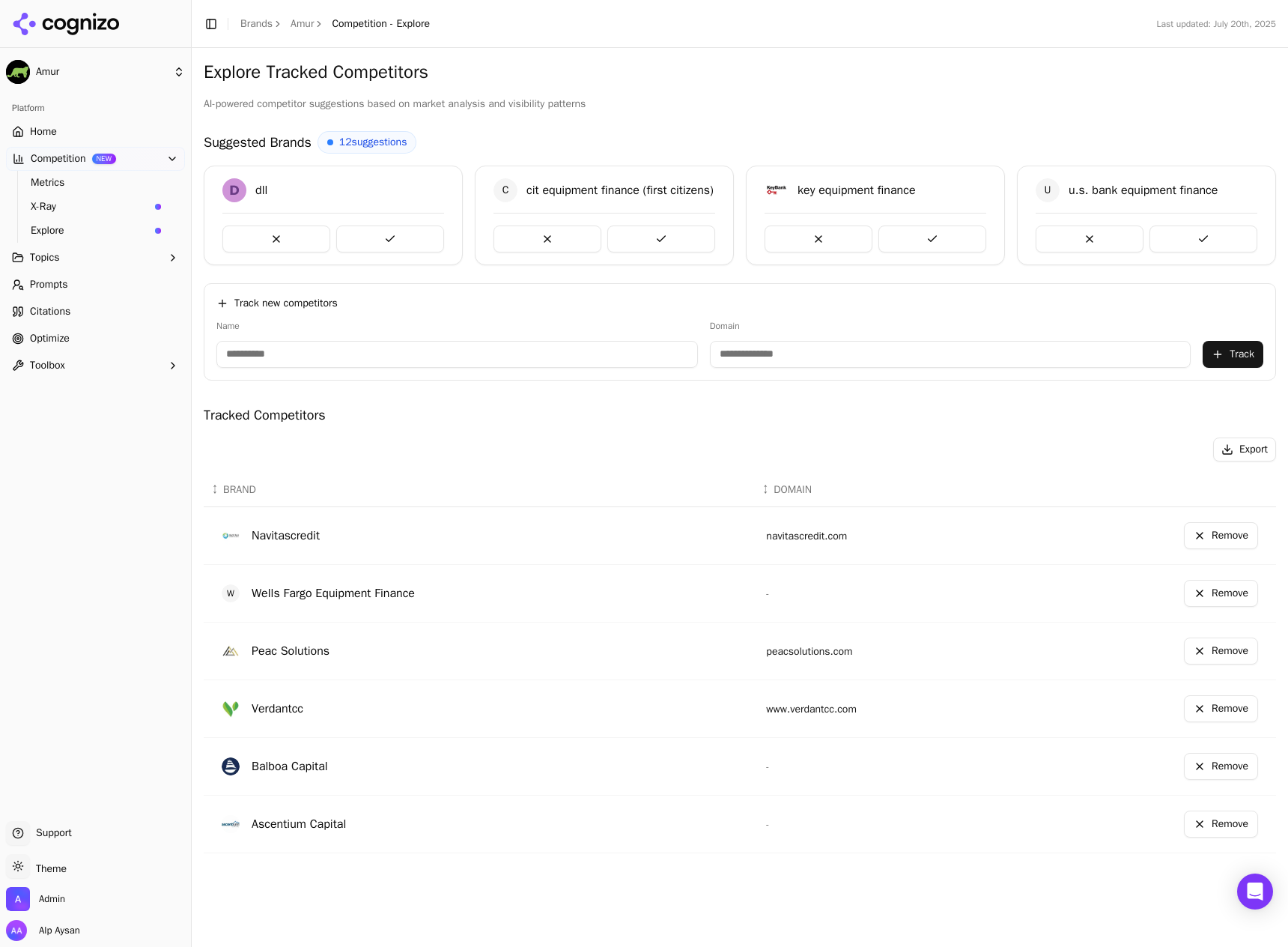 click on "Home" at bounding box center [95, 132] 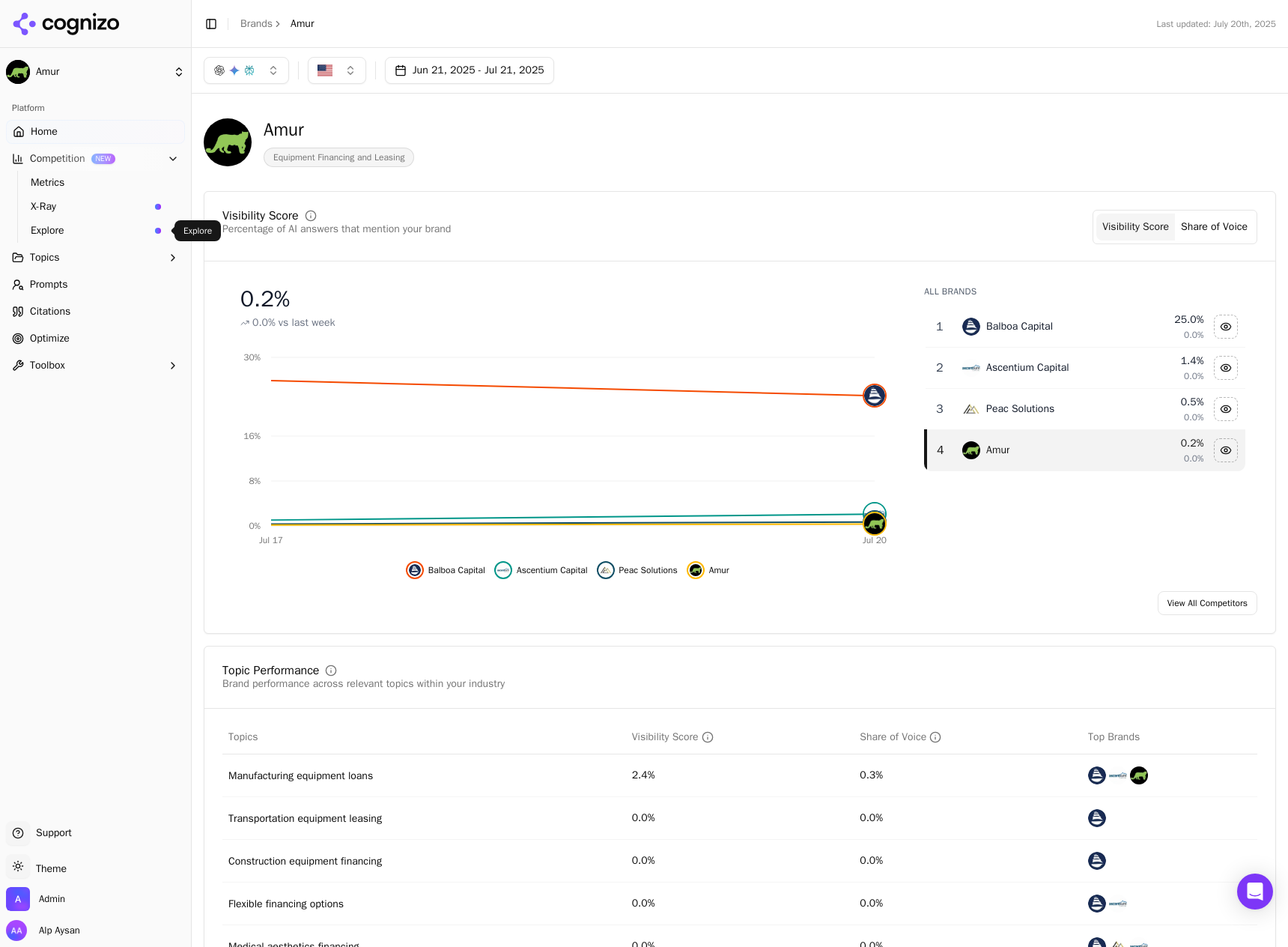 click on "Explore" at bounding box center (90, 231) 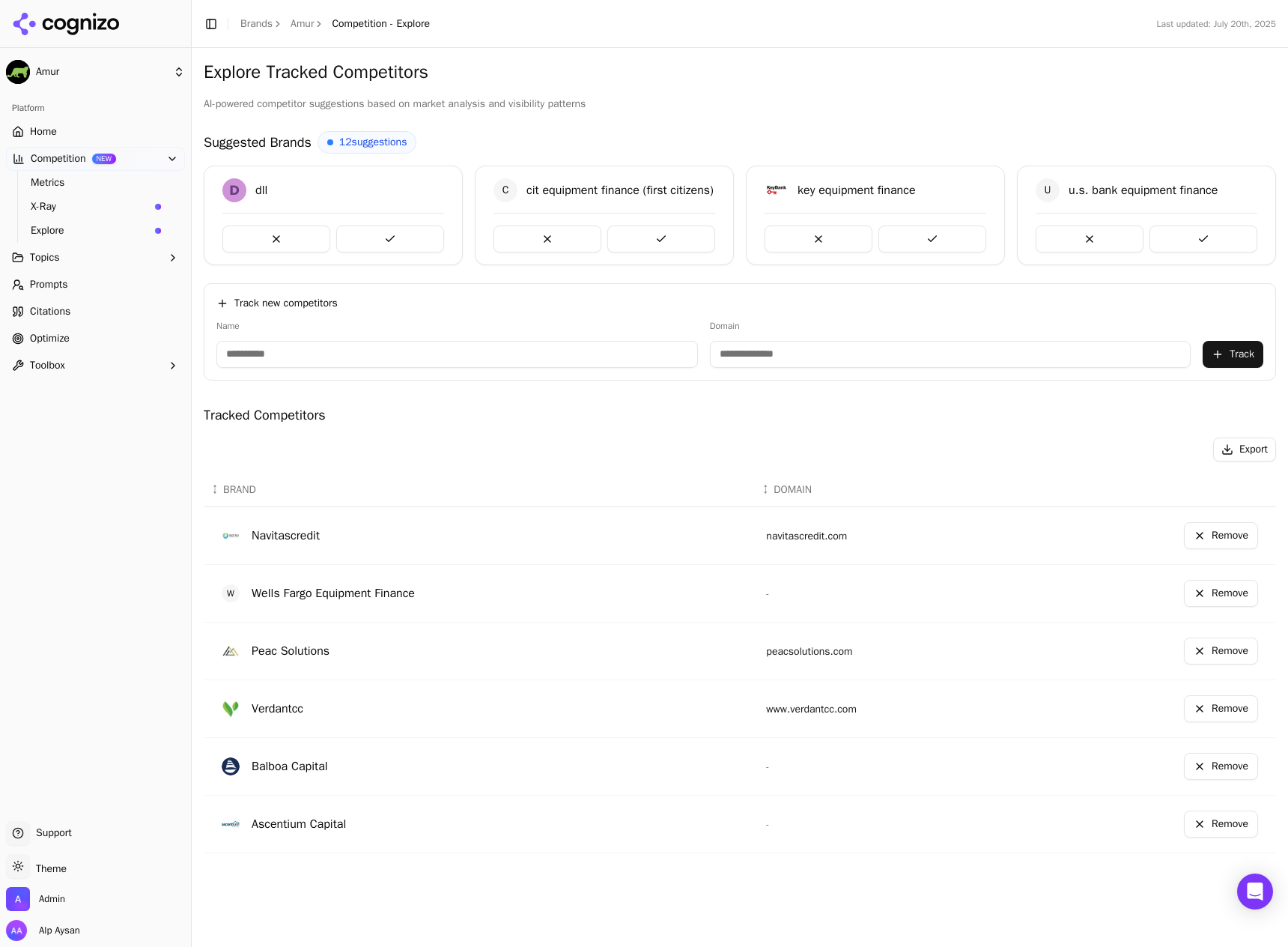 click on "Home" at bounding box center [95, 132] 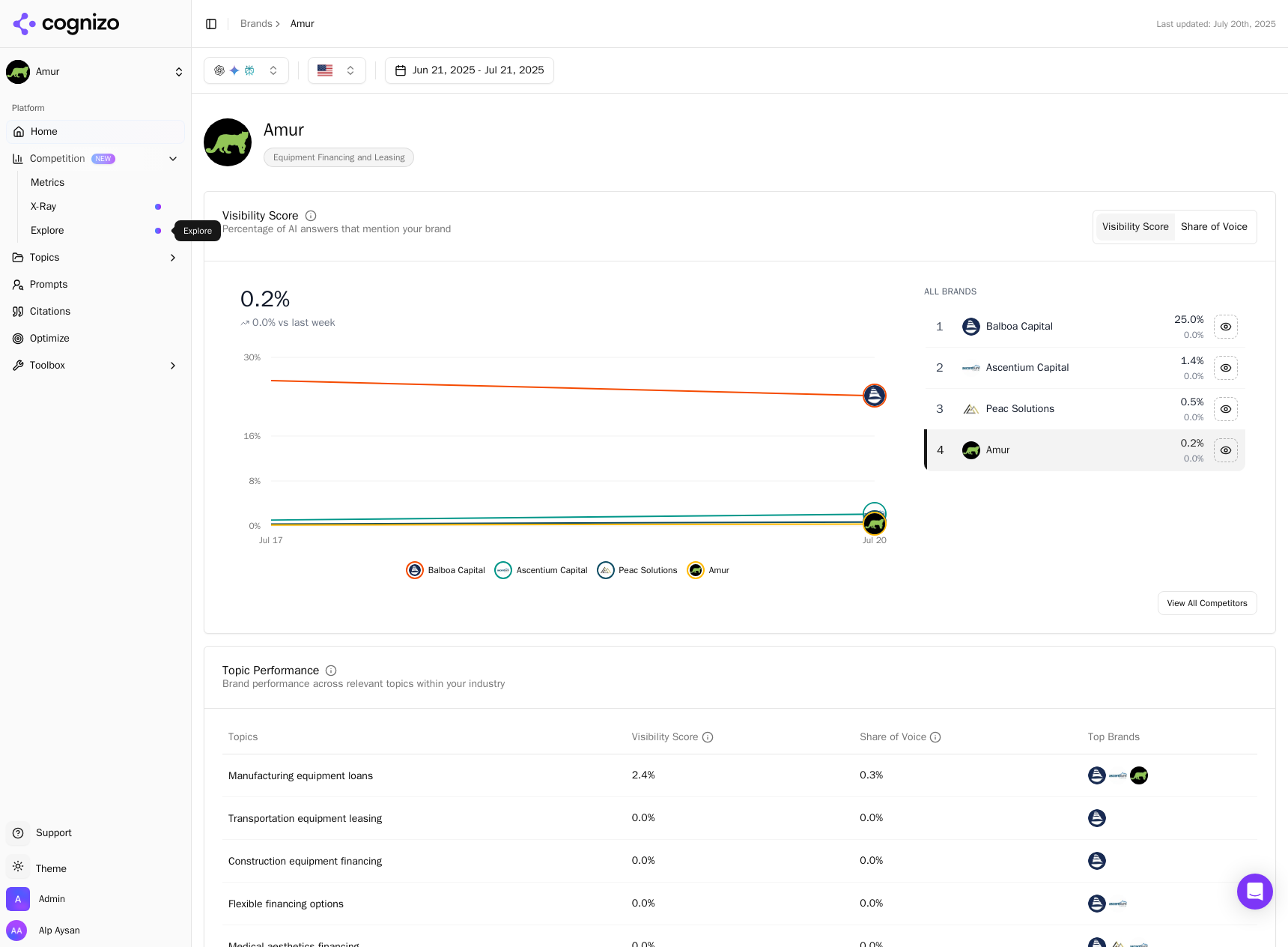 click on "Explore" at bounding box center [90, 231] 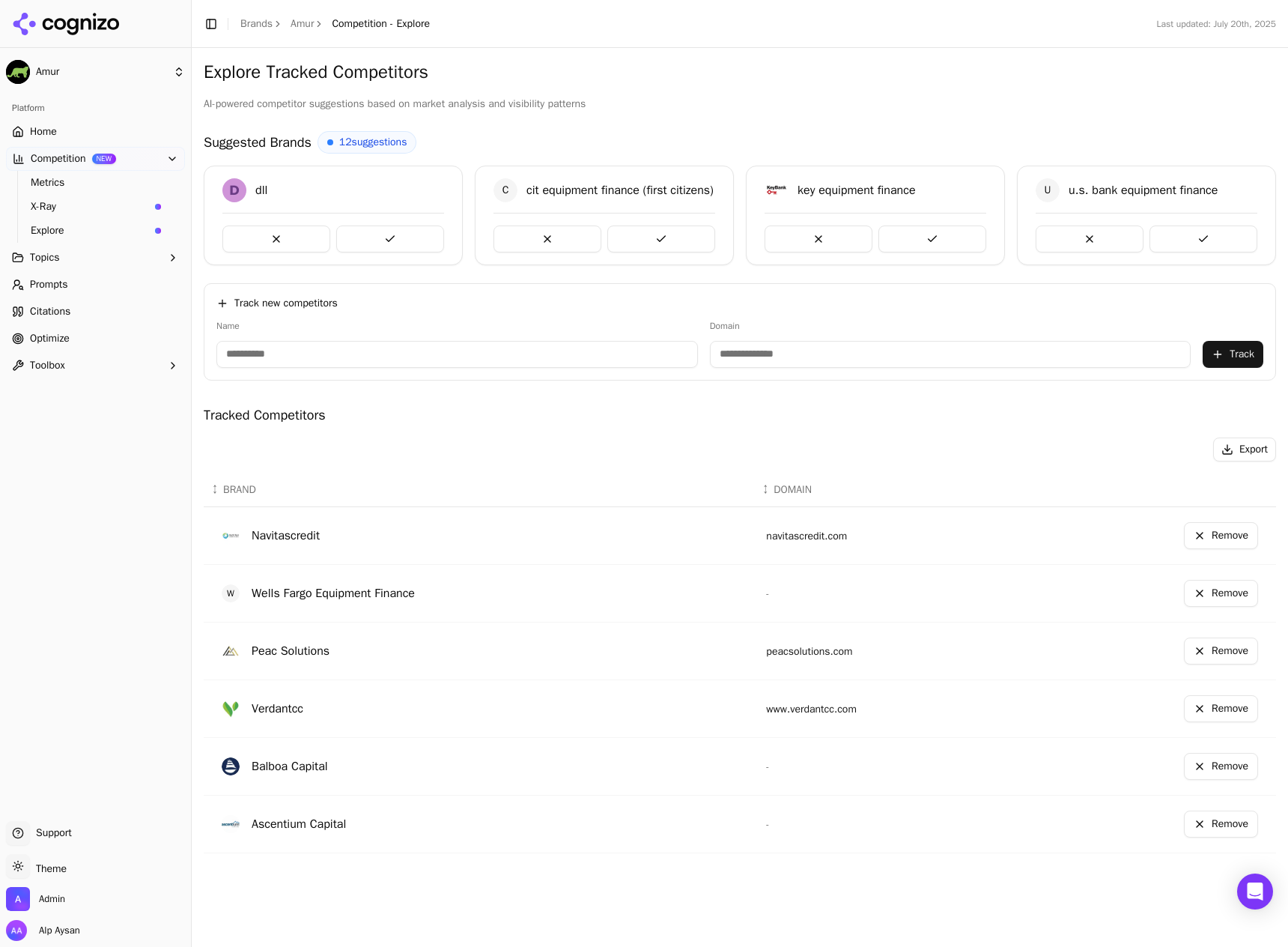 click on "Home" at bounding box center [95, 132] 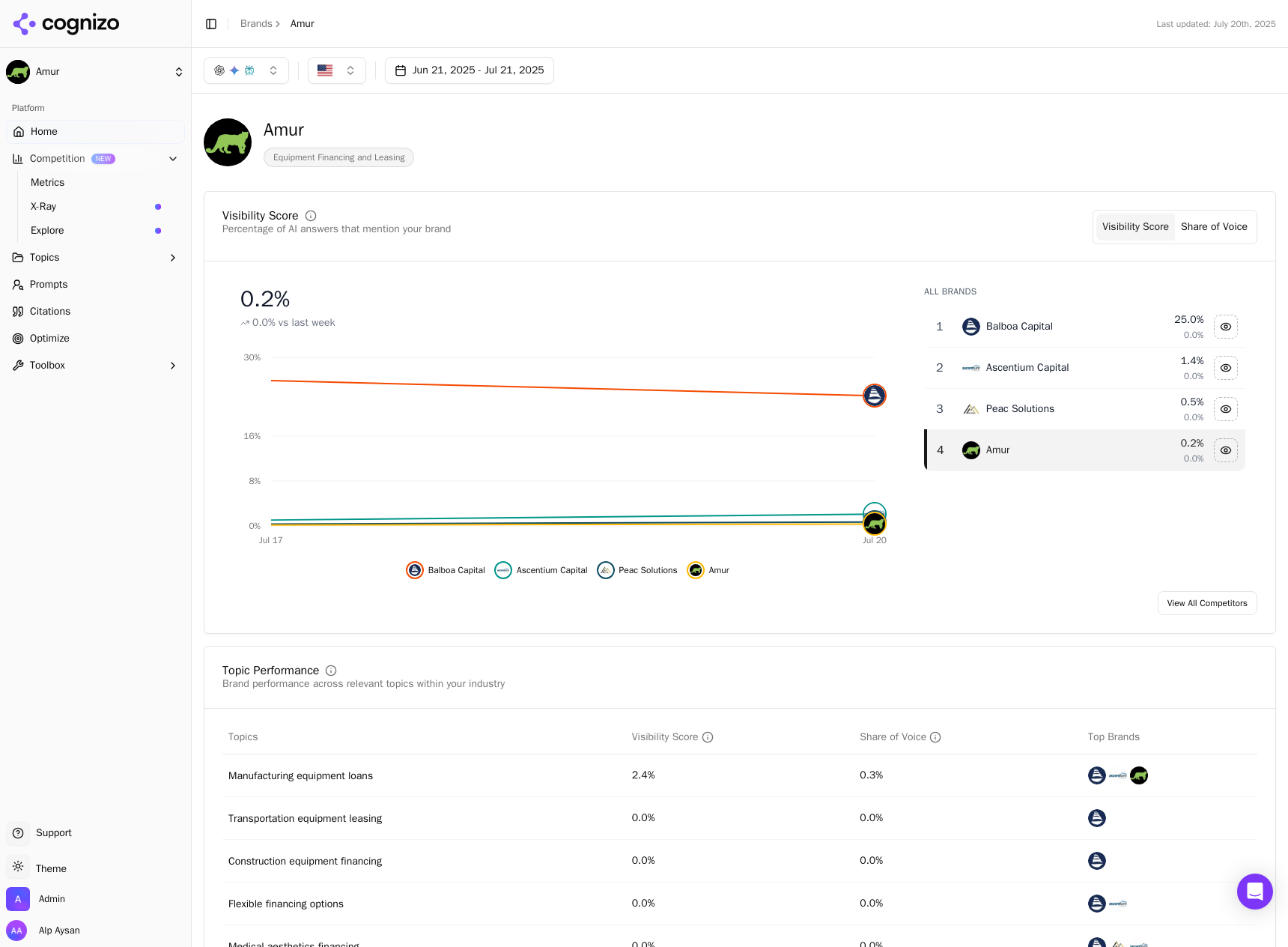click on "Home" at bounding box center [95, 132] 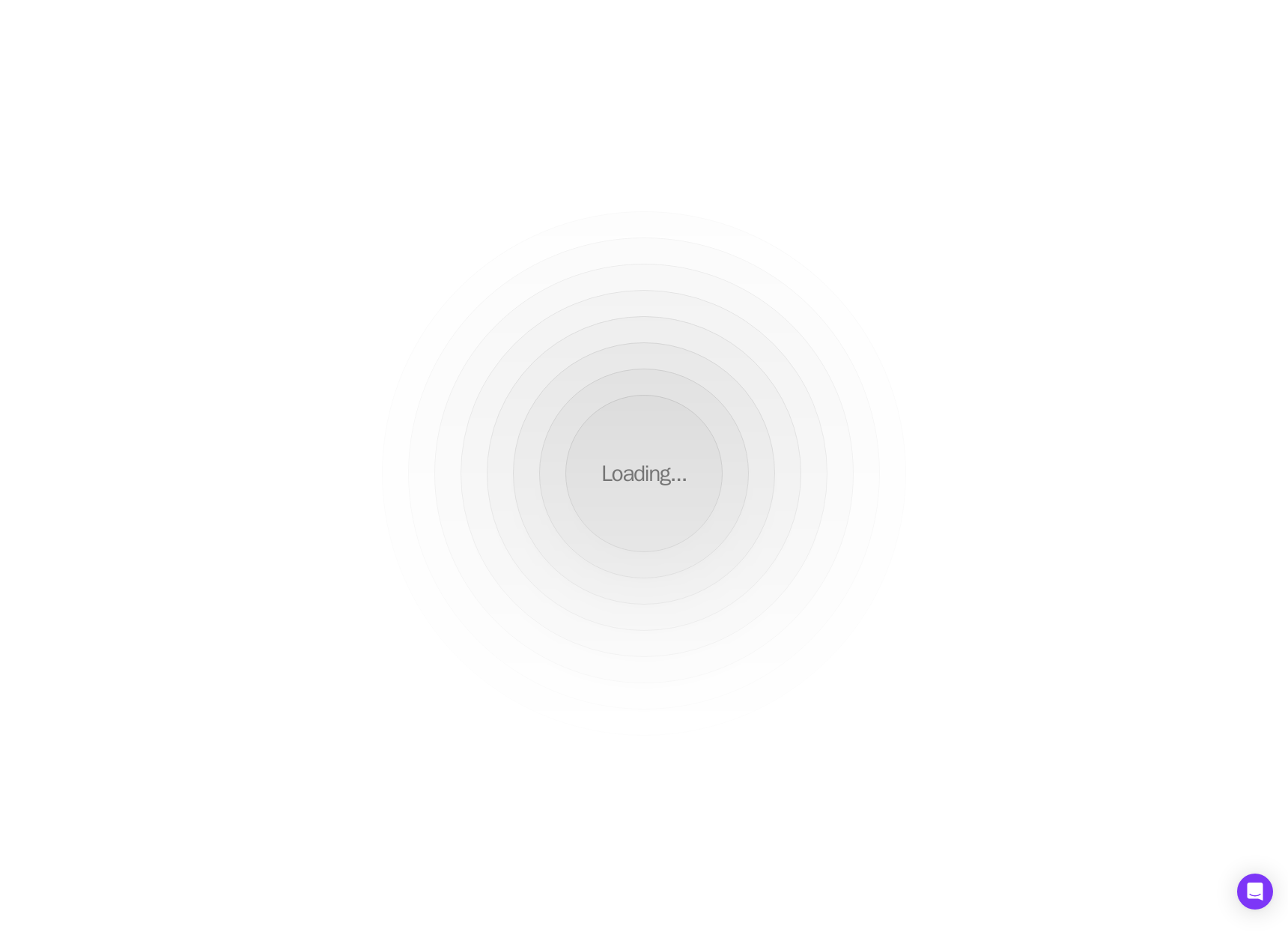 scroll, scrollTop: 0, scrollLeft: 0, axis: both 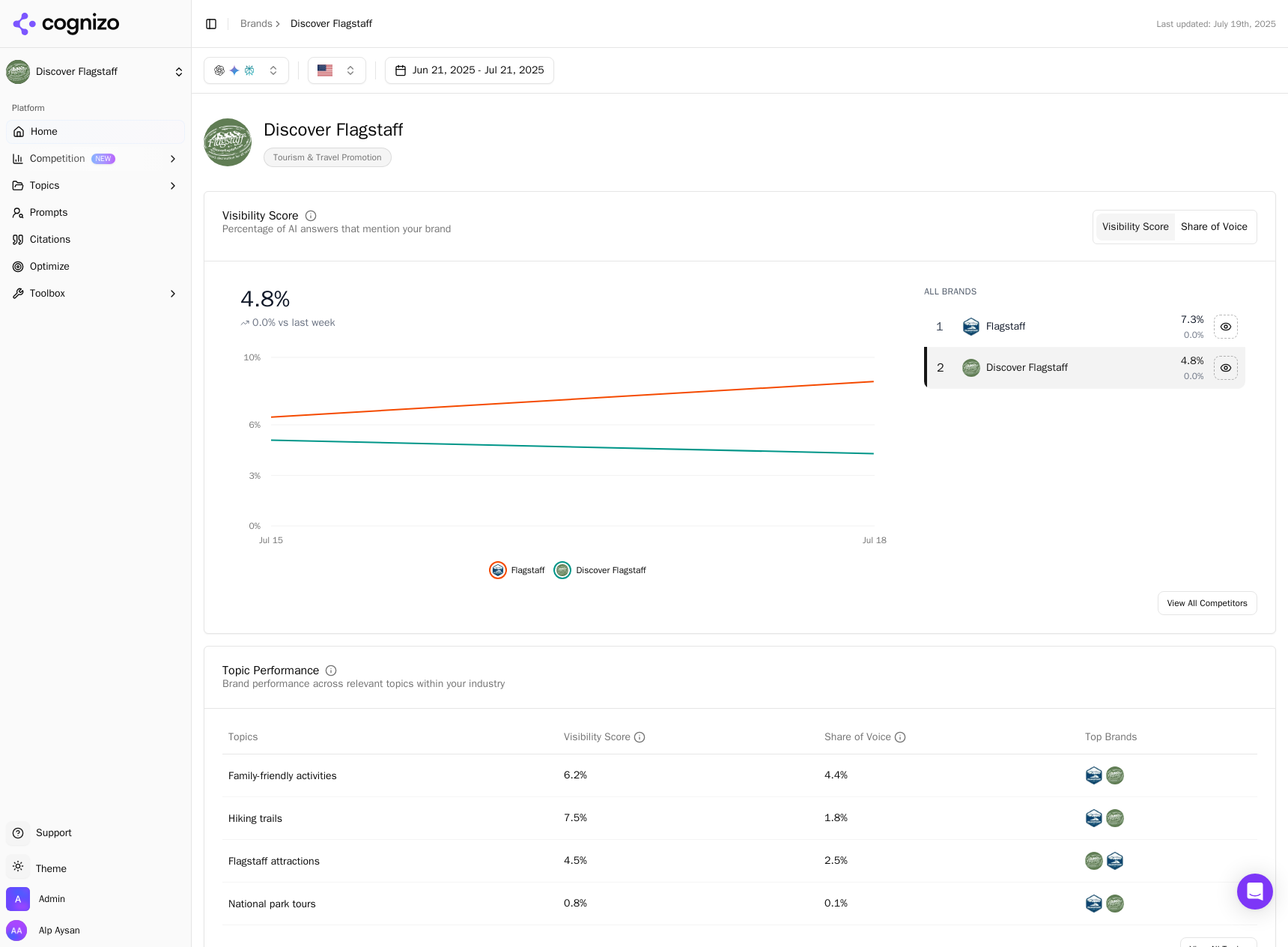click on "Competition NEW" at bounding box center [95, 159] 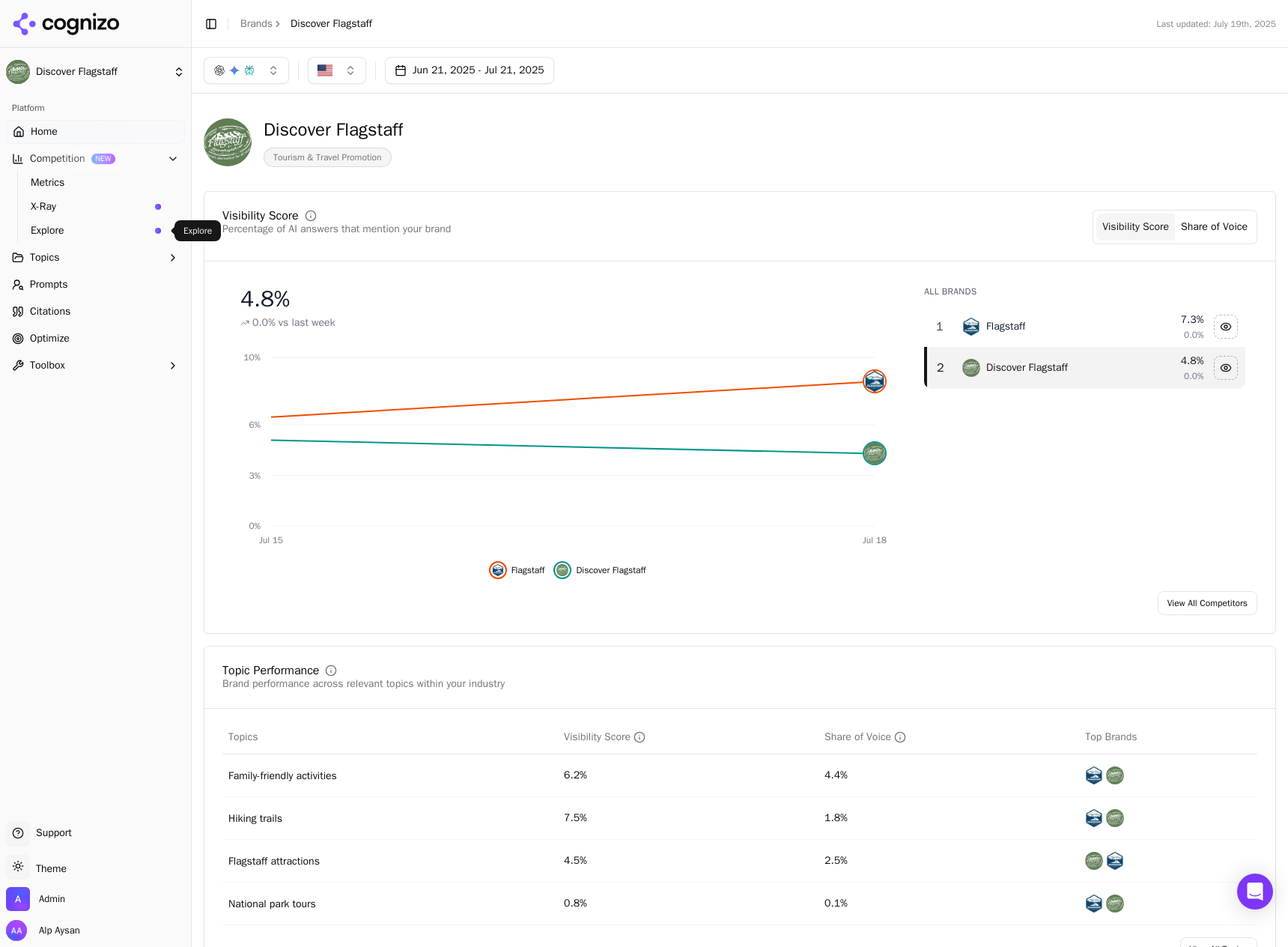 click on "Explore" at bounding box center [90, 231] 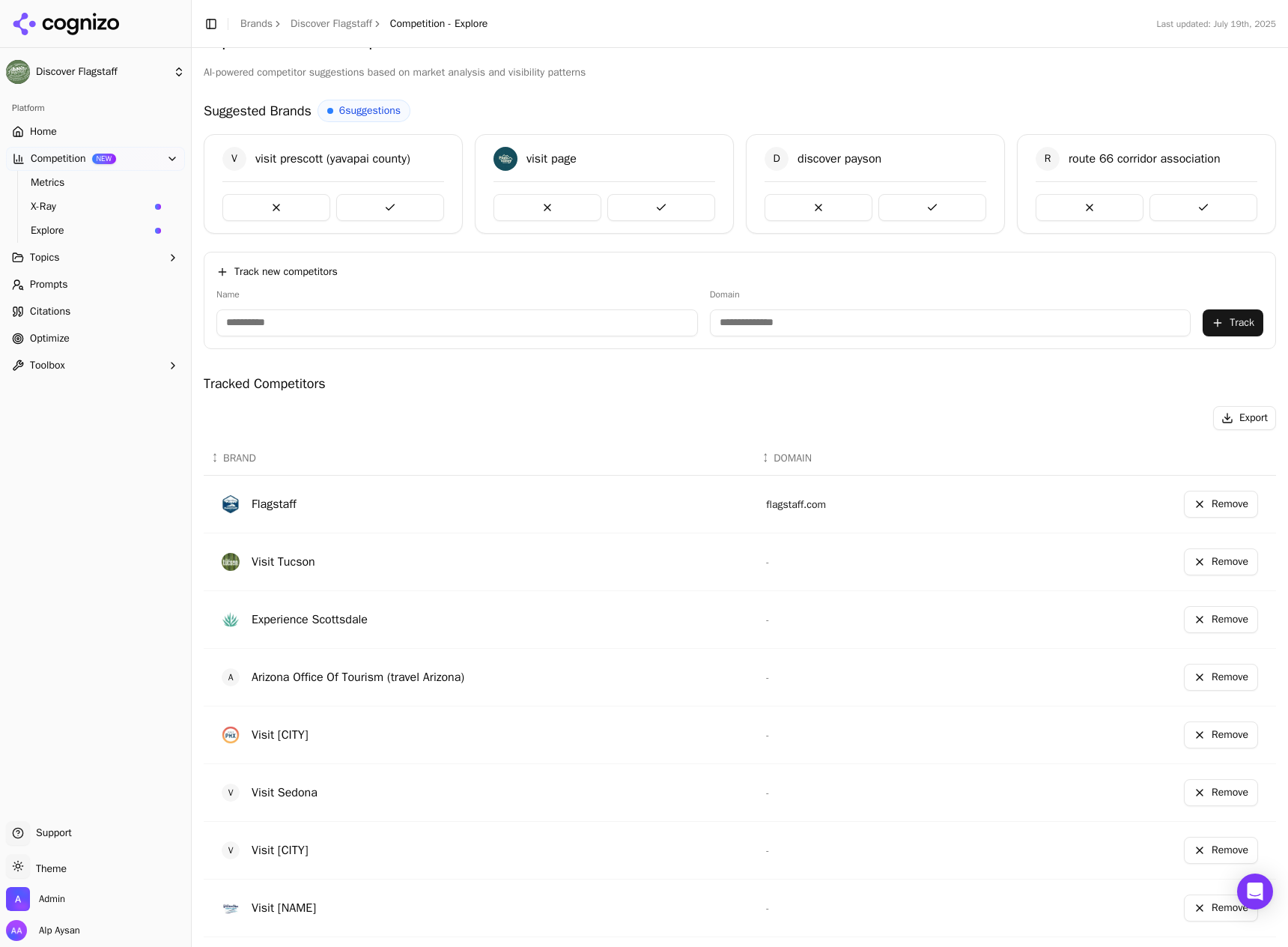 scroll, scrollTop: 46, scrollLeft: 0, axis: vertical 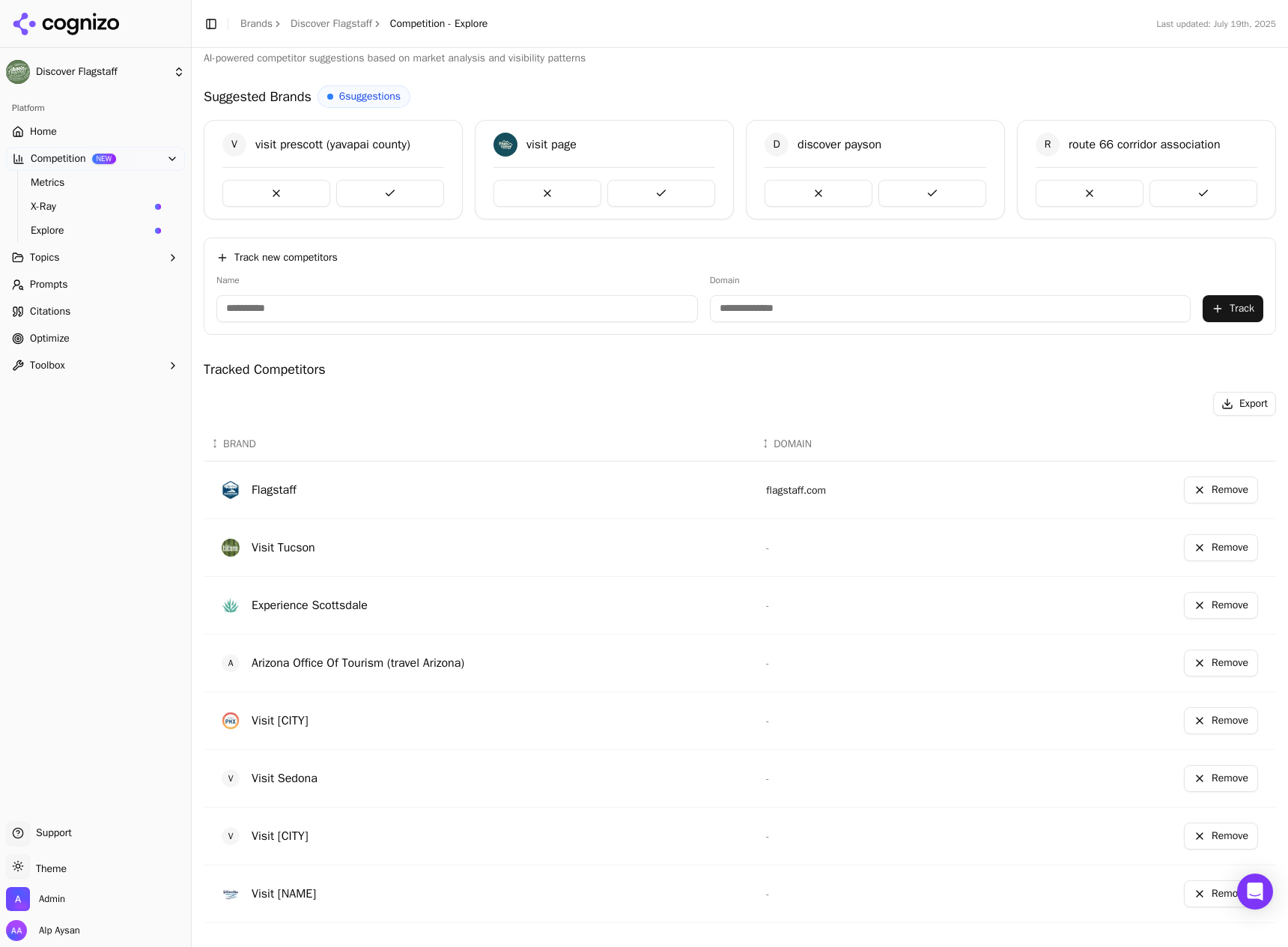click on "Home" at bounding box center [95, 132] 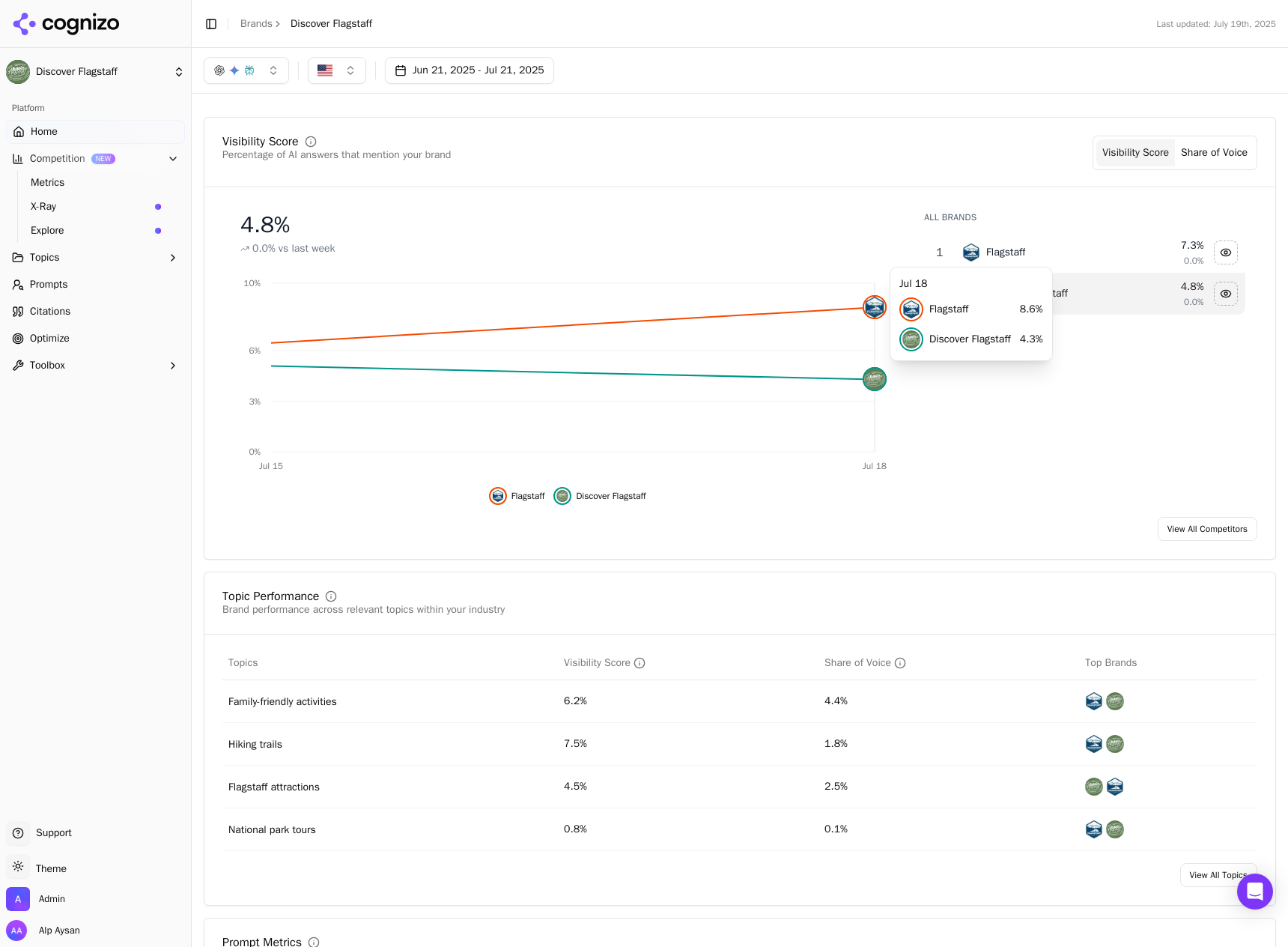 scroll, scrollTop: 13, scrollLeft: 0, axis: vertical 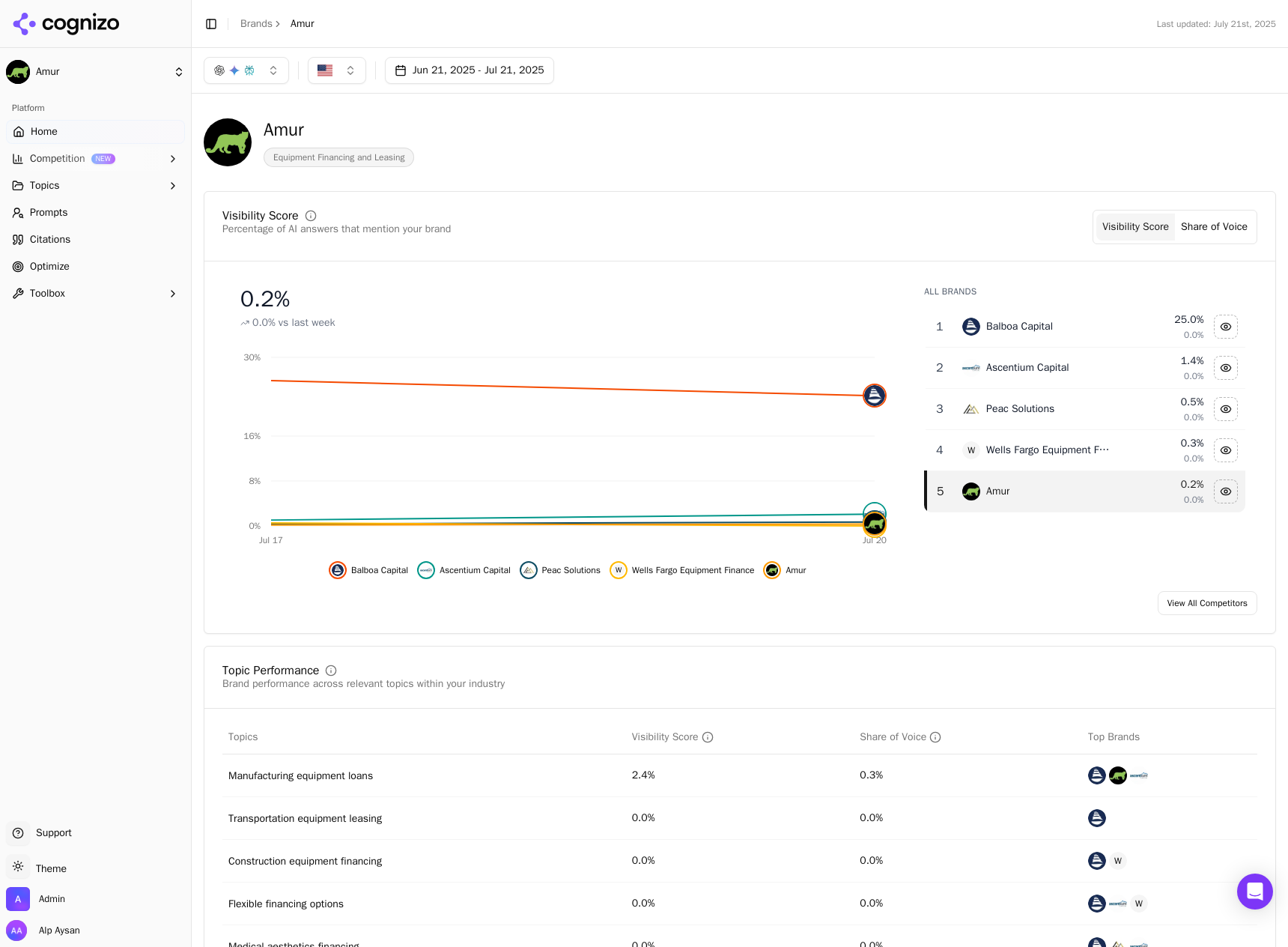click on "Competition NEW" at bounding box center [95, 159] 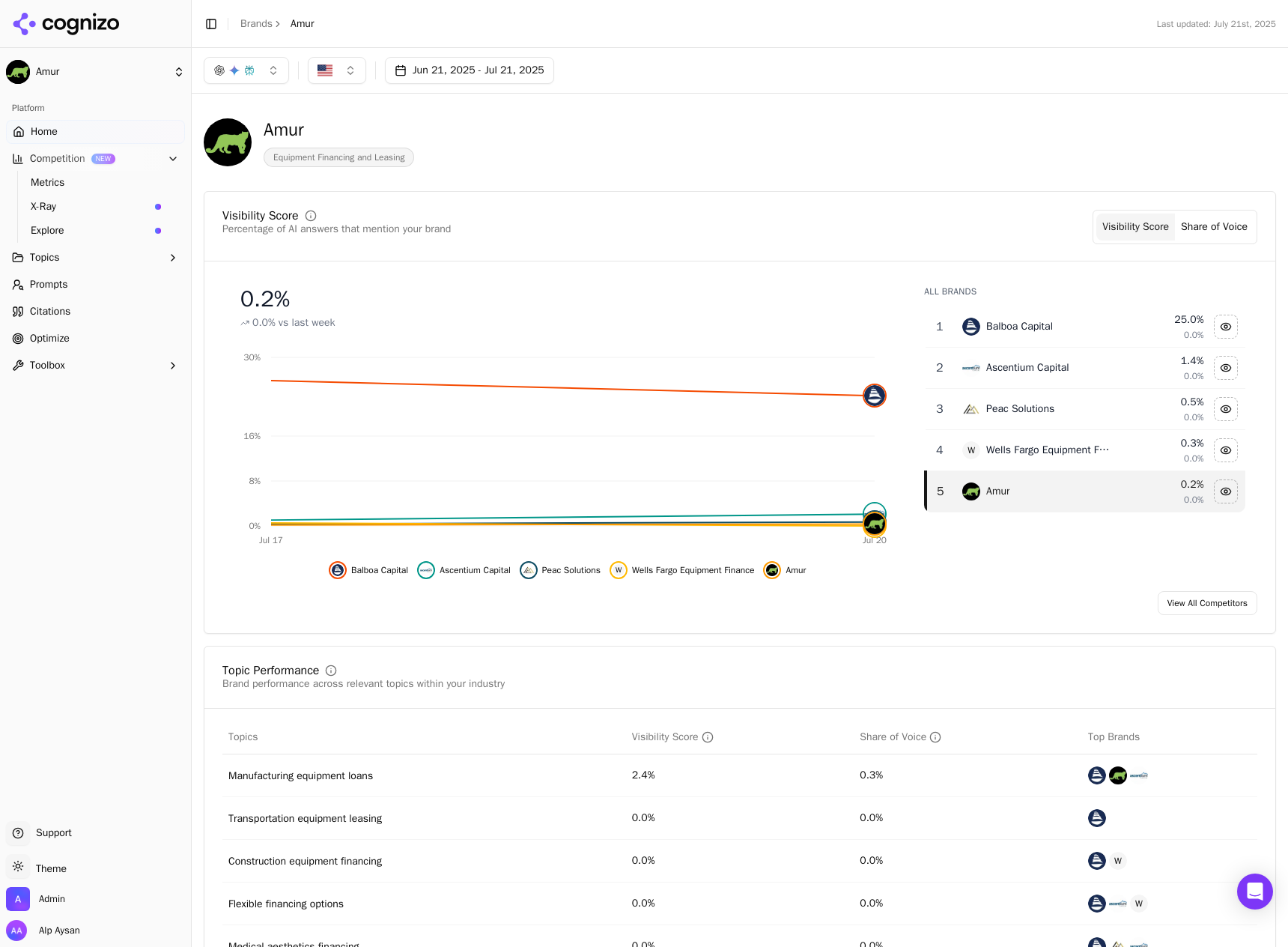 click on "Explore" at bounding box center [90, 231] 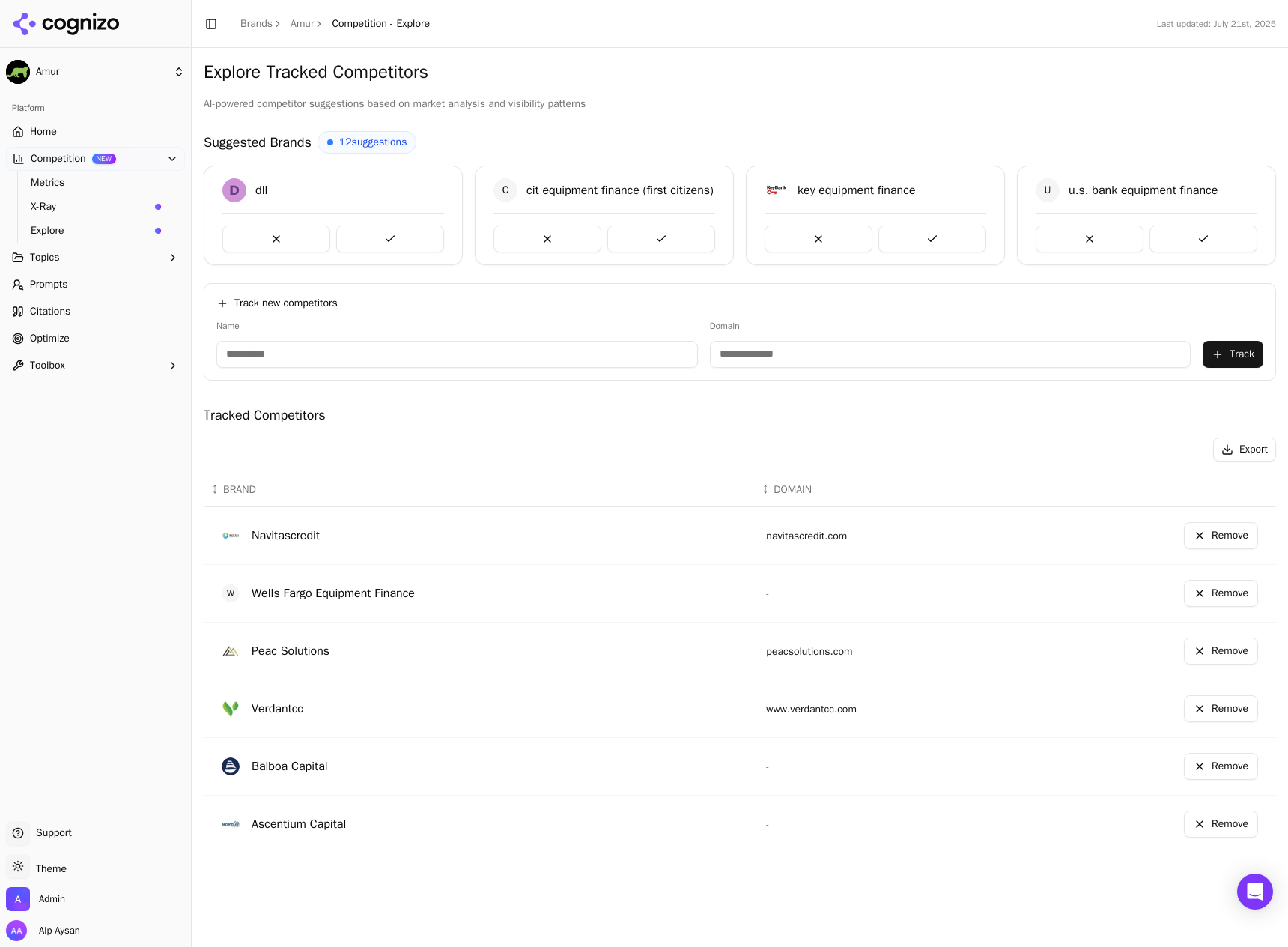 click on "Home" at bounding box center (95, 132) 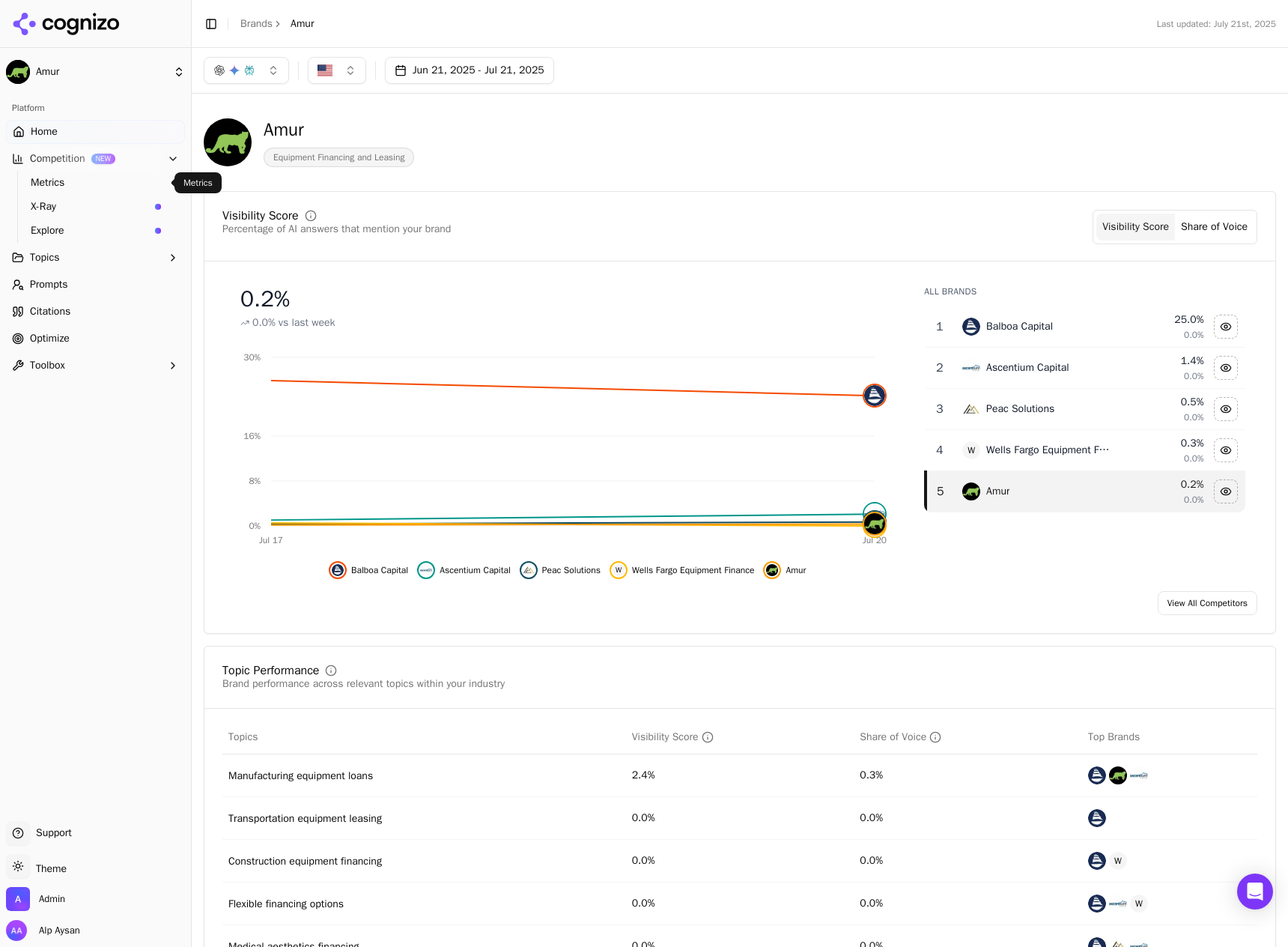 click on "Metrics" at bounding box center [96, 183] 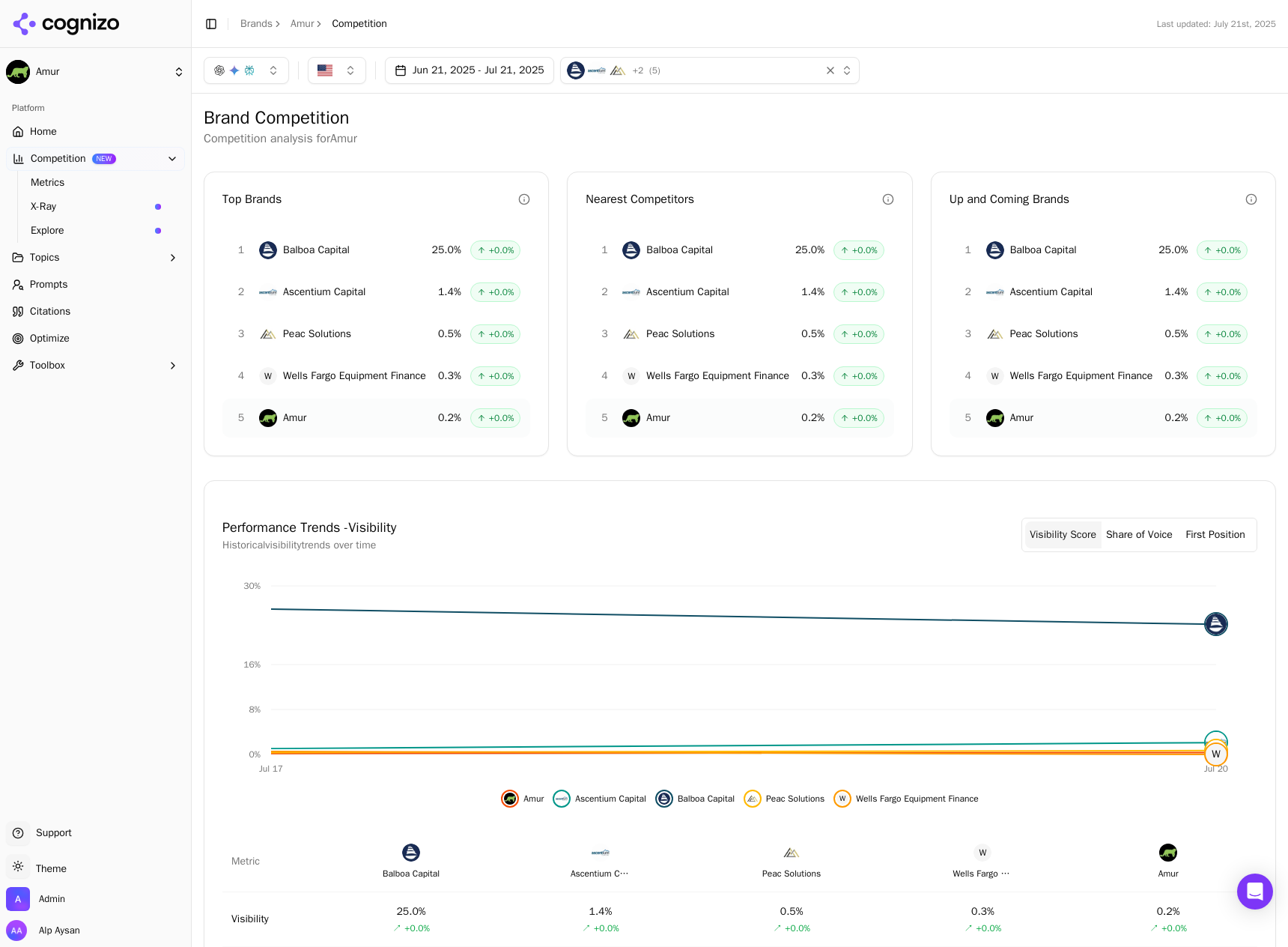 click on "+ 2 ( 5 )" at bounding box center [710, 70] 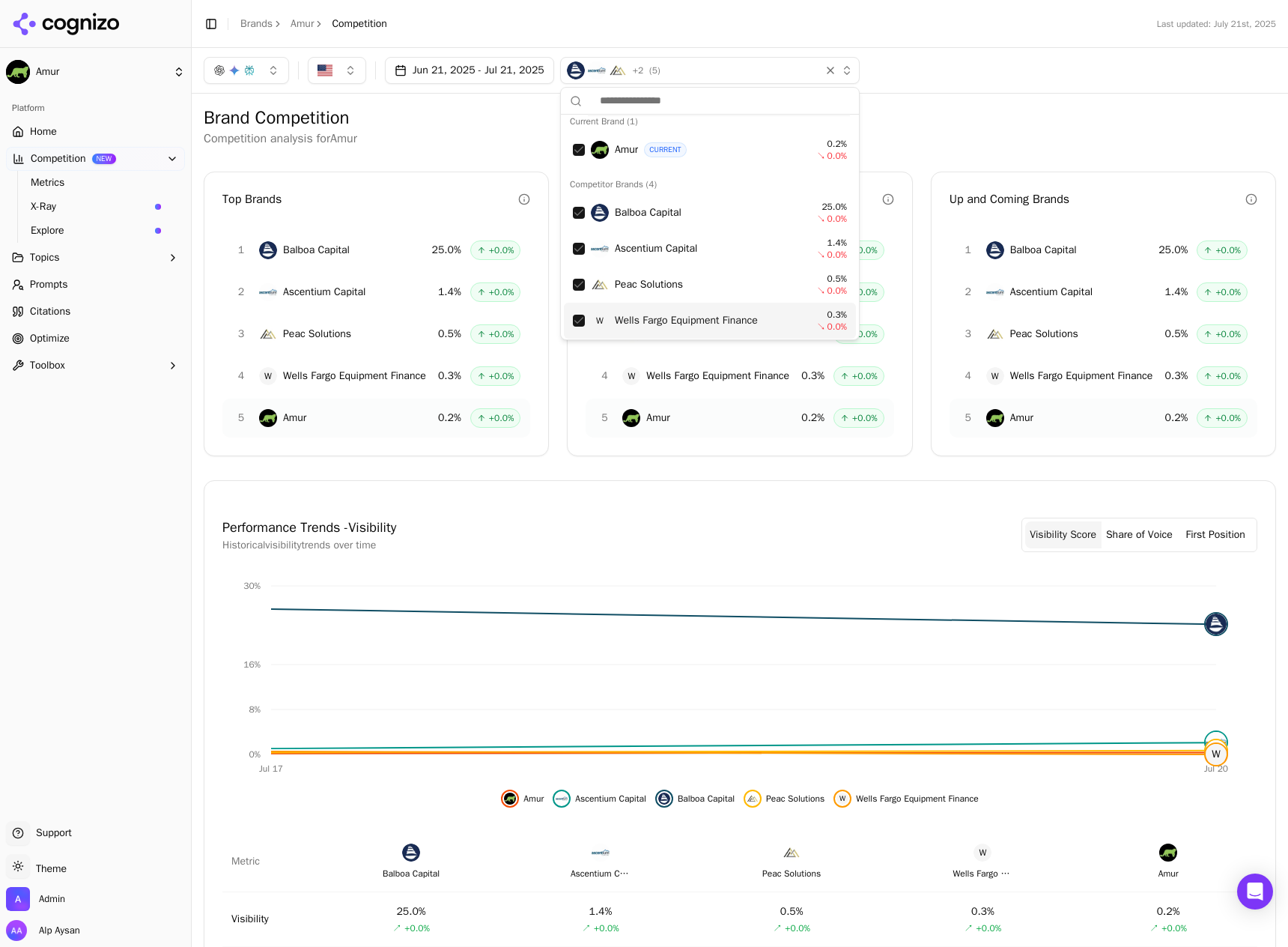 scroll, scrollTop: 9, scrollLeft: 0, axis: vertical 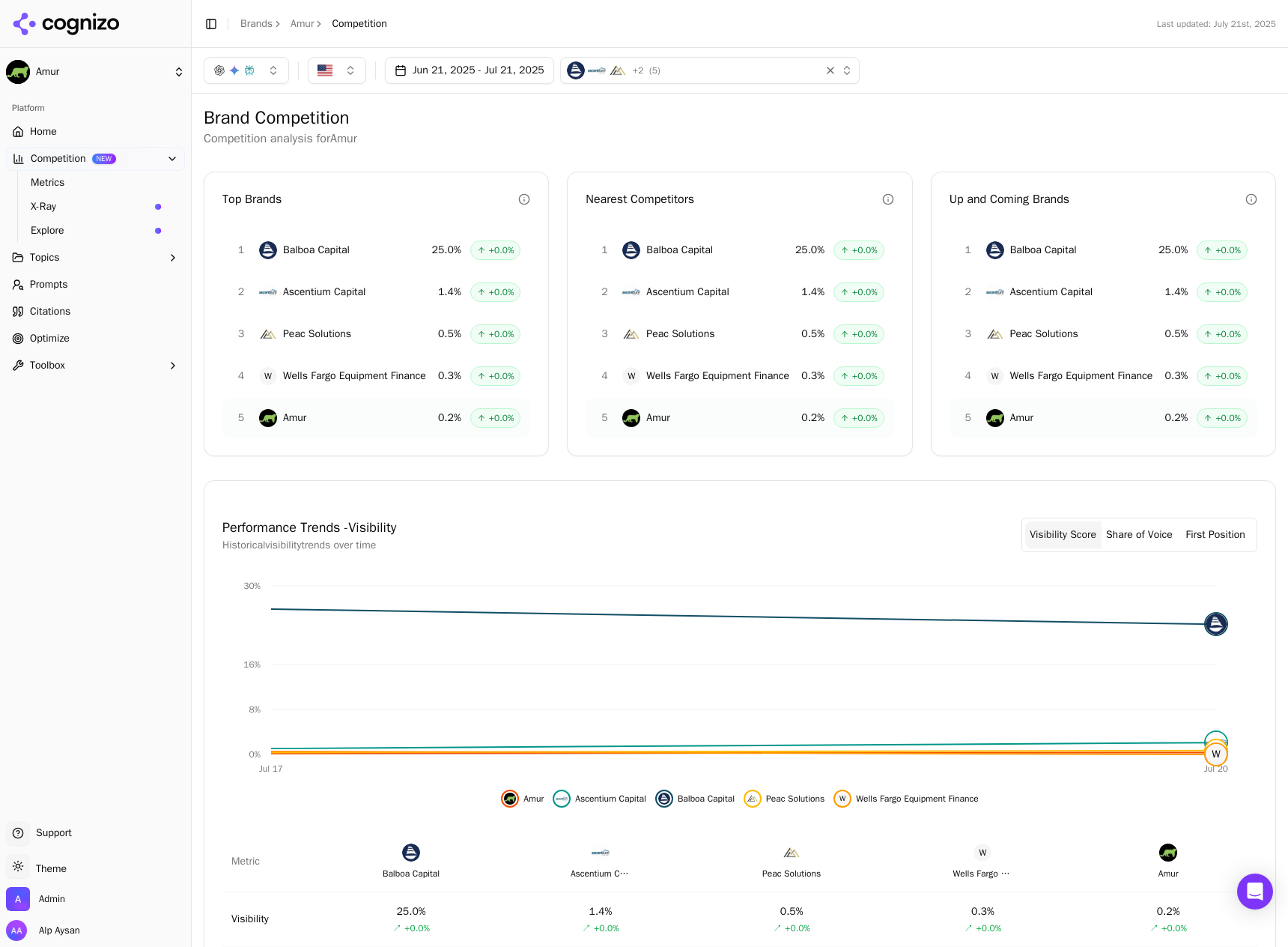 click on "Explore" at bounding box center (90, 231) 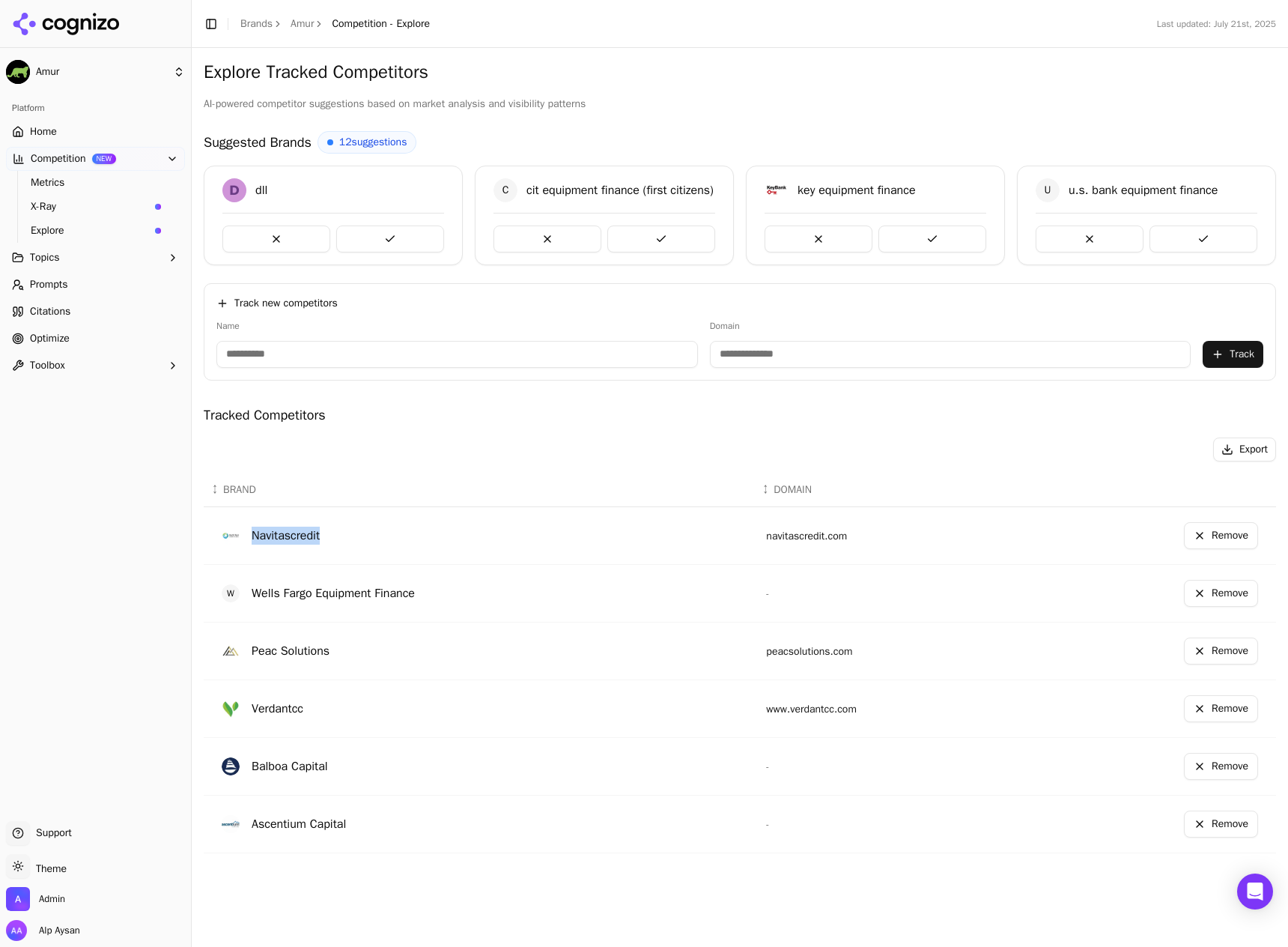 drag, startPoint x: 335, startPoint y: 536, endPoint x: 249, endPoint y: 541, distance: 86.14523 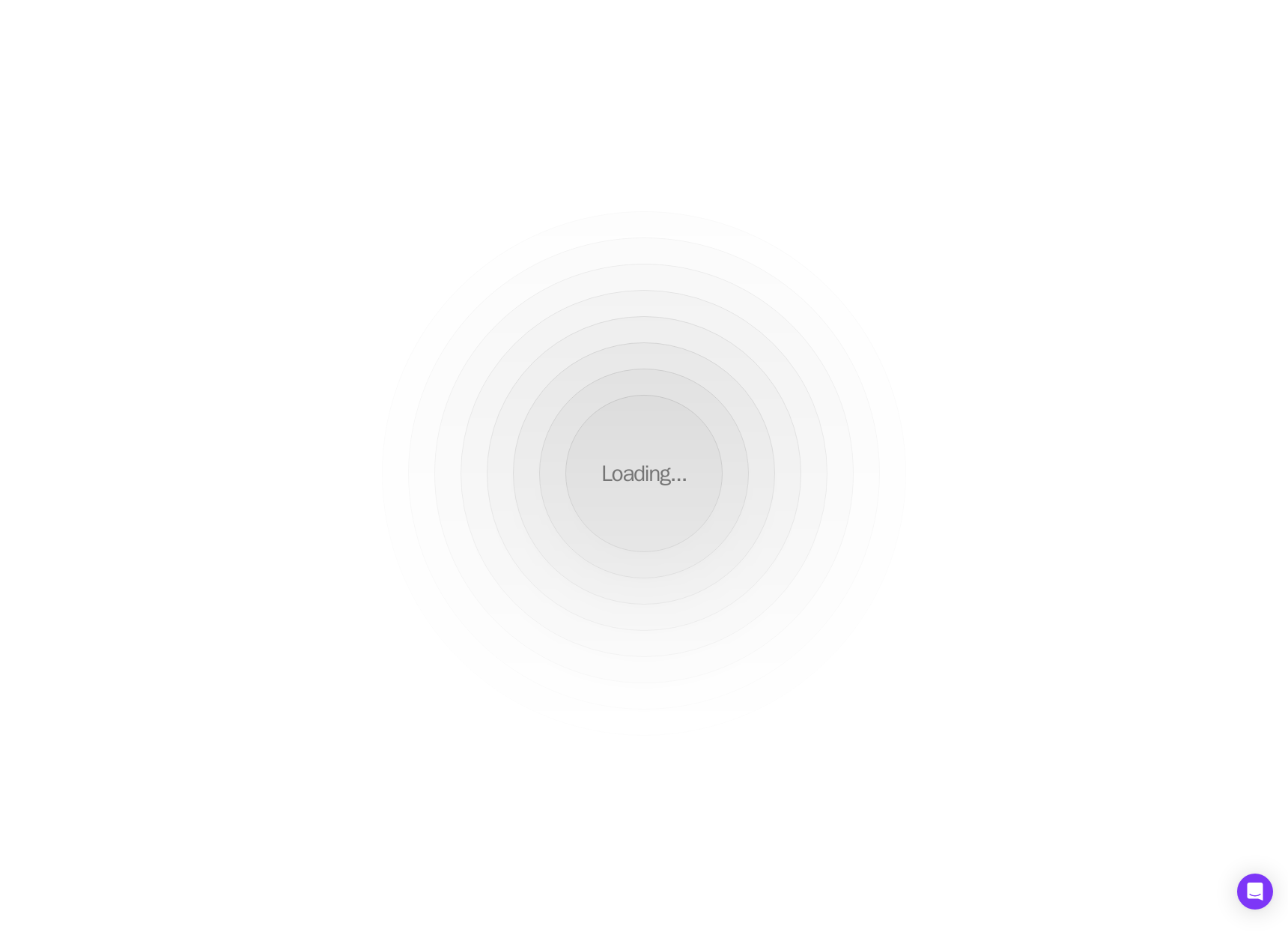 scroll, scrollTop: 0, scrollLeft: 0, axis: both 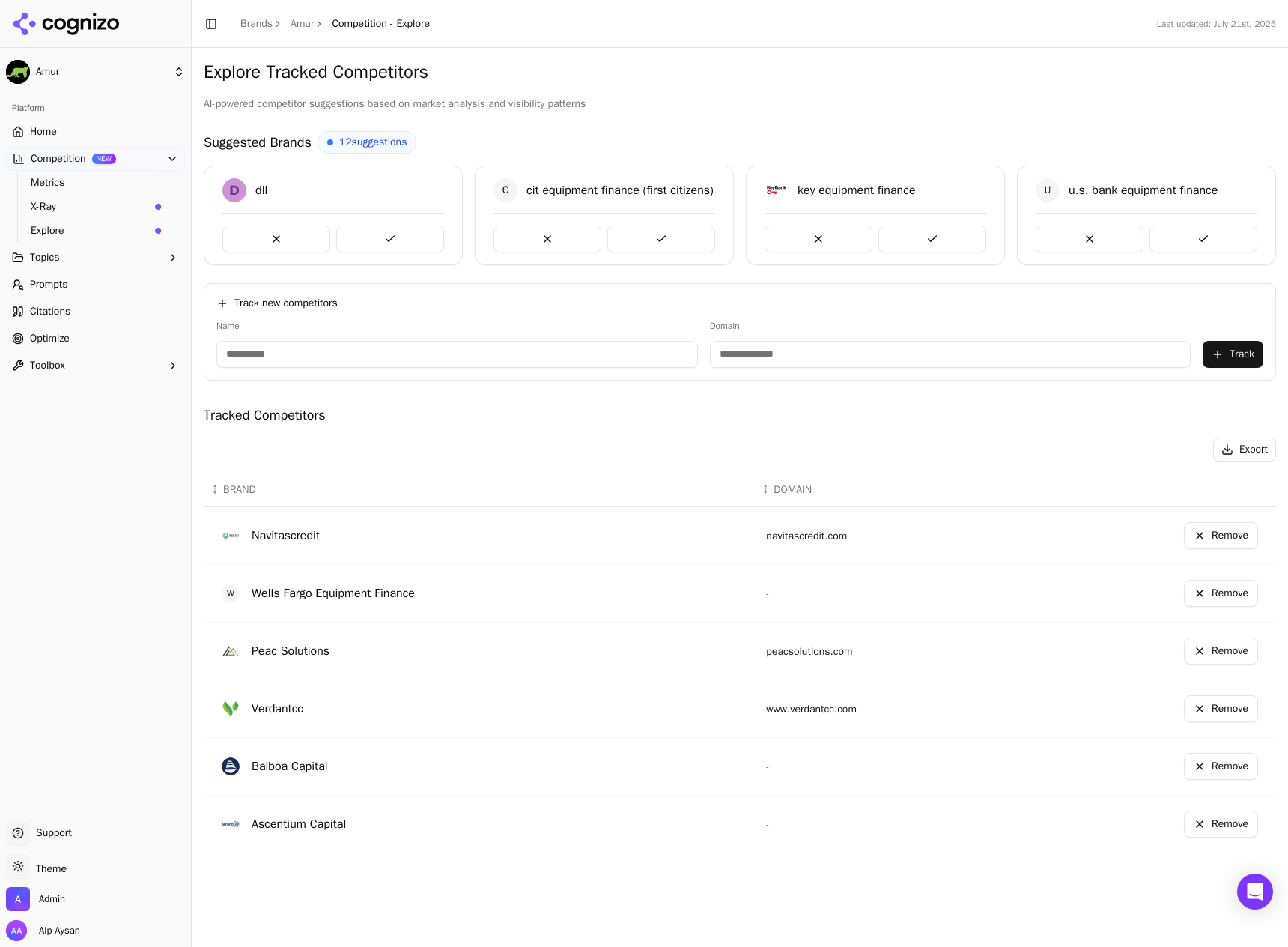 click on "Metrics" at bounding box center (96, 183) 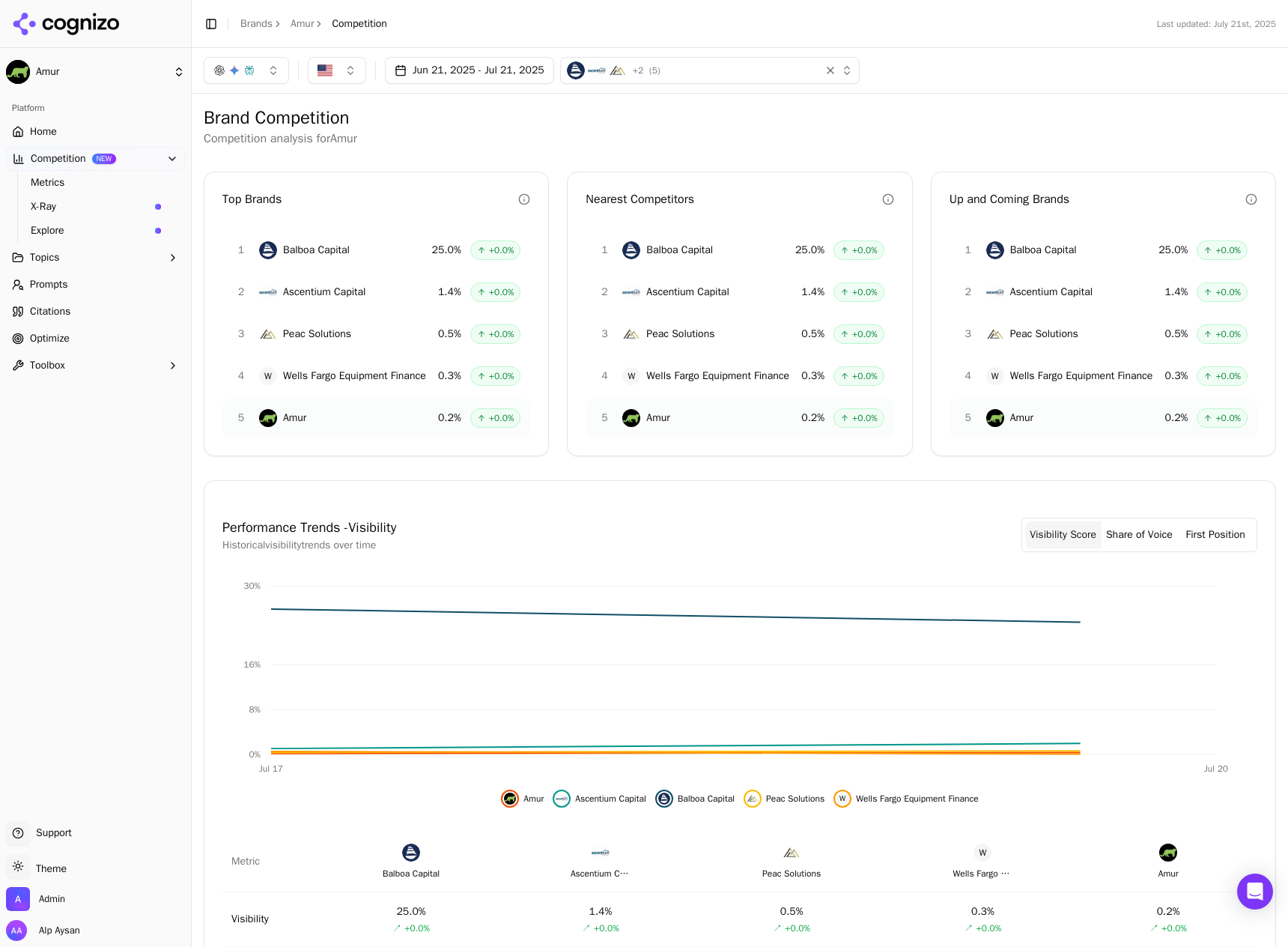 click on "+ 2 ( 5 )" at bounding box center [690, 70] 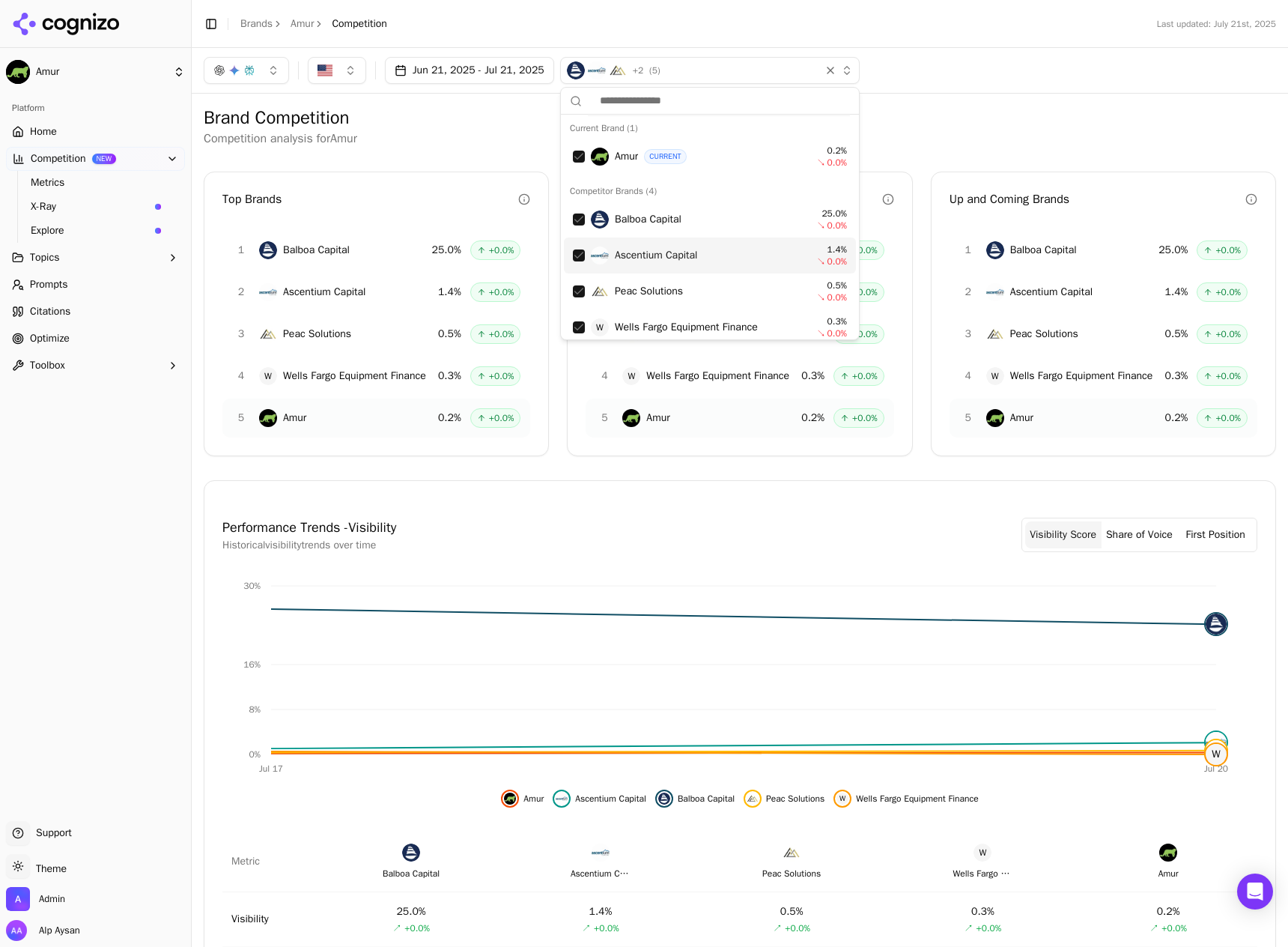 scroll, scrollTop: 9, scrollLeft: 0, axis: vertical 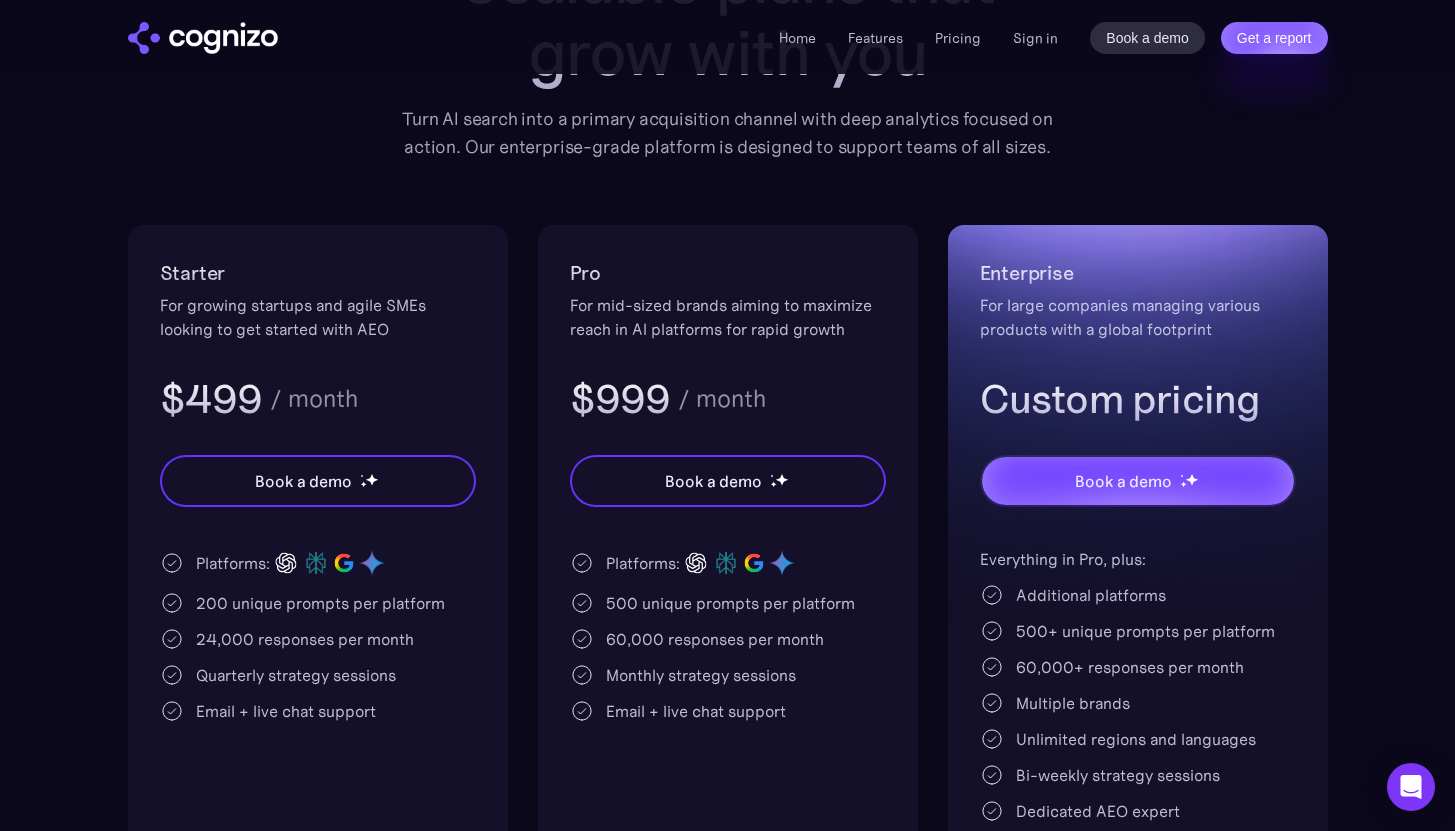 drag, startPoint x: 201, startPoint y: 53, endPoint x: 202, endPoint y: 43, distance: 10.049875 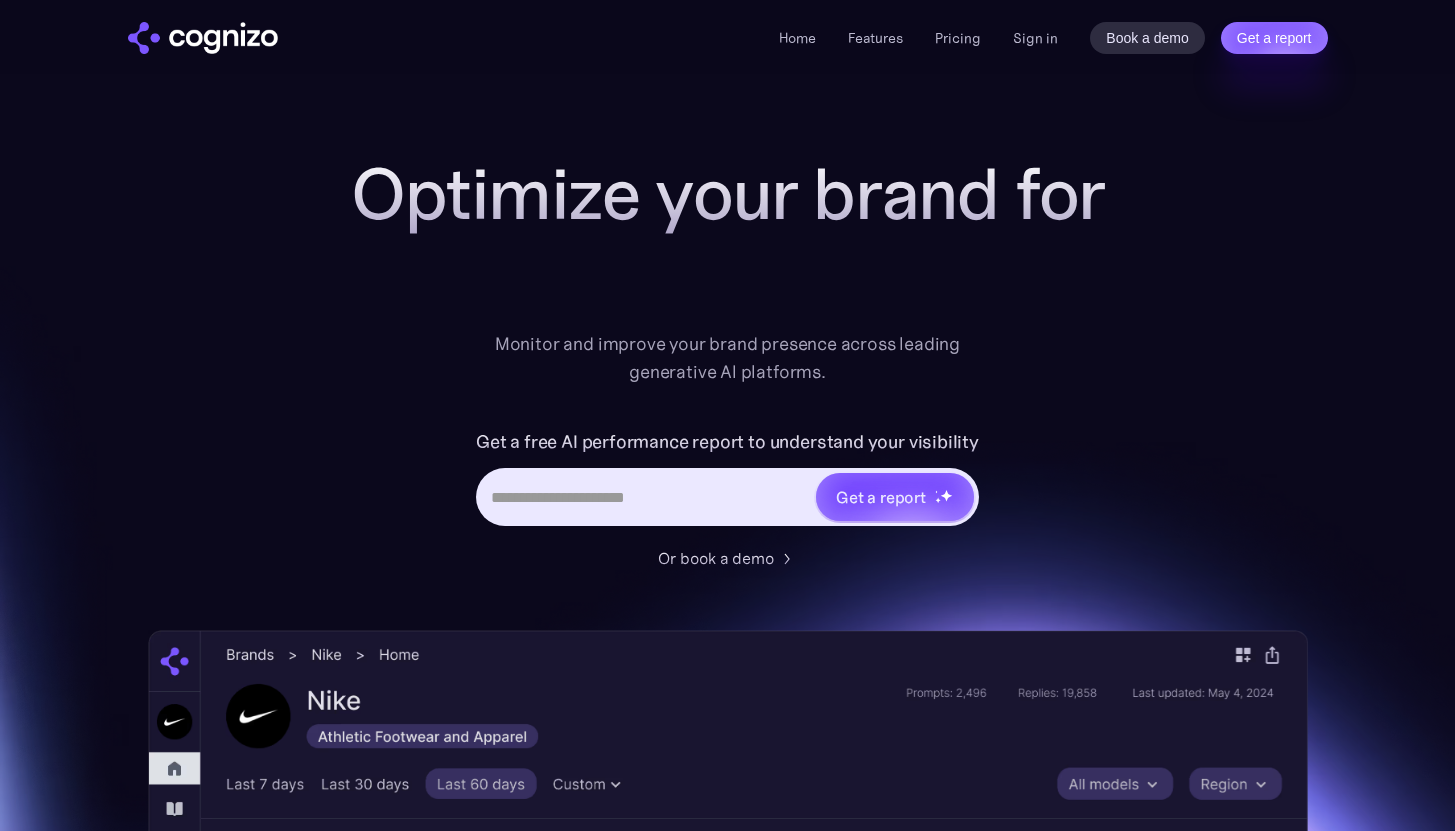 scroll, scrollTop: 0, scrollLeft: 0, axis: both 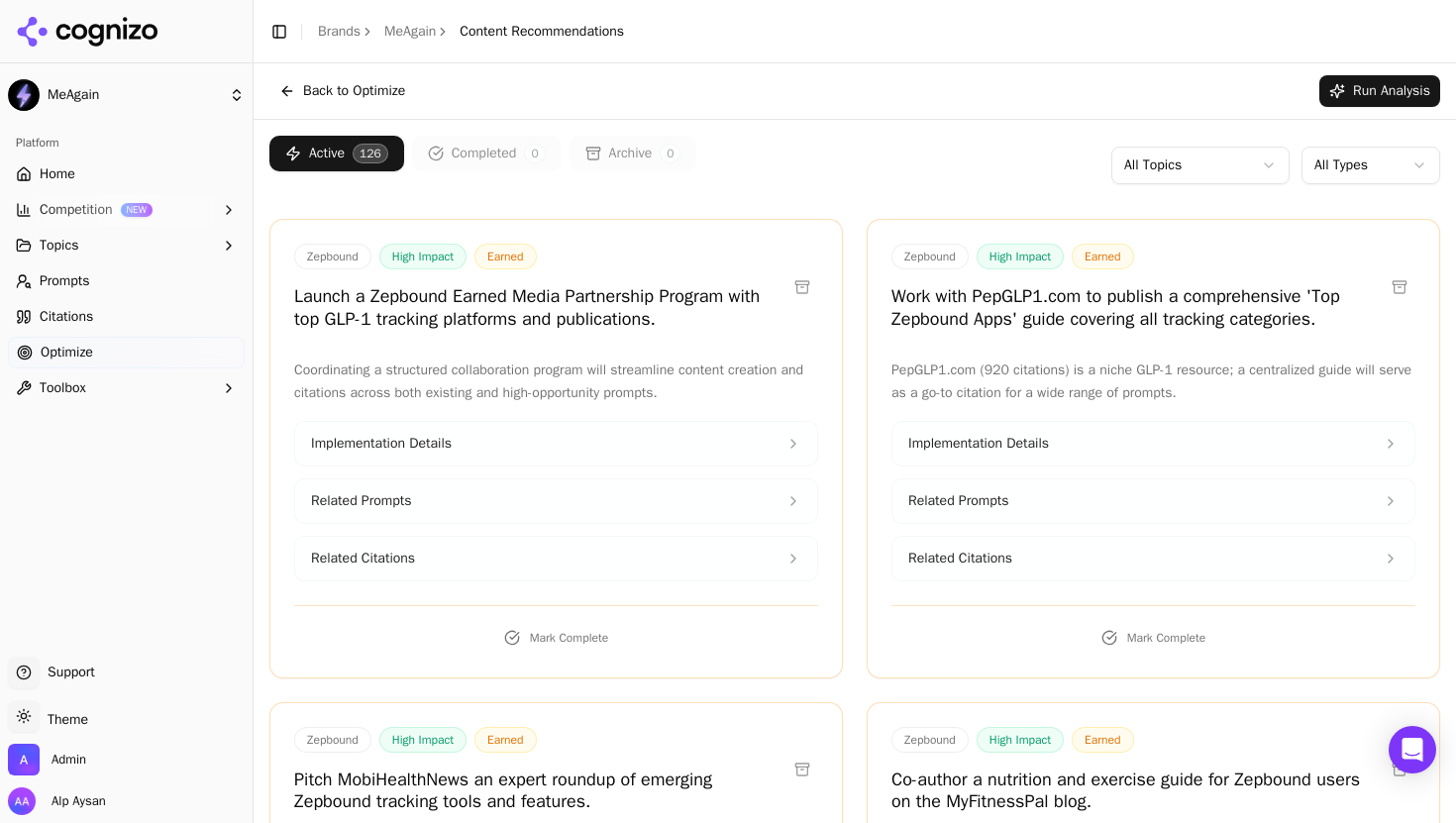 drag, startPoint x: 0, startPoint y: 0, endPoint x: 1065, endPoint y: 30, distance: 1065.4225 